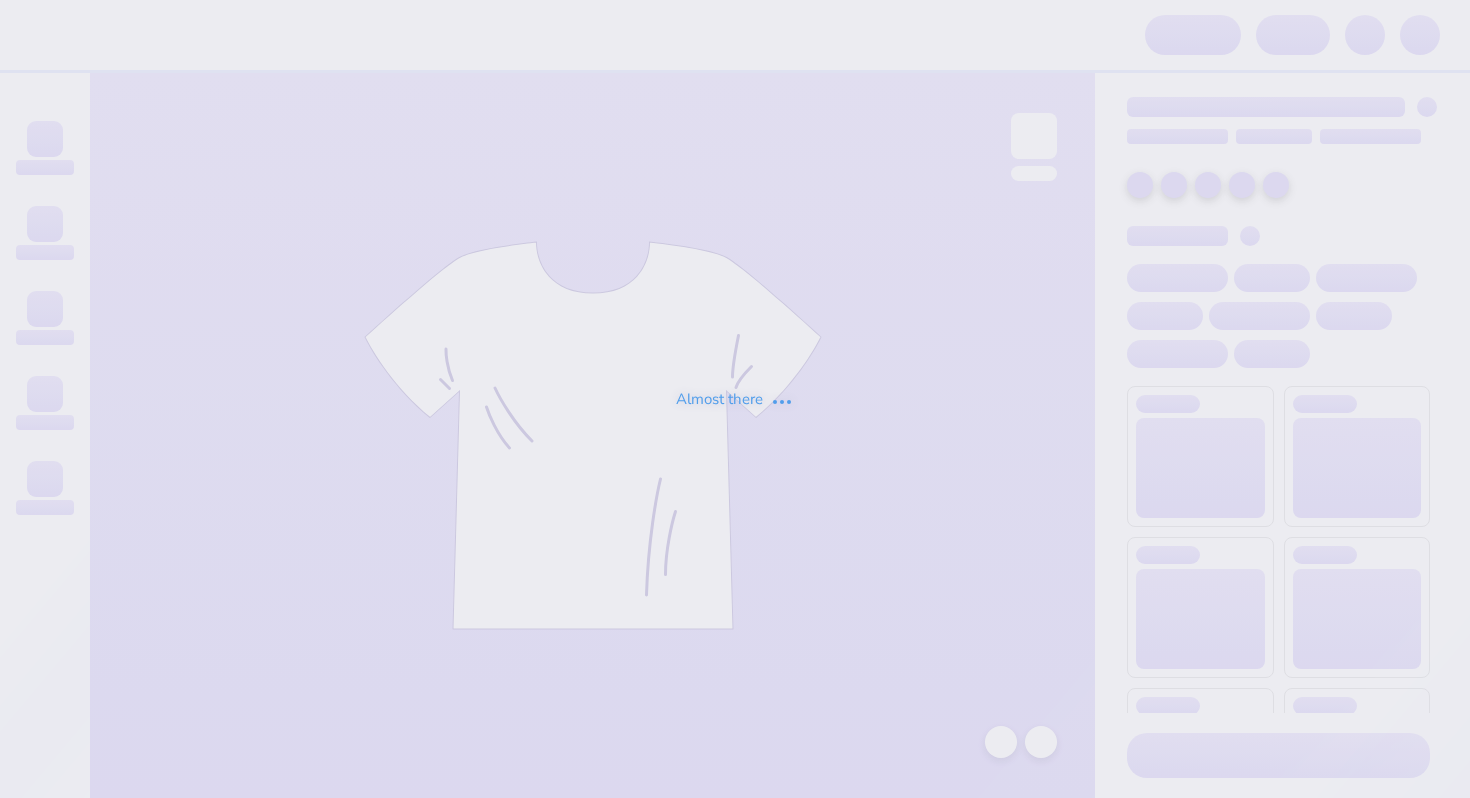 scroll, scrollTop: 0, scrollLeft: 0, axis: both 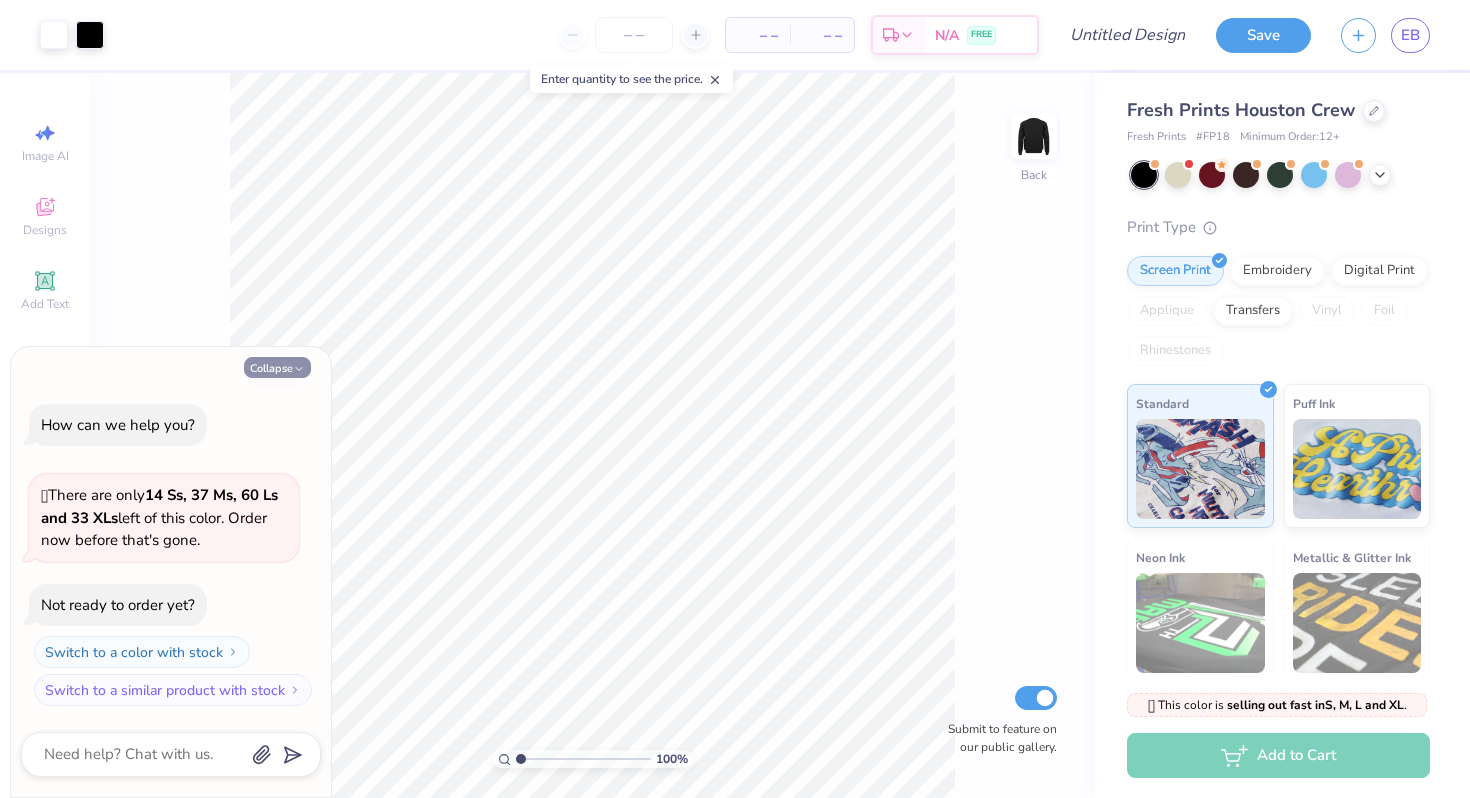click 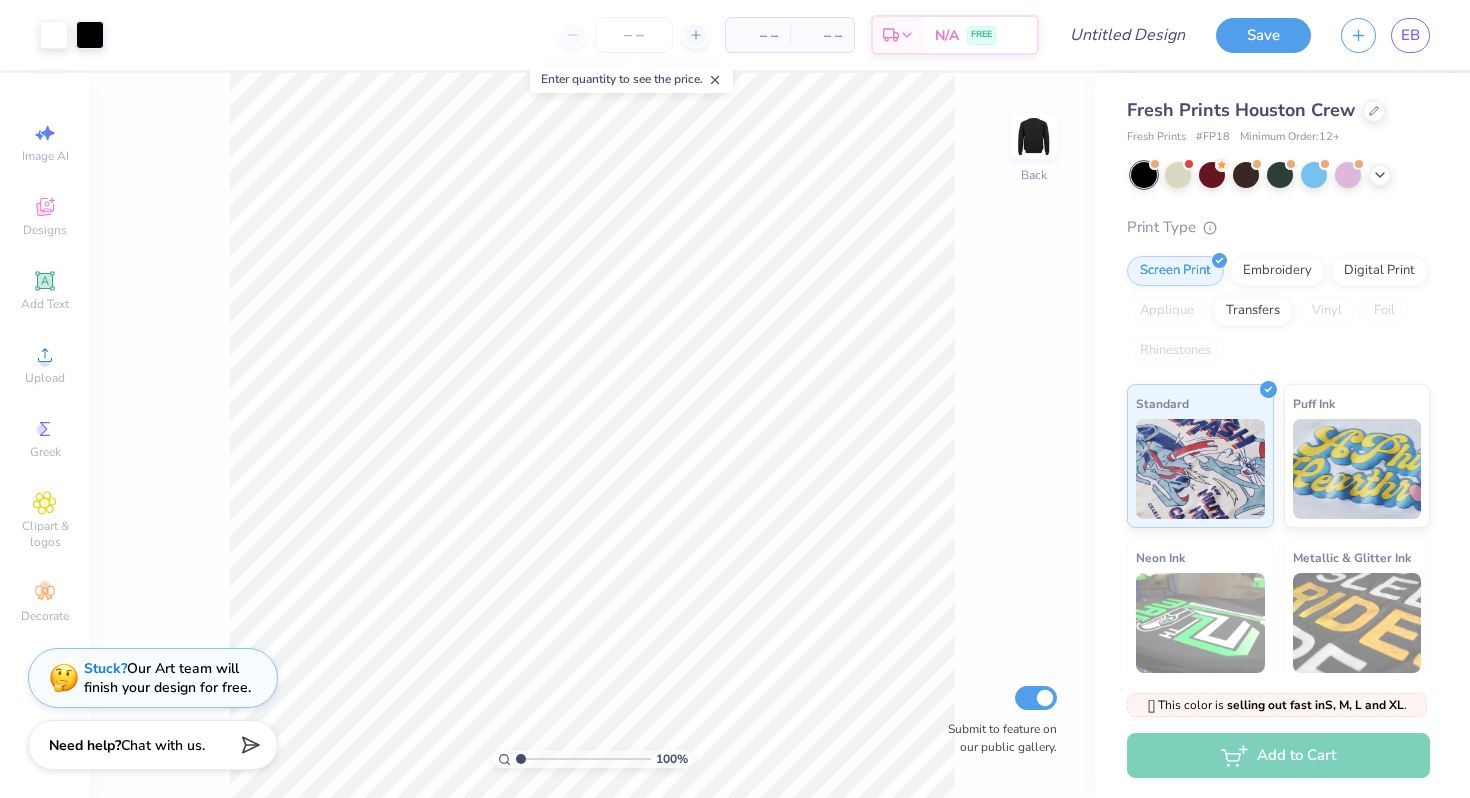 click at bounding box center (583, 759) 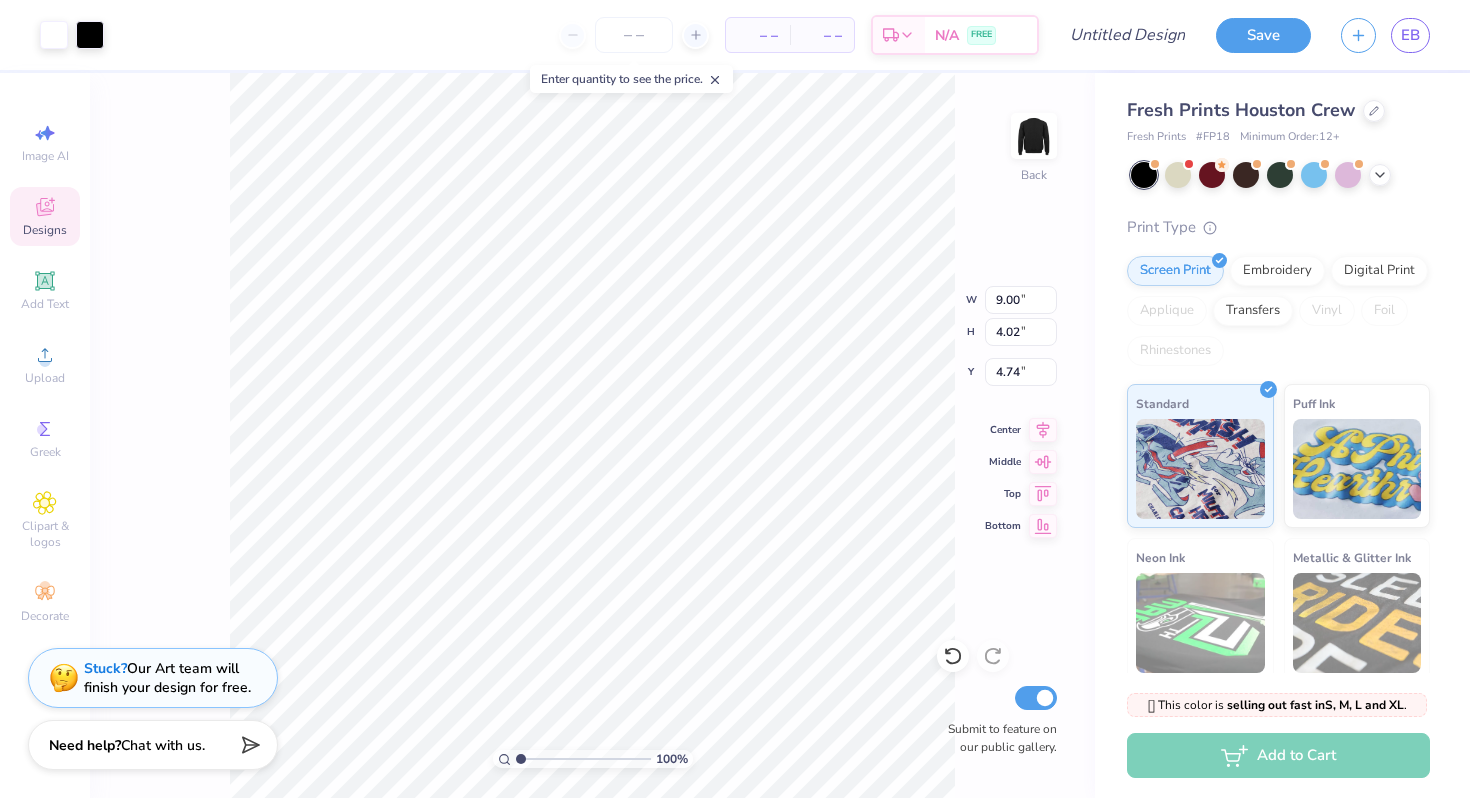 type on "4.76" 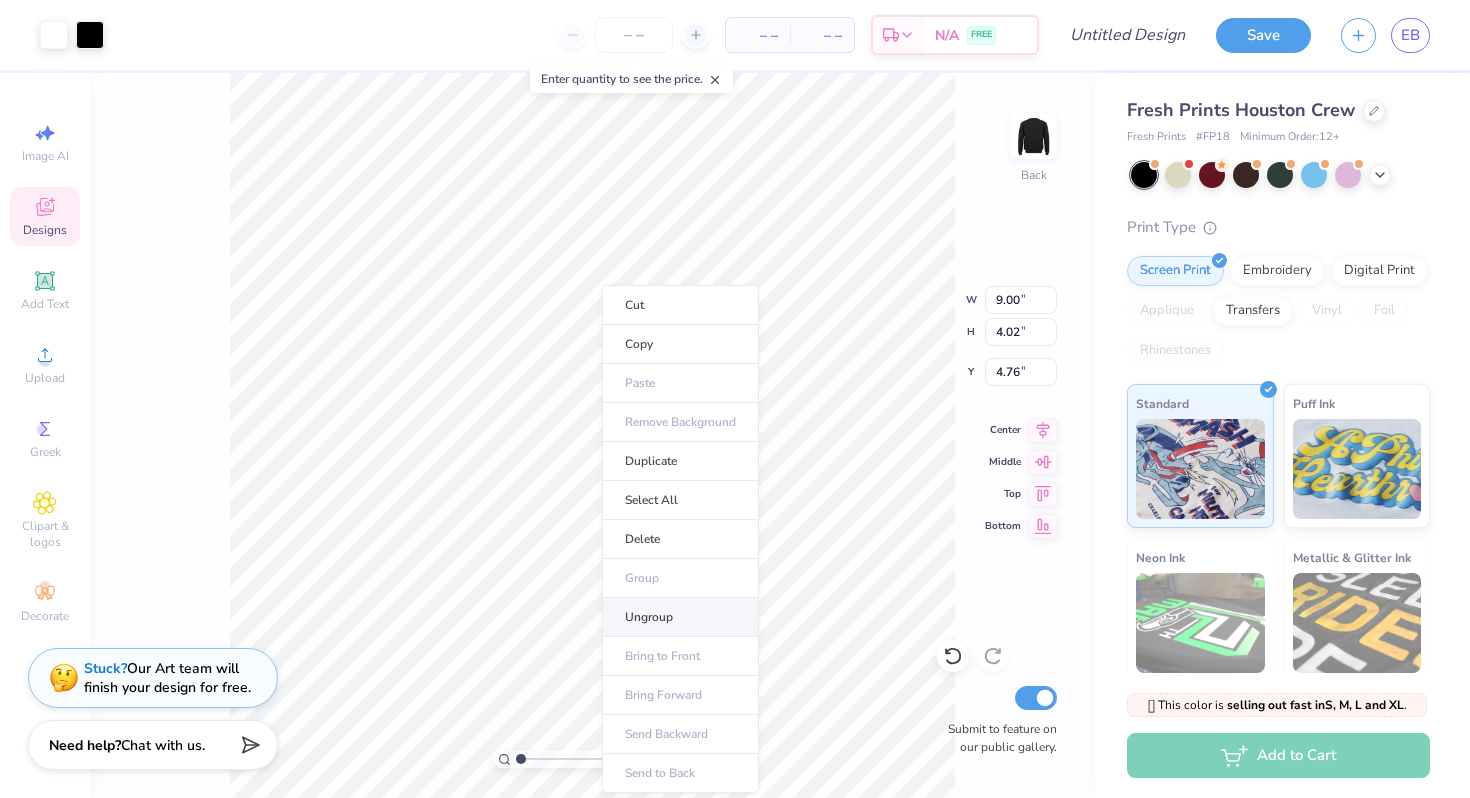 click on "Ungroup" at bounding box center [680, 617] 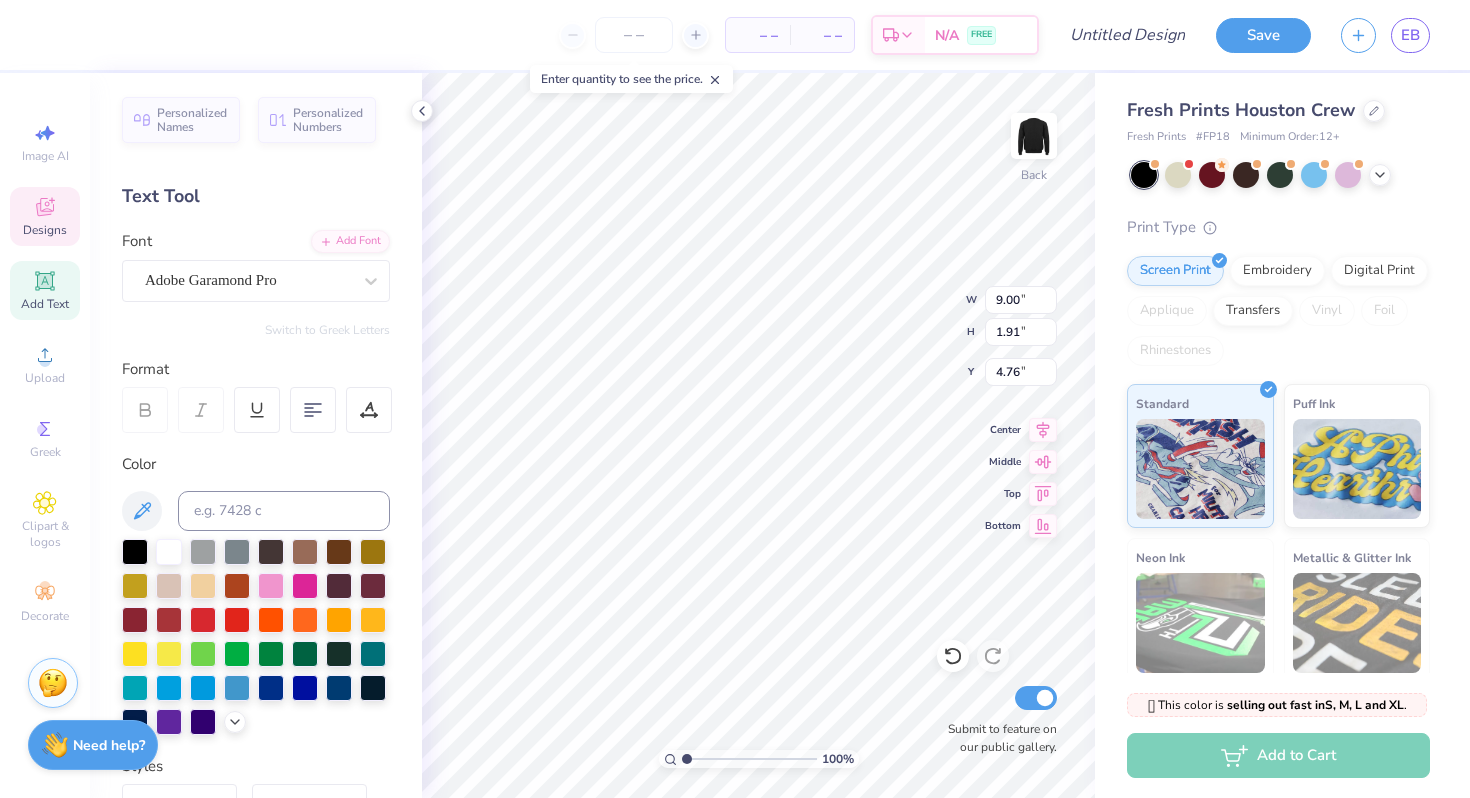 type on "2.50" 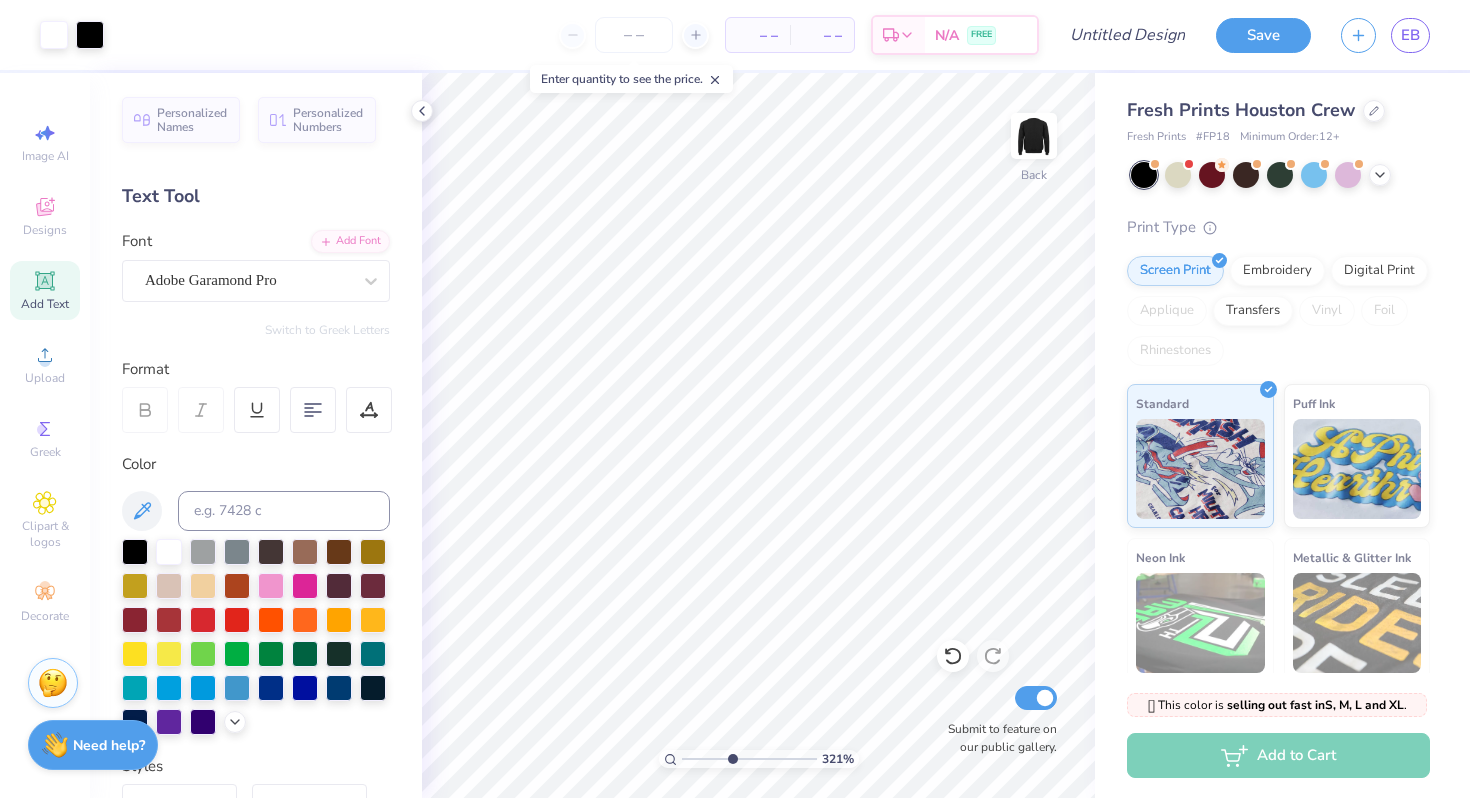 drag, startPoint x: 687, startPoint y: 757, endPoint x: 733, endPoint y: 748, distance: 46.872166 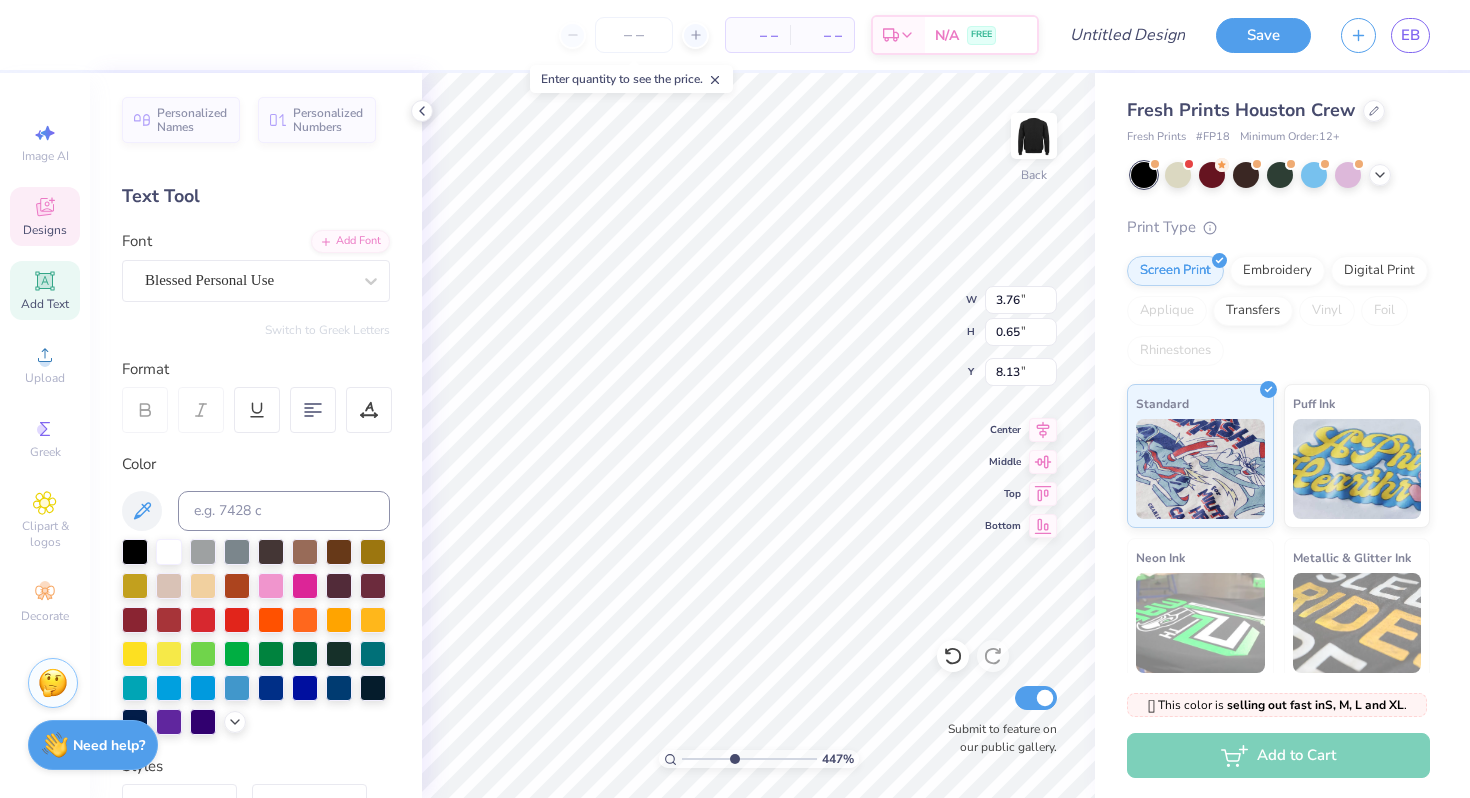scroll, scrollTop: 0, scrollLeft: 0, axis: both 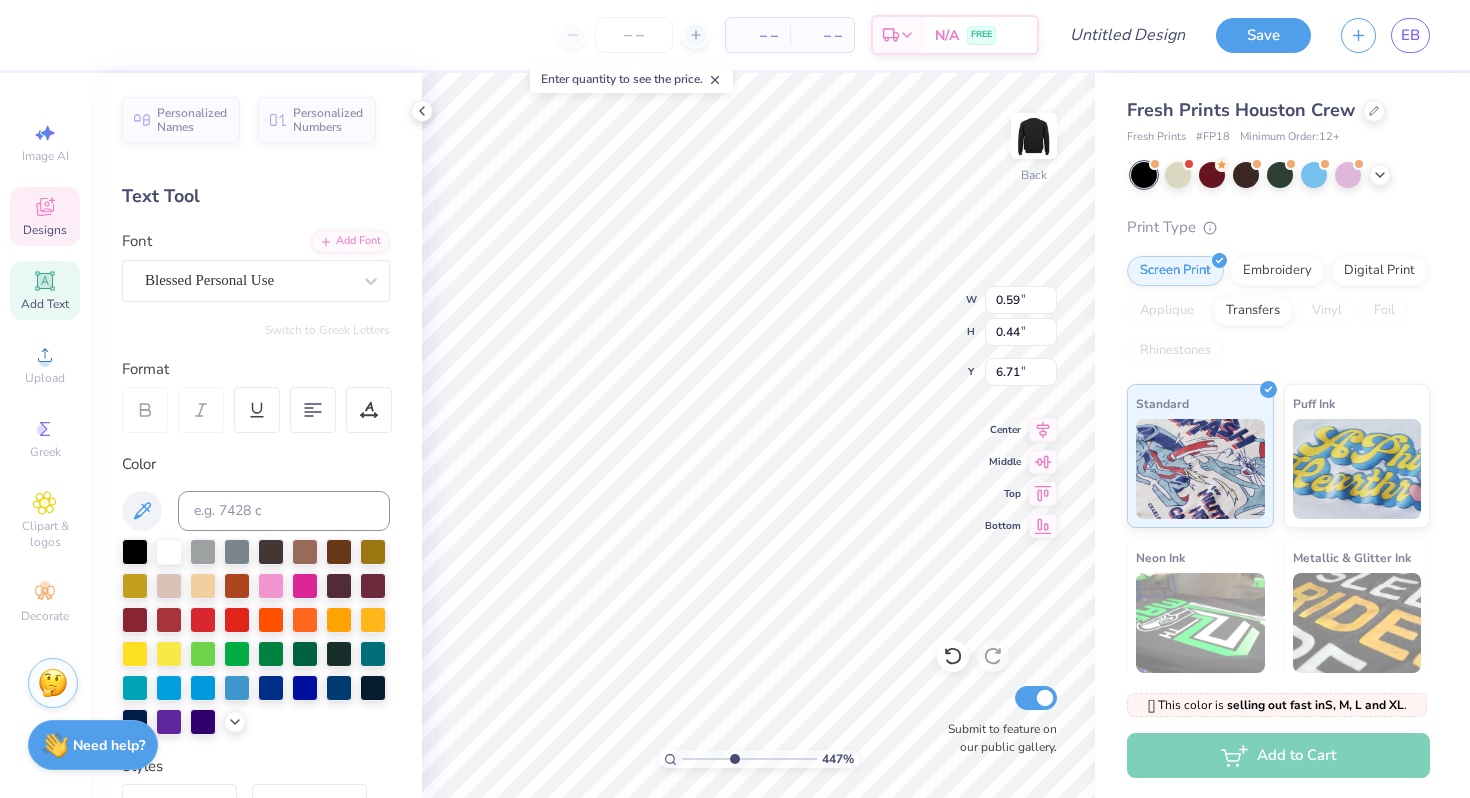 type on "0.59" 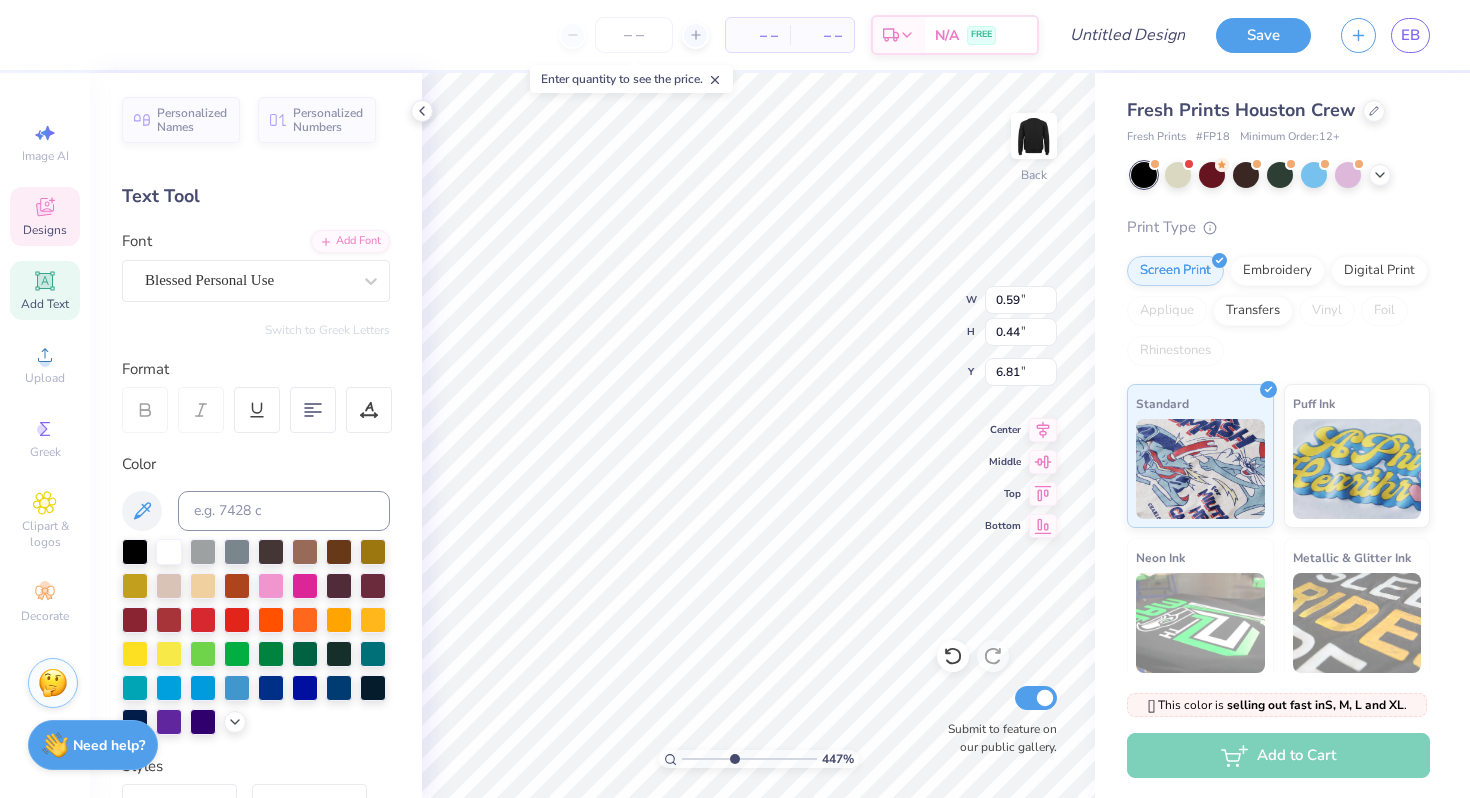 type on "6.81" 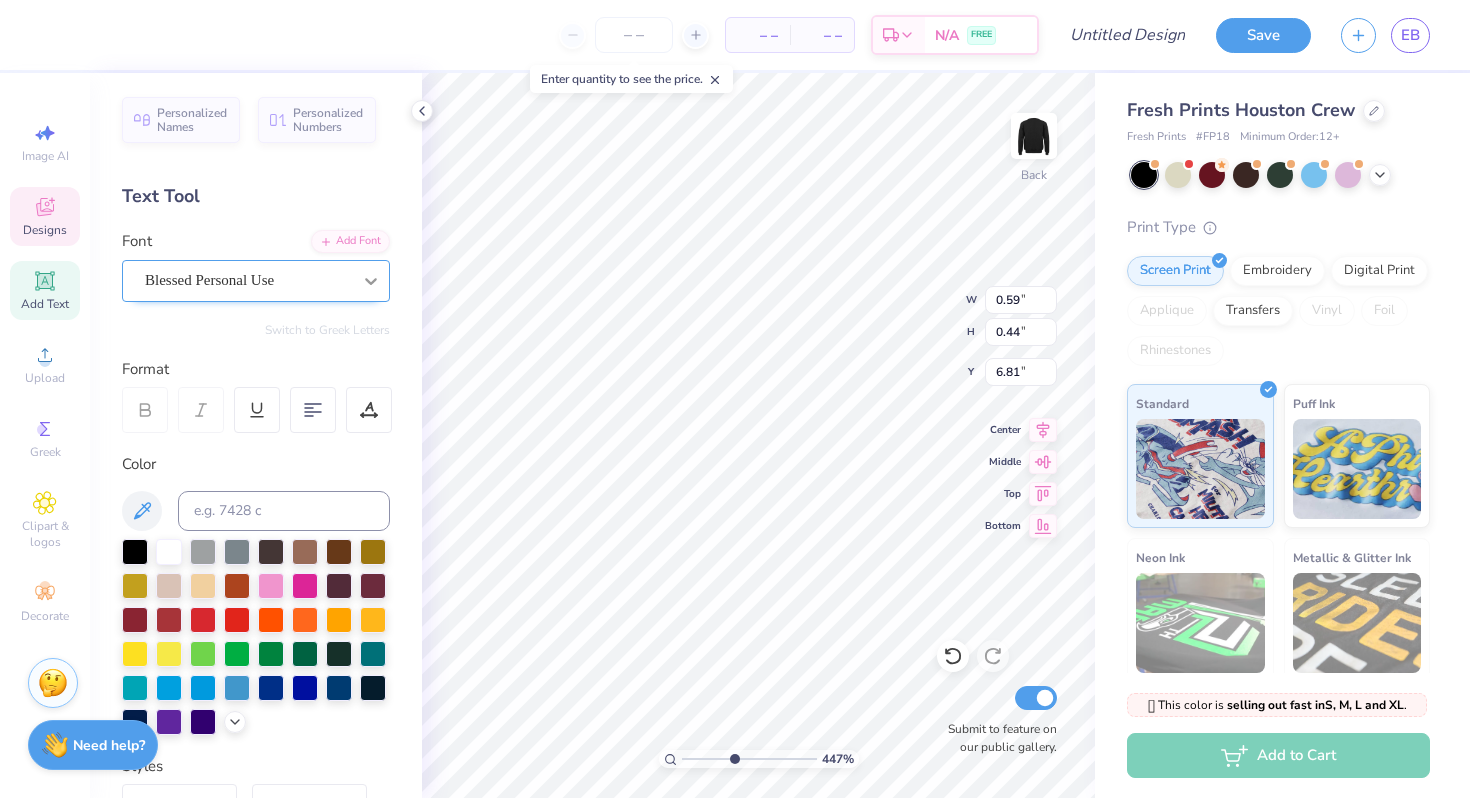 click 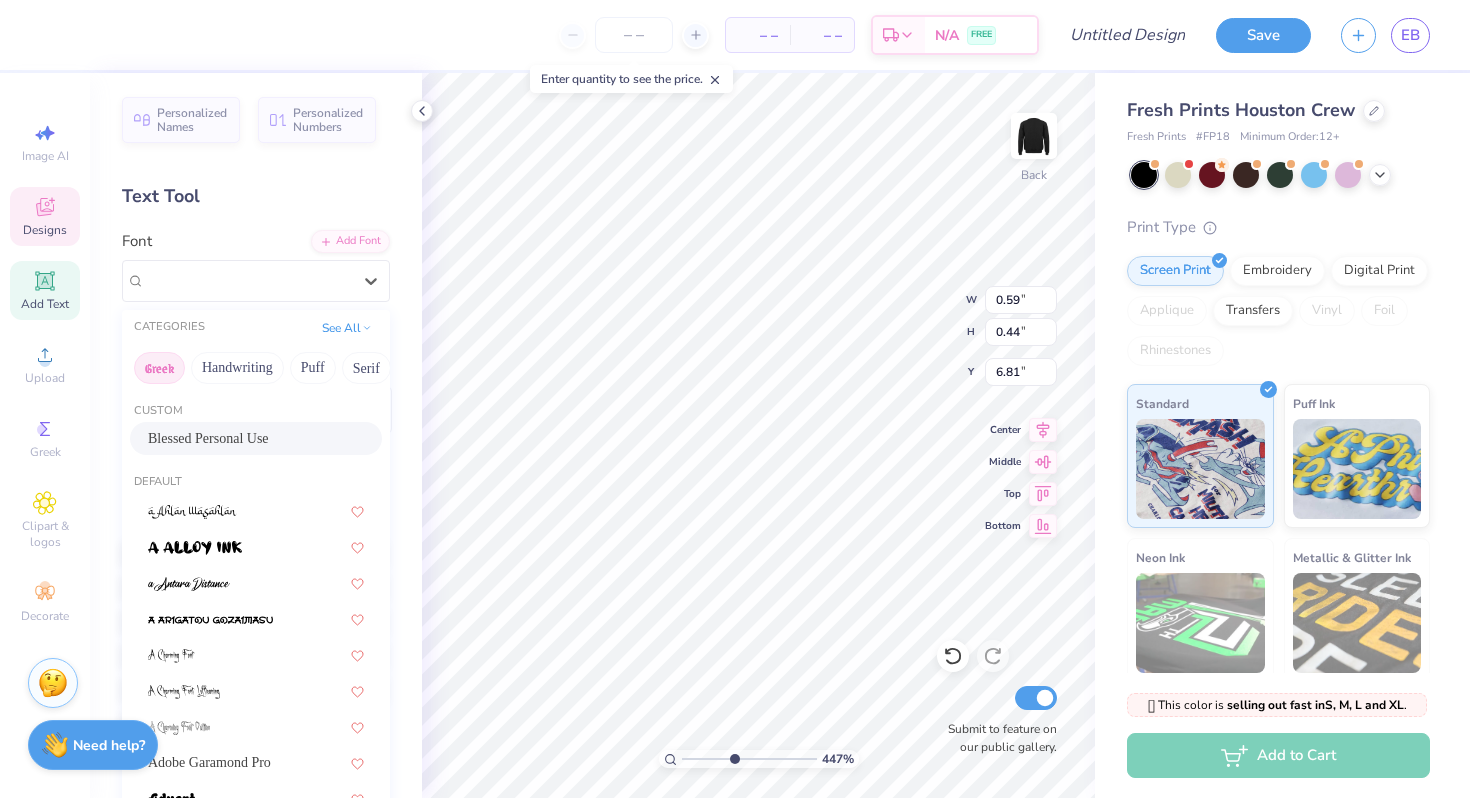 click on "Greek" at bounding box center [159, 368] 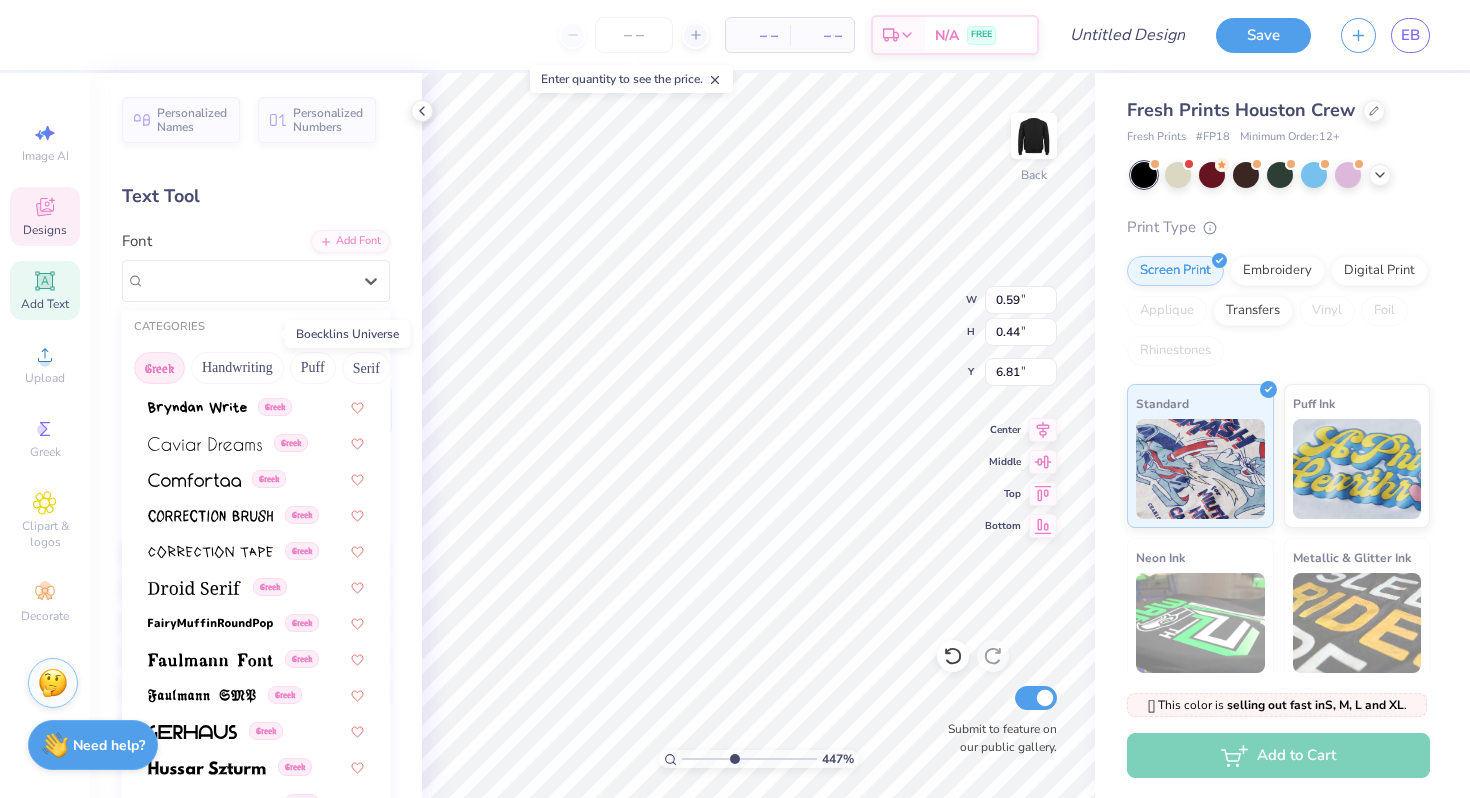 scroll, scrollTop: 429, scrollLeft: 0, axis: vertical 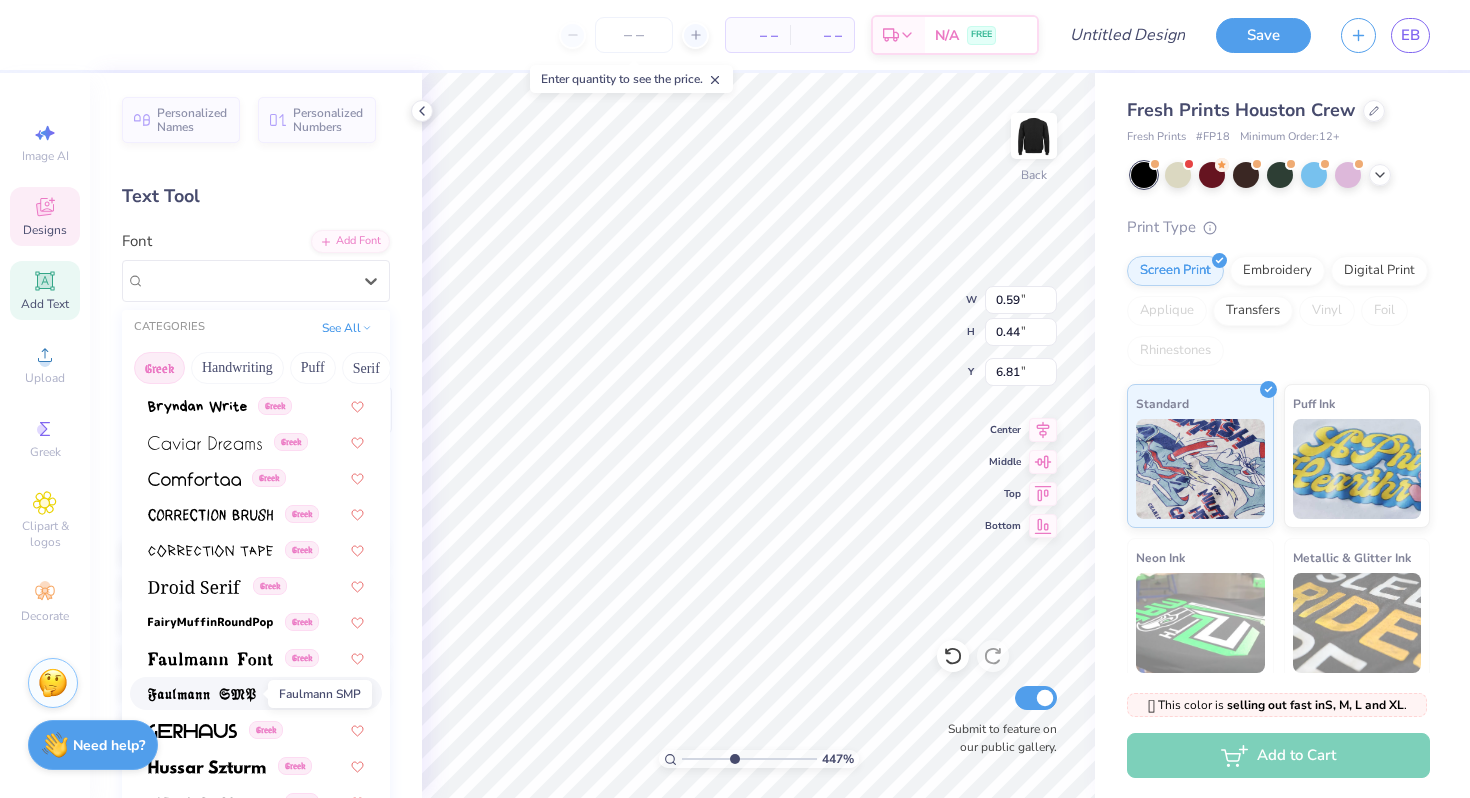 click at bounding box center [202, 695] 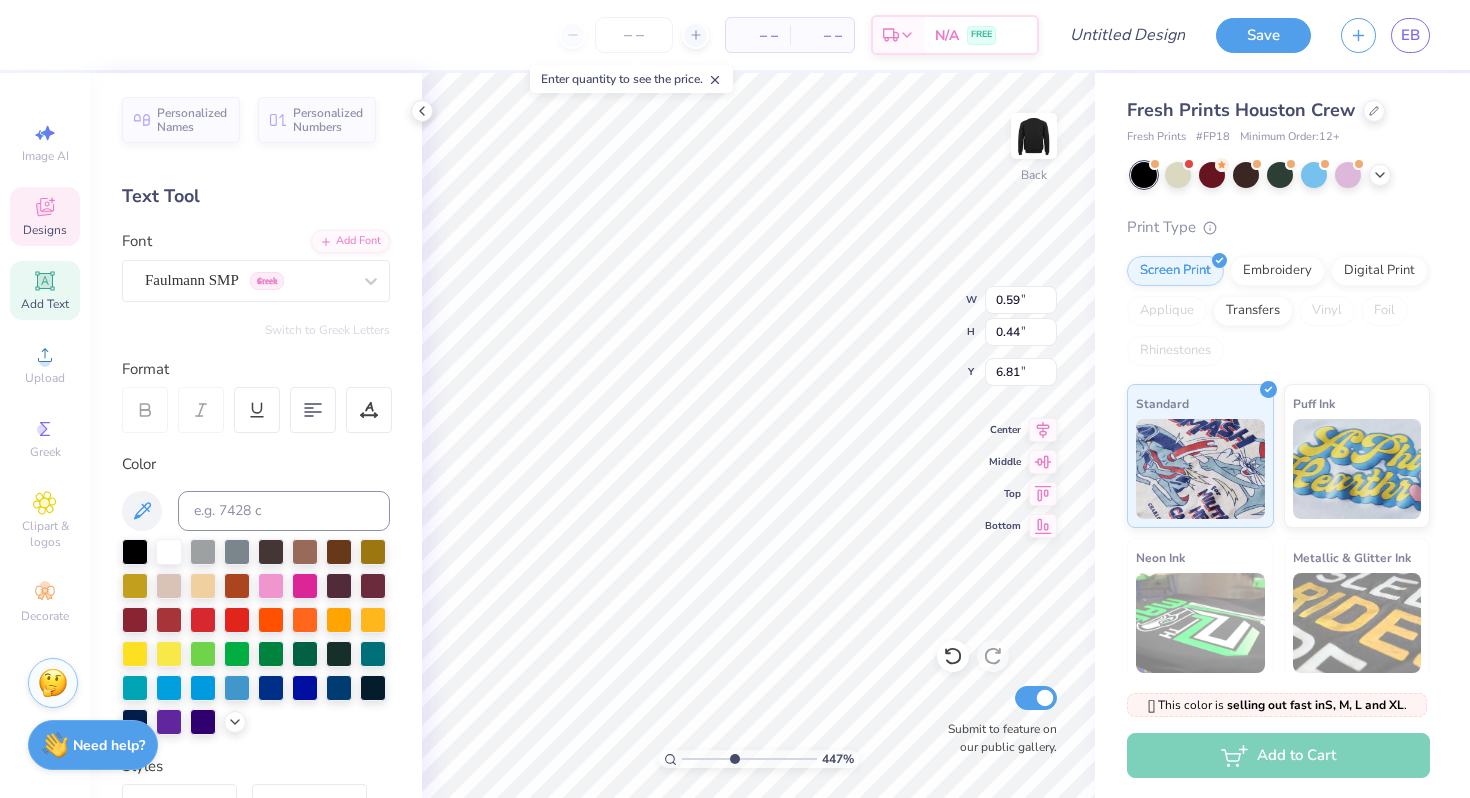 type on "K" 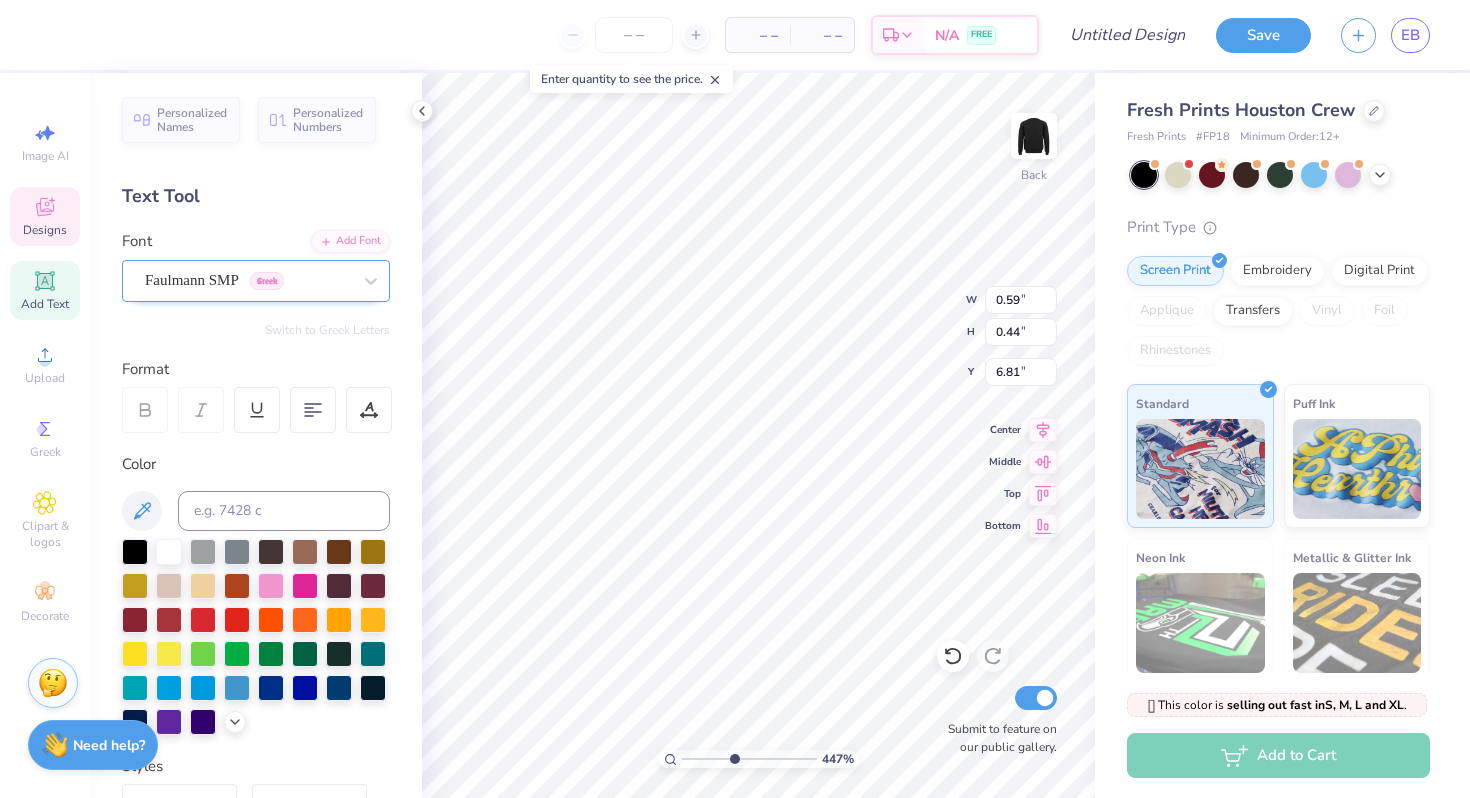 click on "Faulmann SMP Greek" at bounding box center (248, 280) 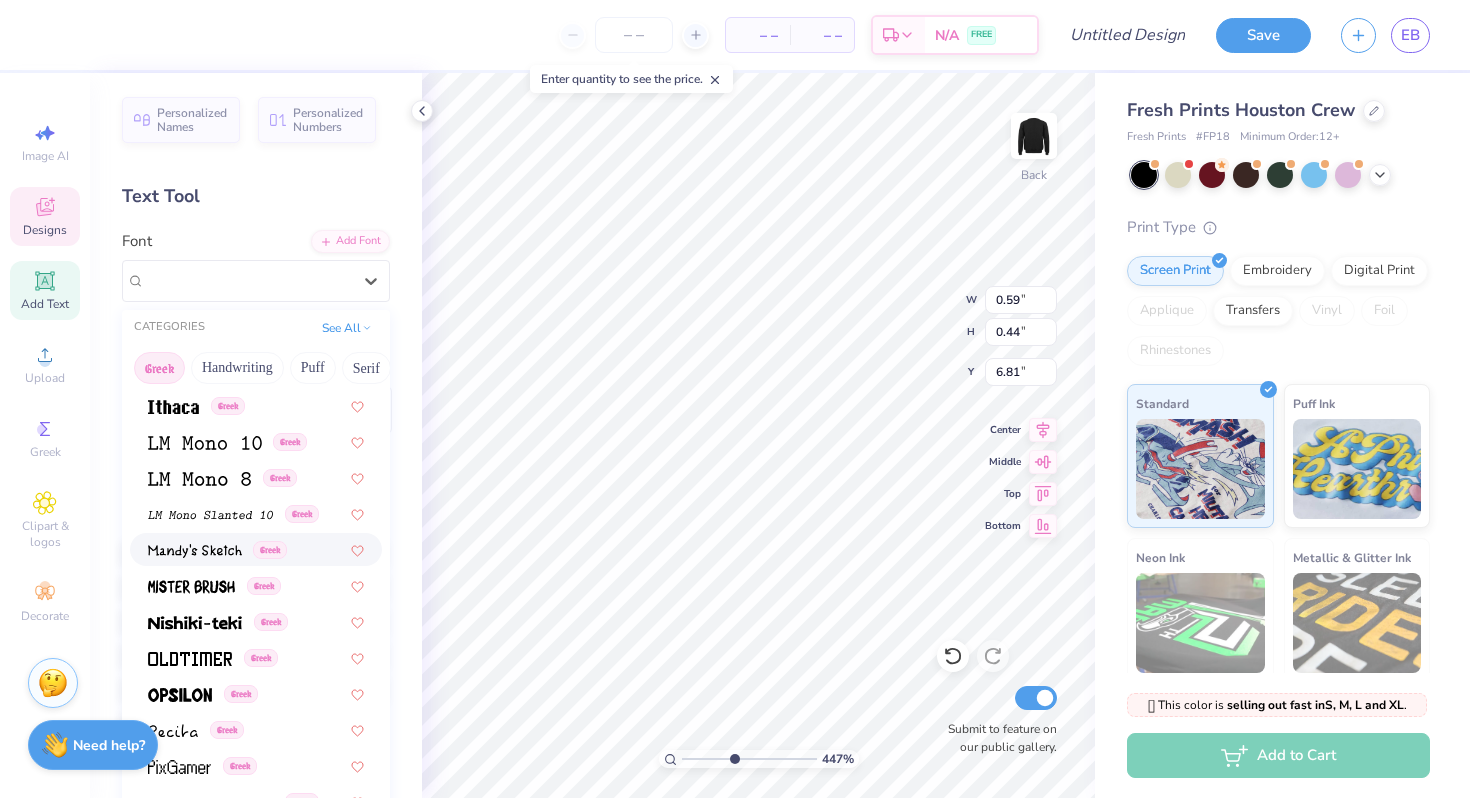 scroll, scrollTop: 871, scrollLeft: 0, axis: vertical 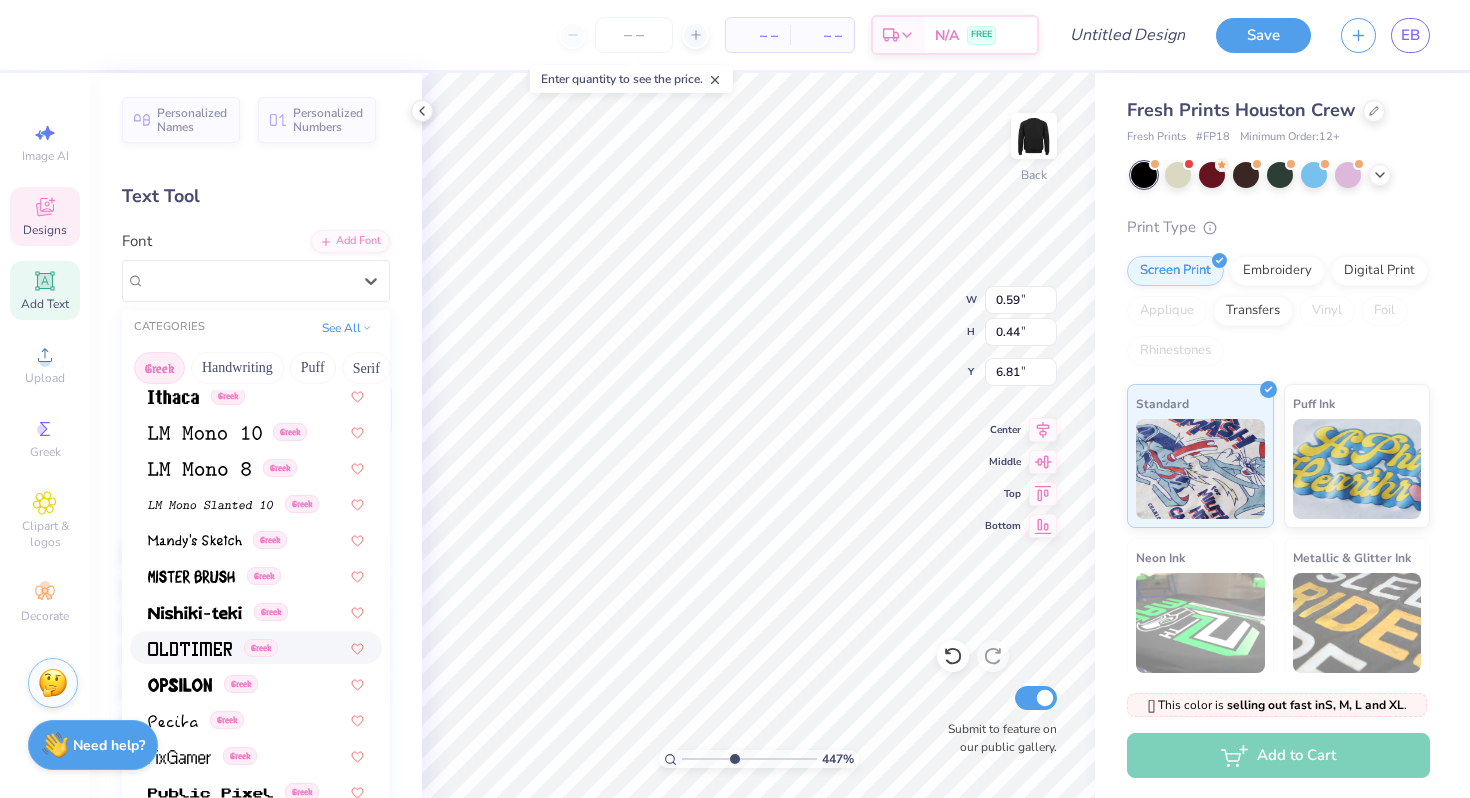 click at bounding box center [190, 647] 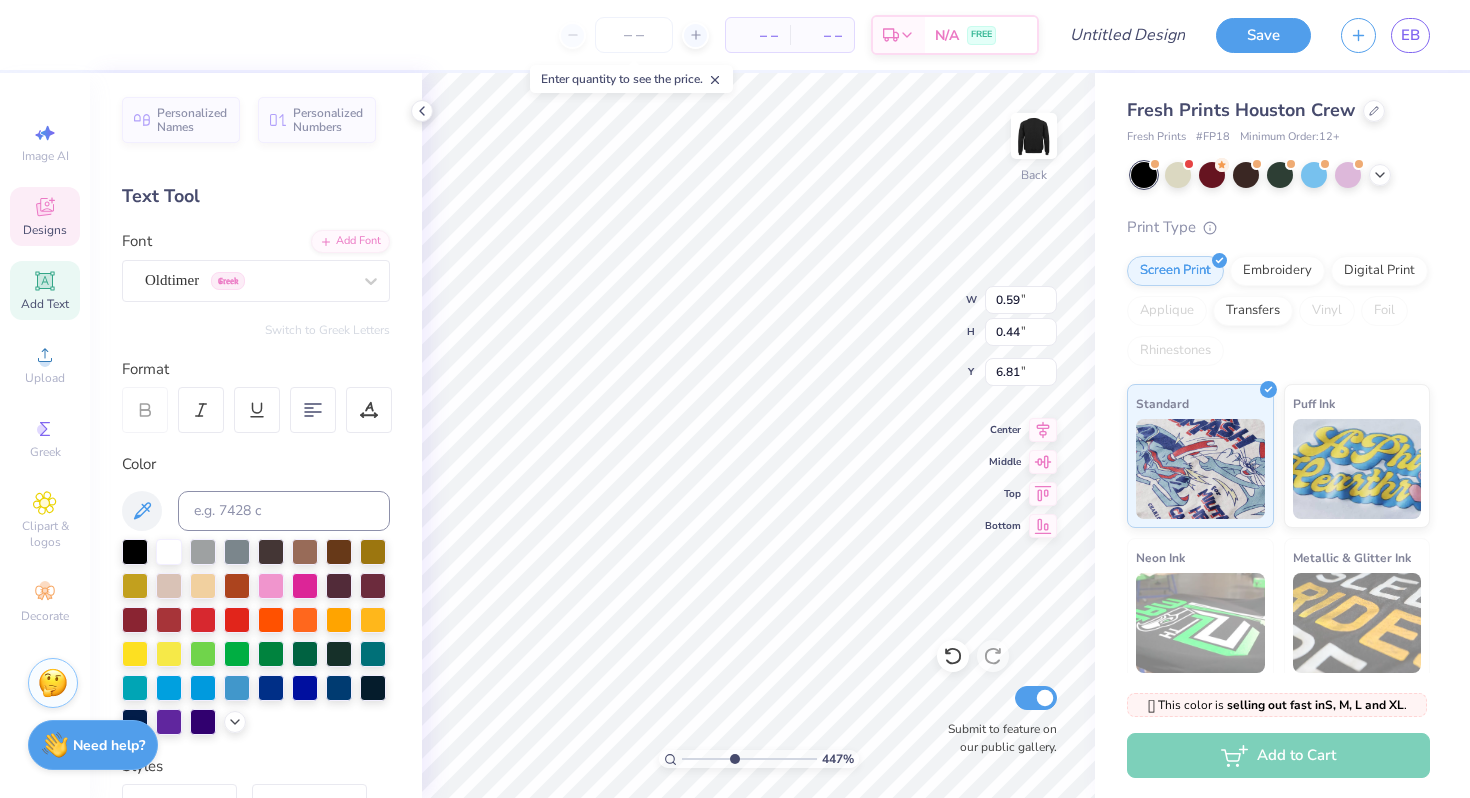 type on "K" 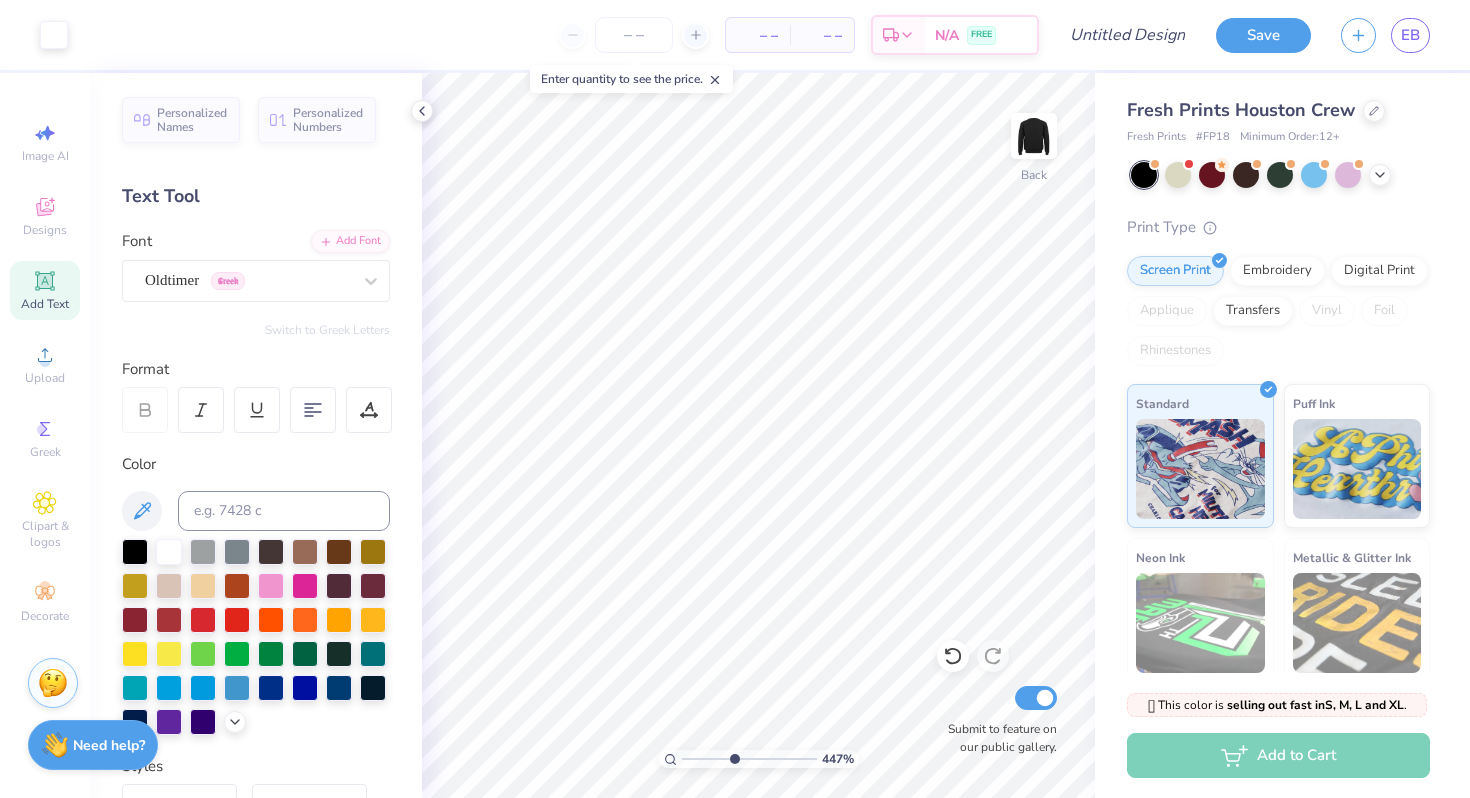 click on "Personalized Names Personalized Numbers Text Tool  Add Font Font Oldtimer Greek Switch to Greek Letters Format Color Styles Text Shape" at bounding box center (256, 435) 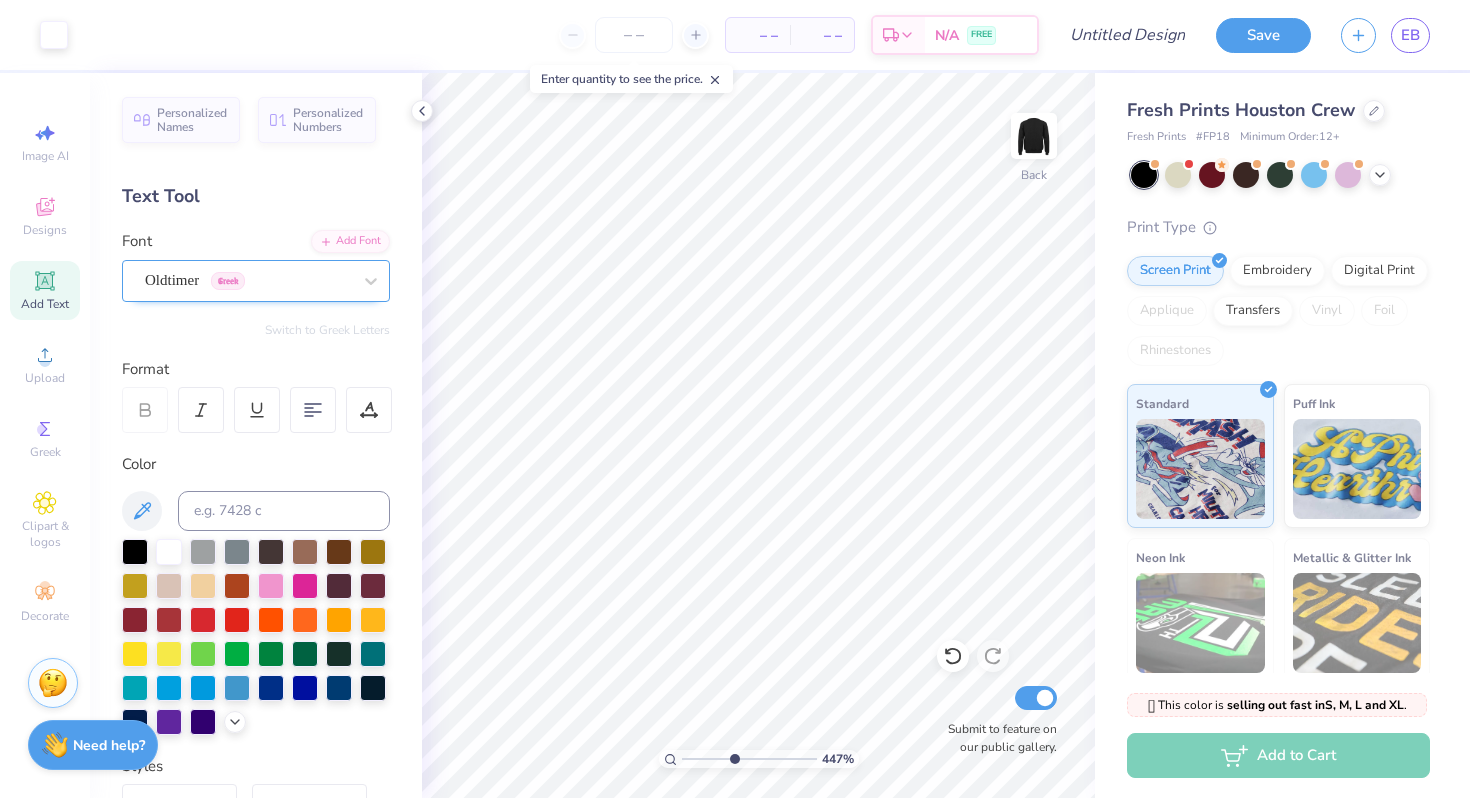 click on "Oldtimer Greek" at bounding box center [256, 281] 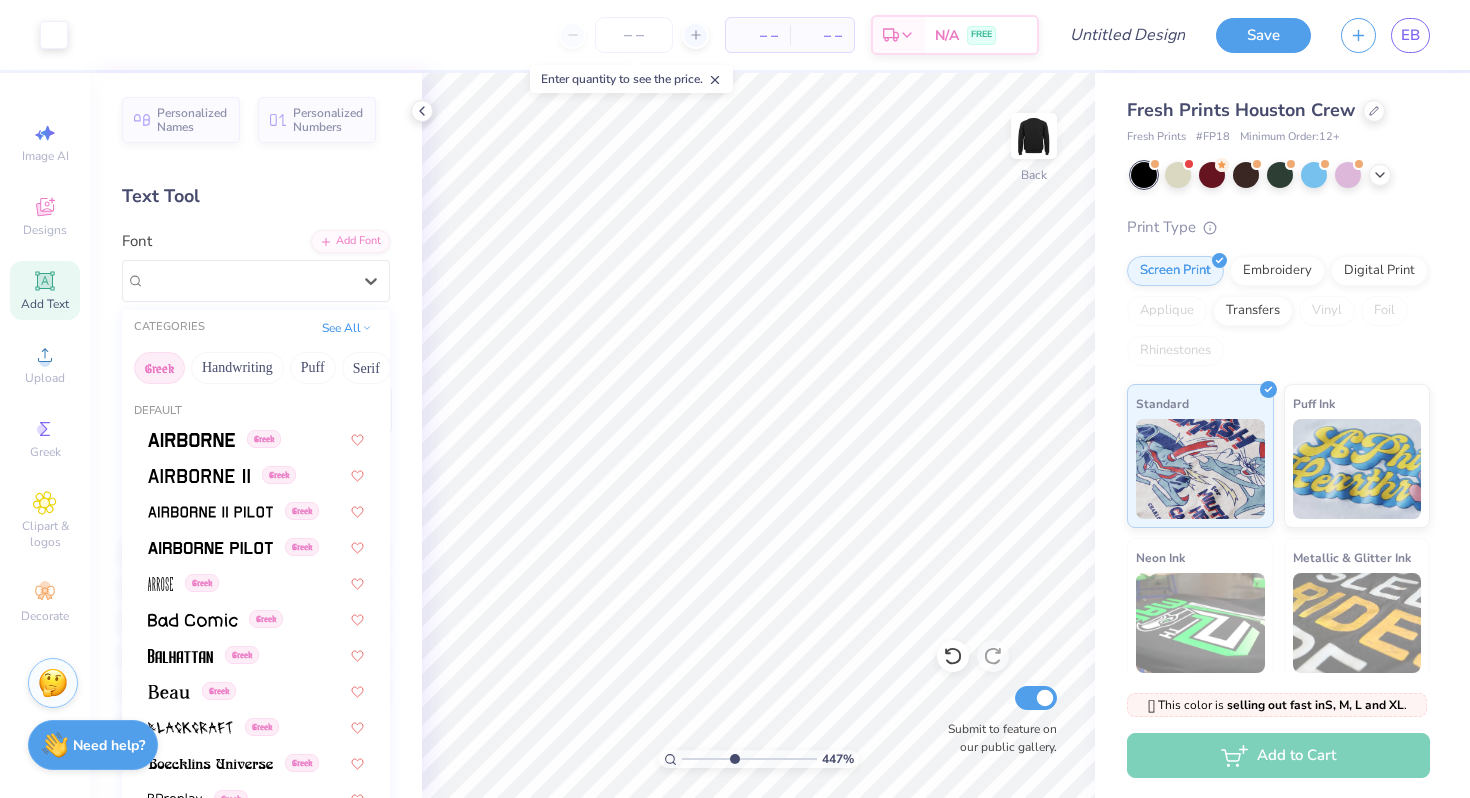 click on "Greek" at bounding box center (159, 368) 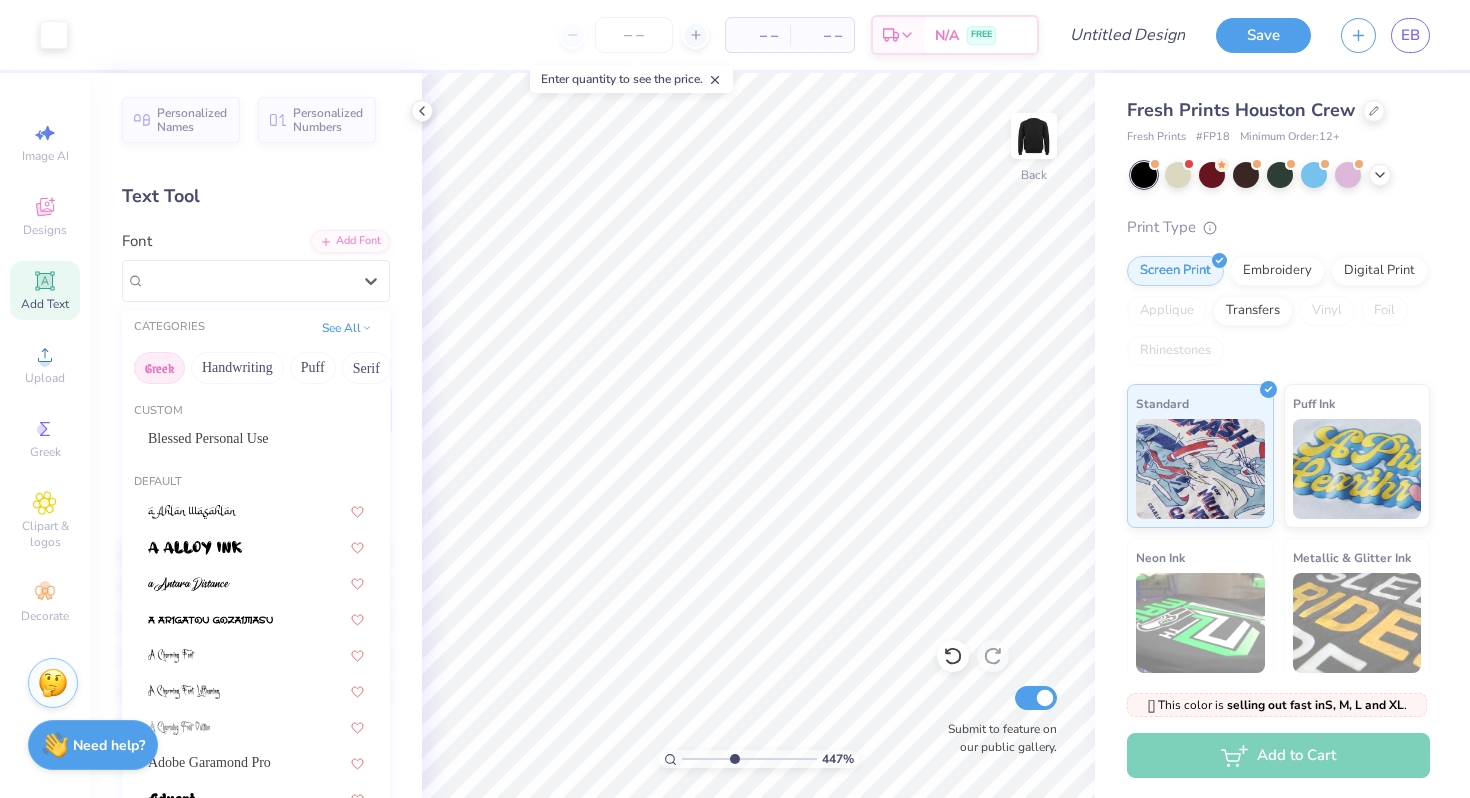 click on "Greek" at bounding box center (159, 368) 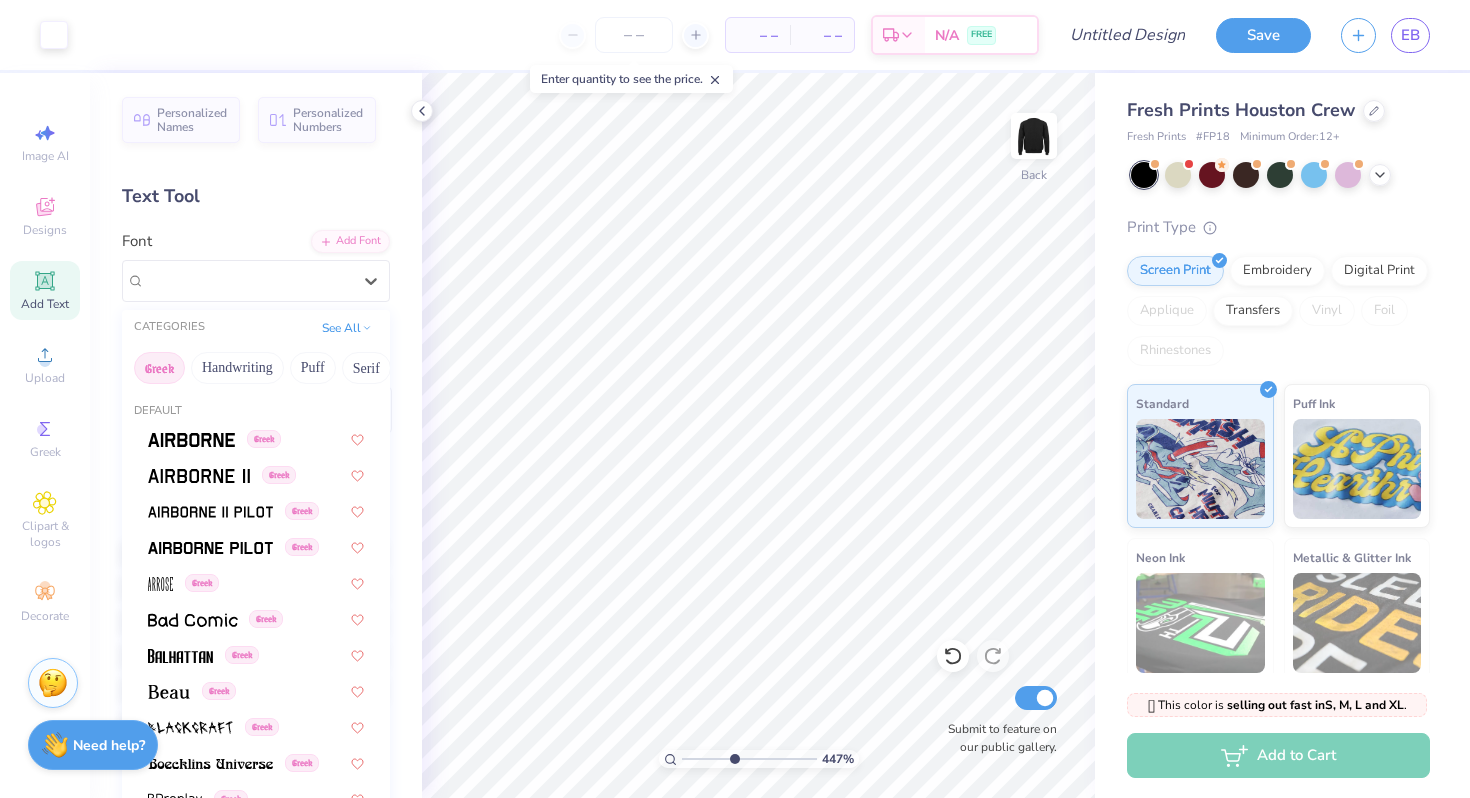 click on "Personalized Names Personalized Numbers Text Tool  Add Font Font option Oldtimer selected, 31 of 49. 49 results available. Use Up and Down to choose options, press Enter to select the currently focused option, press Escape to exit the menu, press Tab to select the option and exit the menu. Oldtimer Greek CATEGORIES See All Greek Handwriting Puff Serif Bold Calligraphy Retro Sans Serif Minimal Fantasy Techno Others Default Greek Greek Greek Greek Greek Greek Greek Greek Greek Greek Greek Greek Greek Greek Greek Greek Greek Greek Greek Greek Greek Greek Greek Greek Greek Greek Greek Greek Greek Greek Greek Greek Greek Greek Greek Greek Greek Greek Greek Greek Greek Greek Greek Greek Greek Greek Greek Greek Greek Greek Greek Switch to Greek Letters Format Color Styles Text Shape" at bounding box center (256, 435) 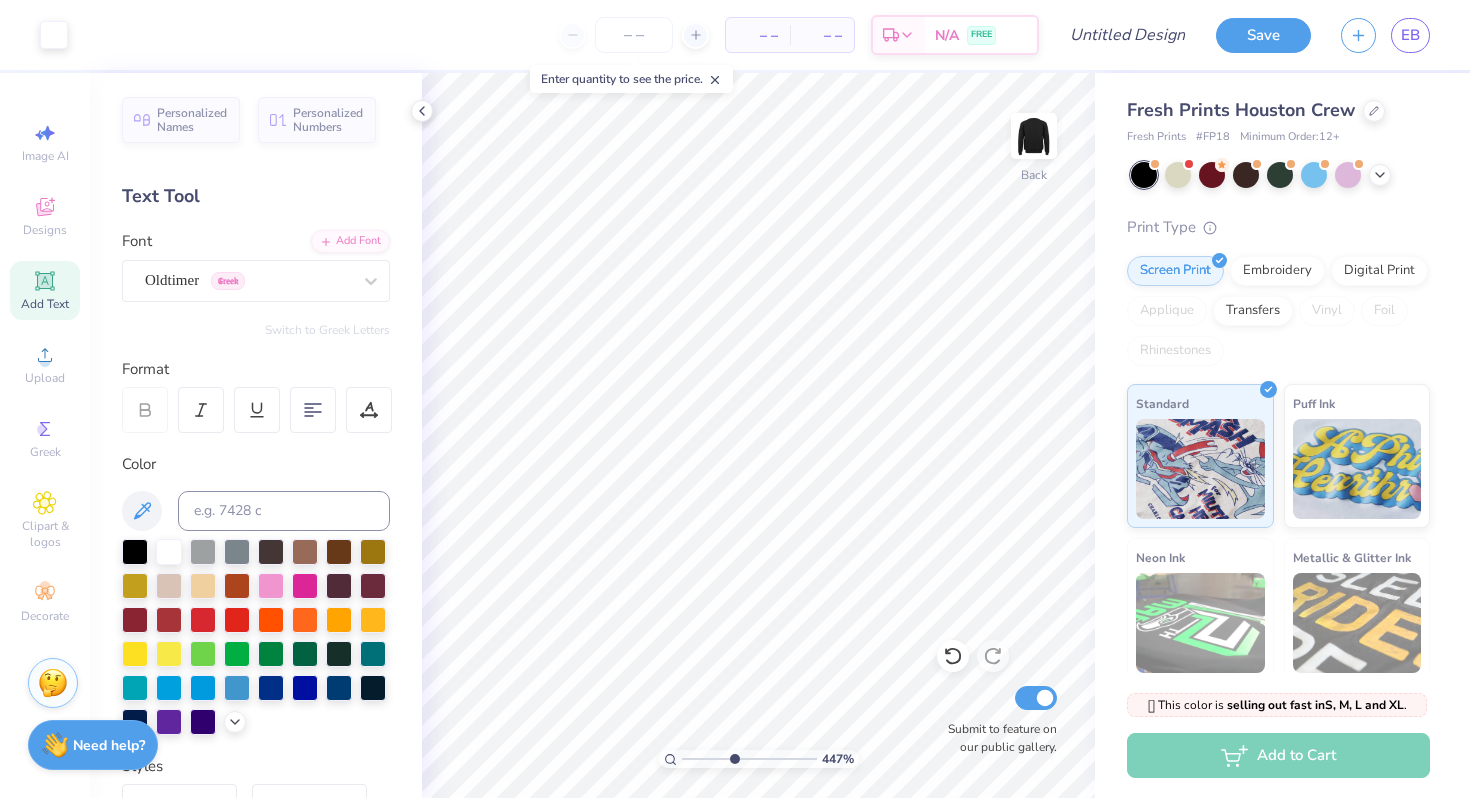 click on "Personalized Names Personalized Numbers Text Tool  Add Font Font Oldtimer Greek Switch to Greek Letters Format Color Styles Text Shape" at bounding box center [256, 435] 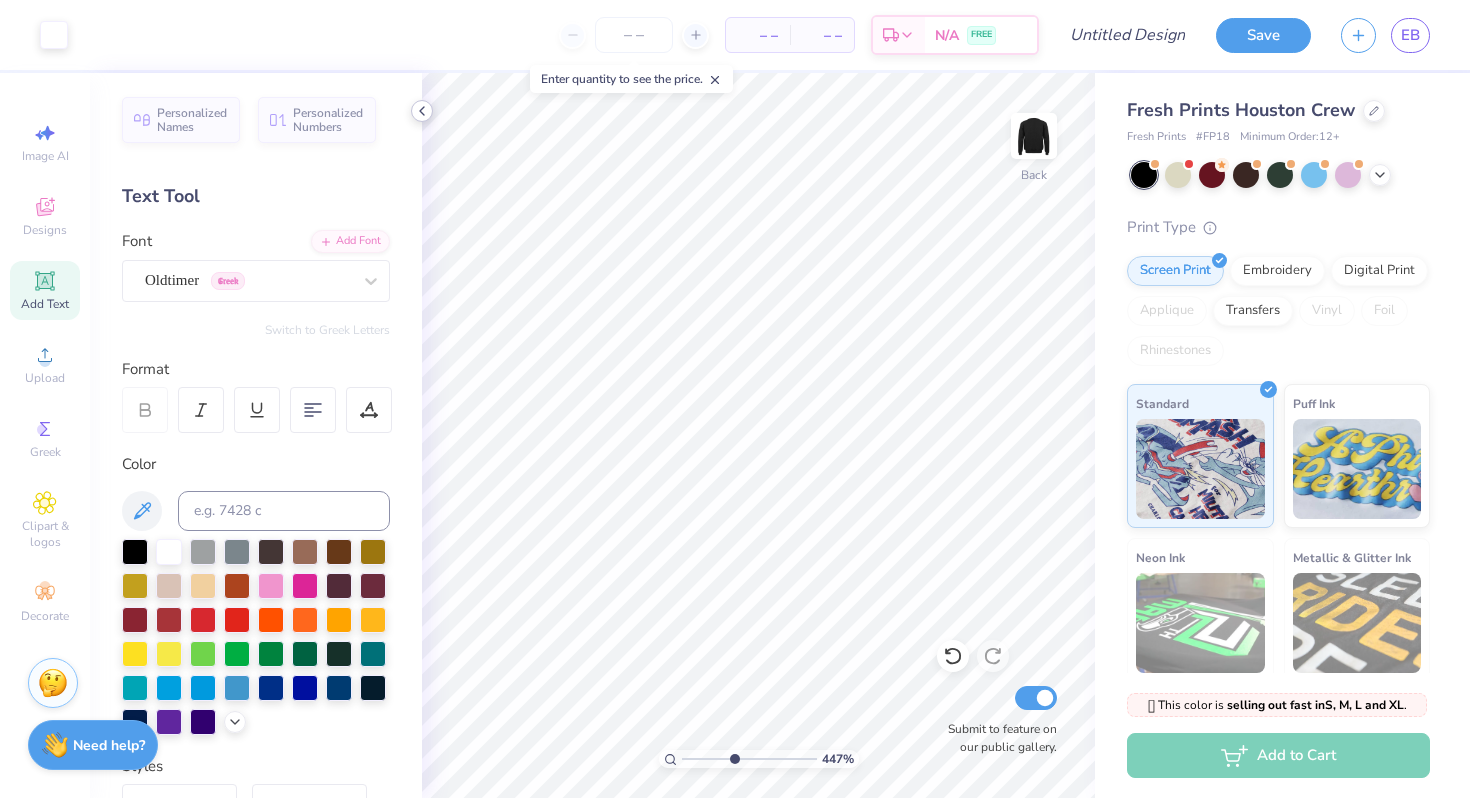 click 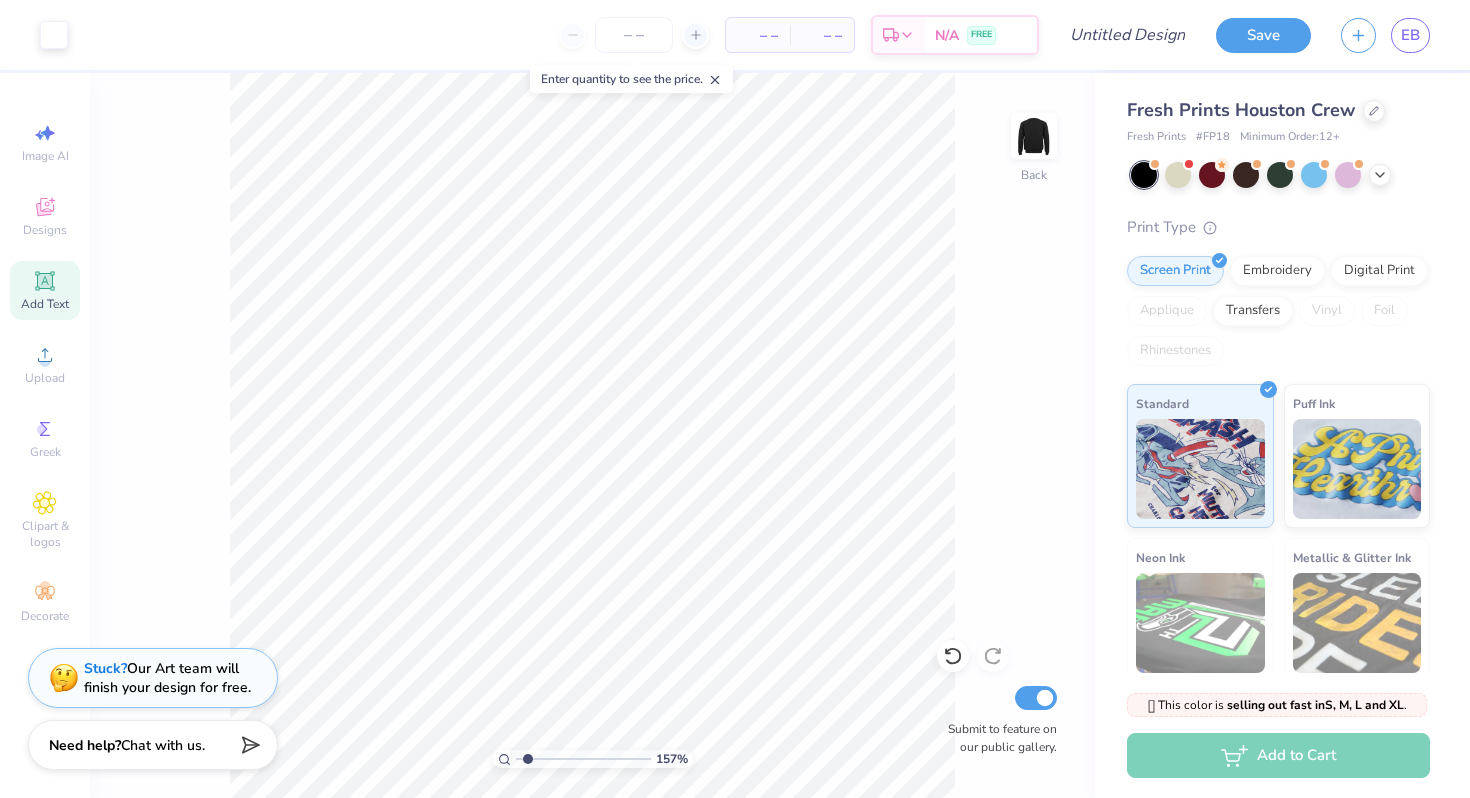 drag, startPoint x: 565, startPoint y: 758, endPoint x: 528, endPoint y: 756, distance: 37.054016 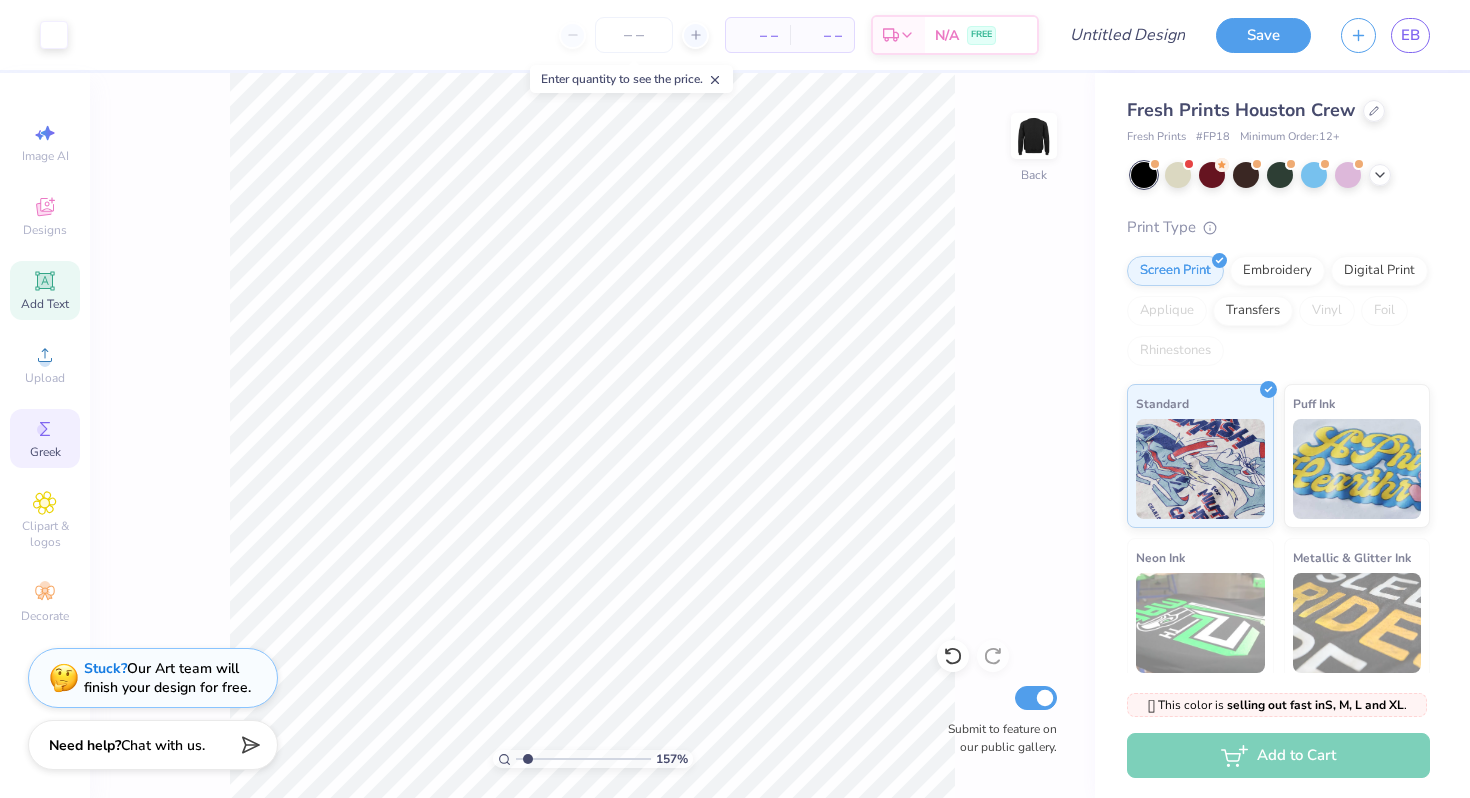 click 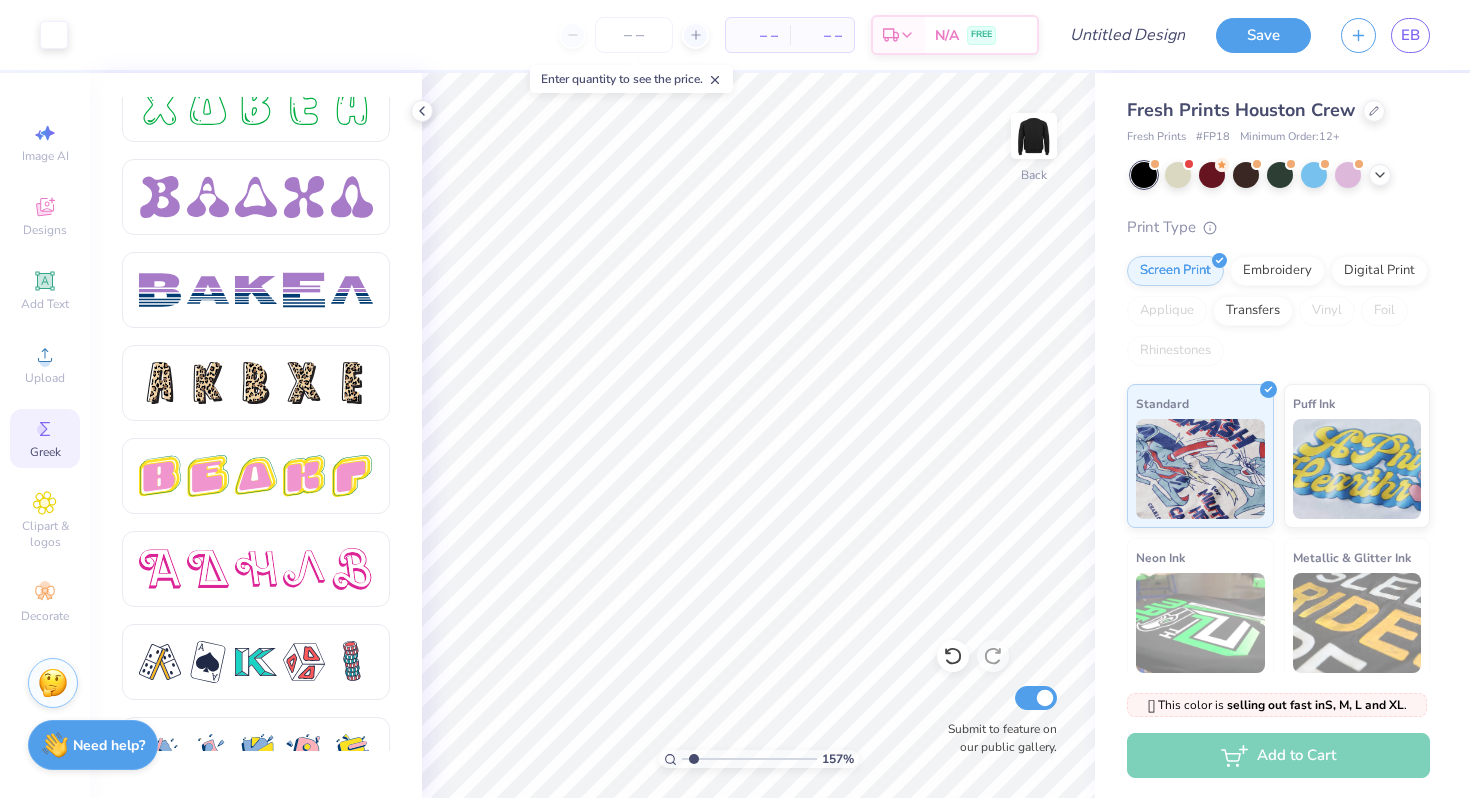 scroll, scrollTop: 3344, scrollLeft: 0, axis: vertical 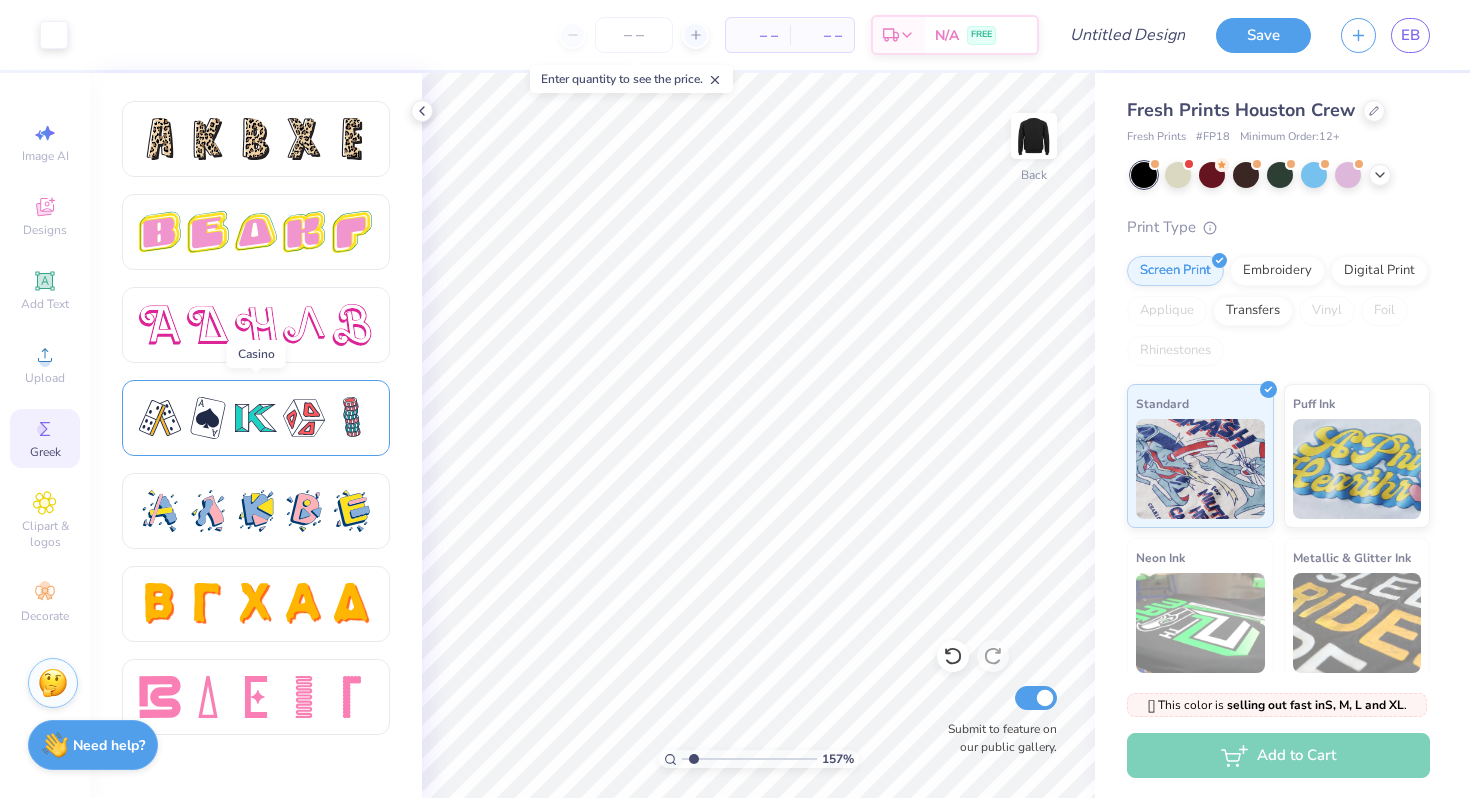 click at bounding box center [256, 418] 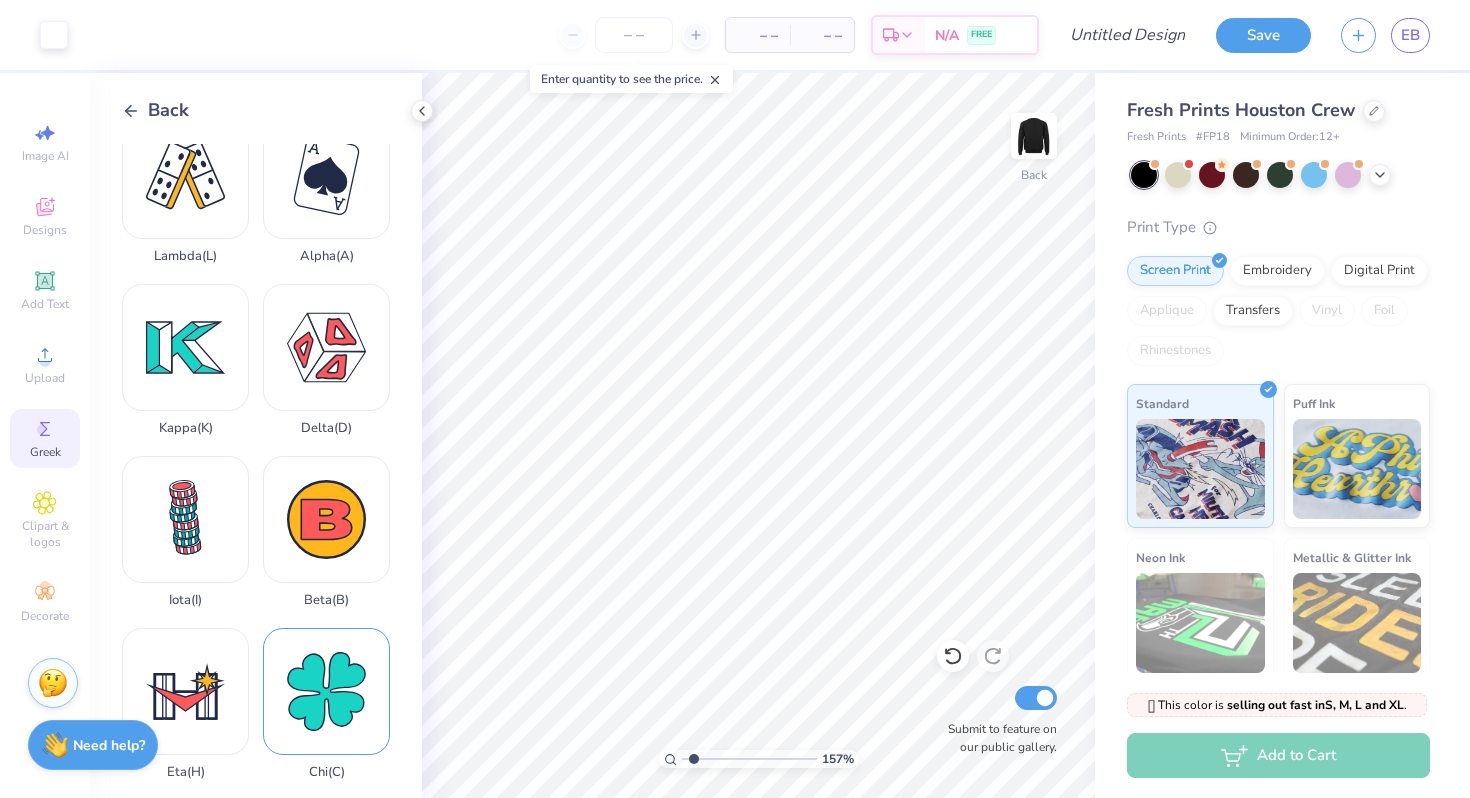scroll, scrollTop: 29, scrollLeft: 0, axis: vertical 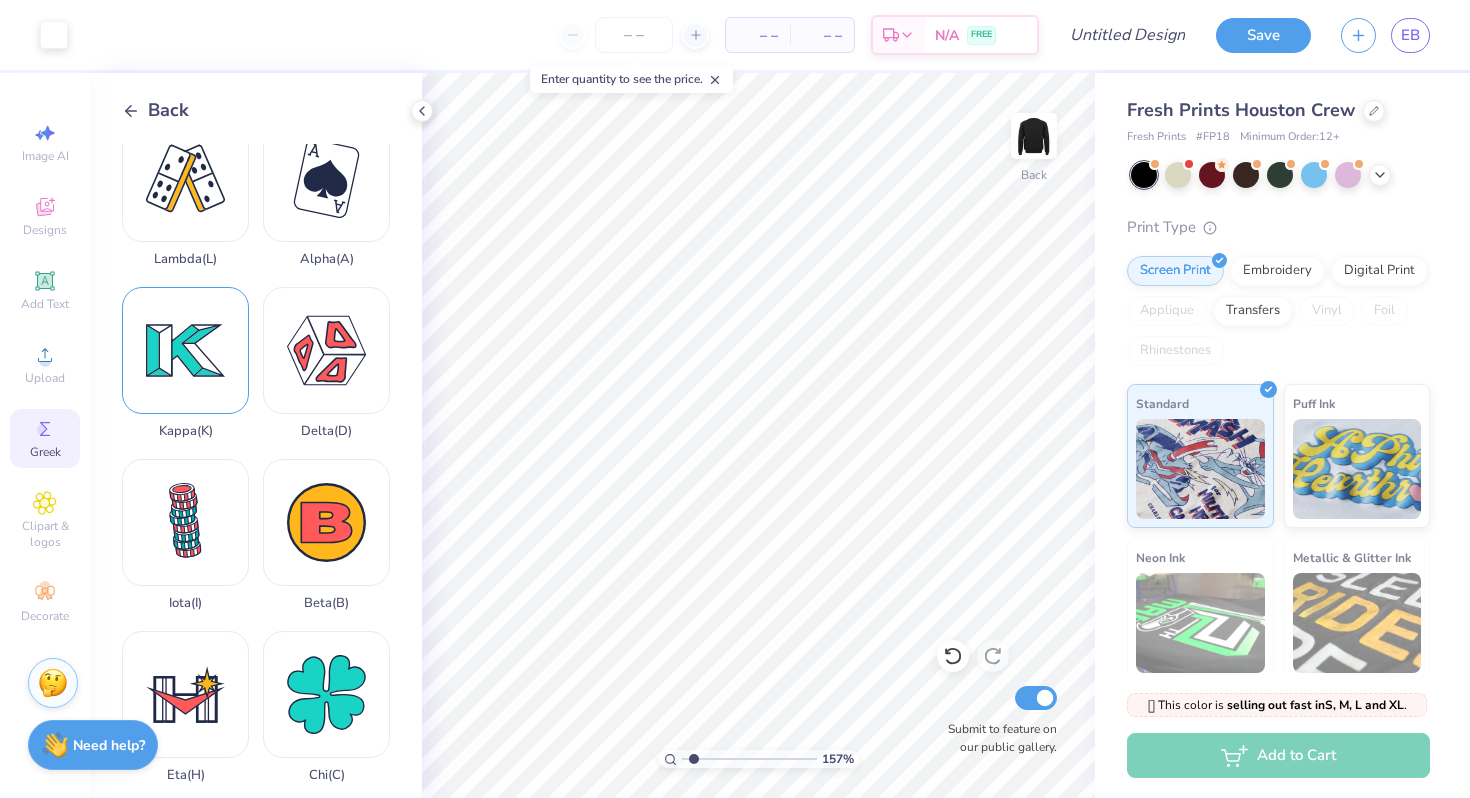 click on "Kappa  ( K )" at bounding box center (185, 363) 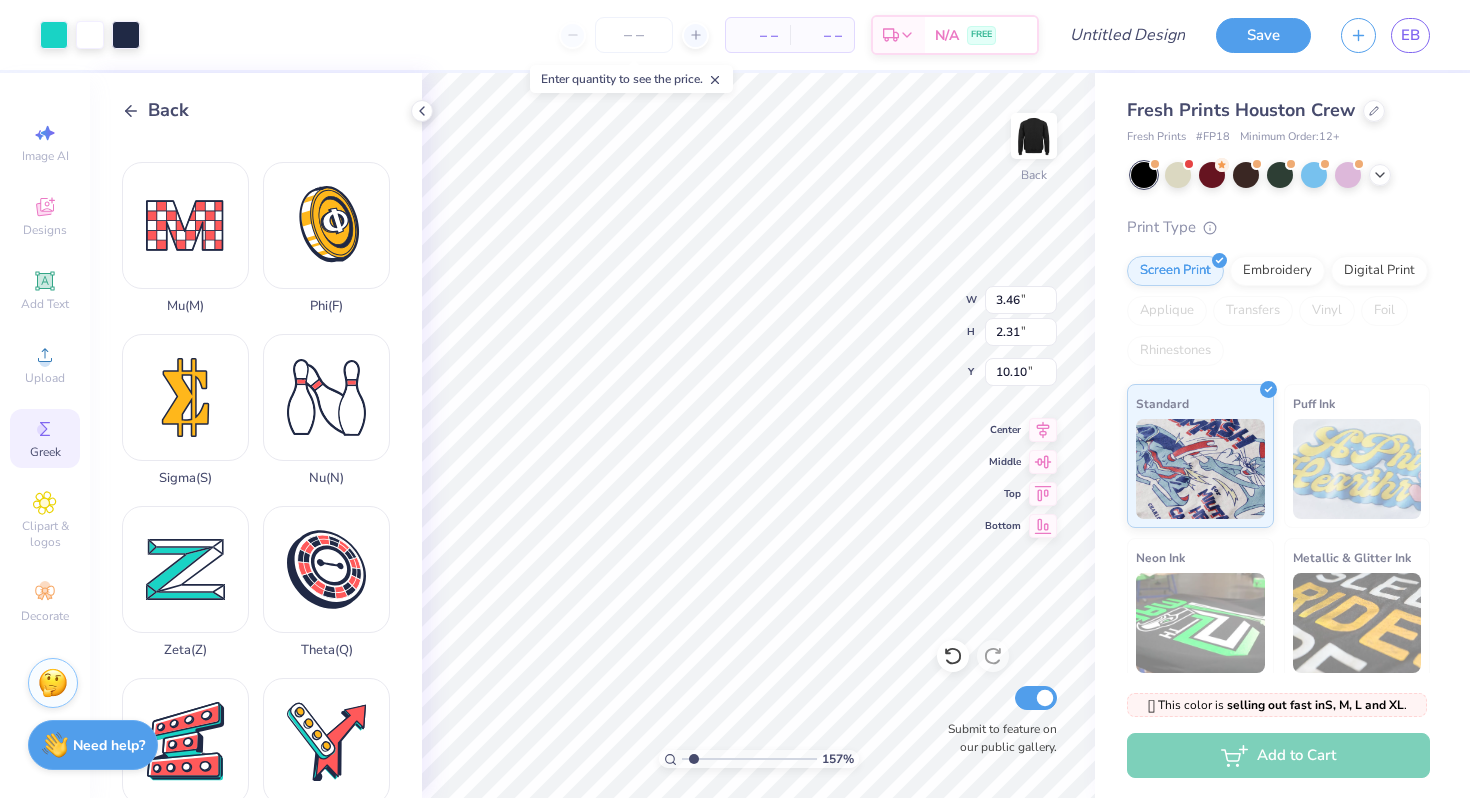 scroll, scrollTop: 1360, scrollLeft: 0, axis: vertical 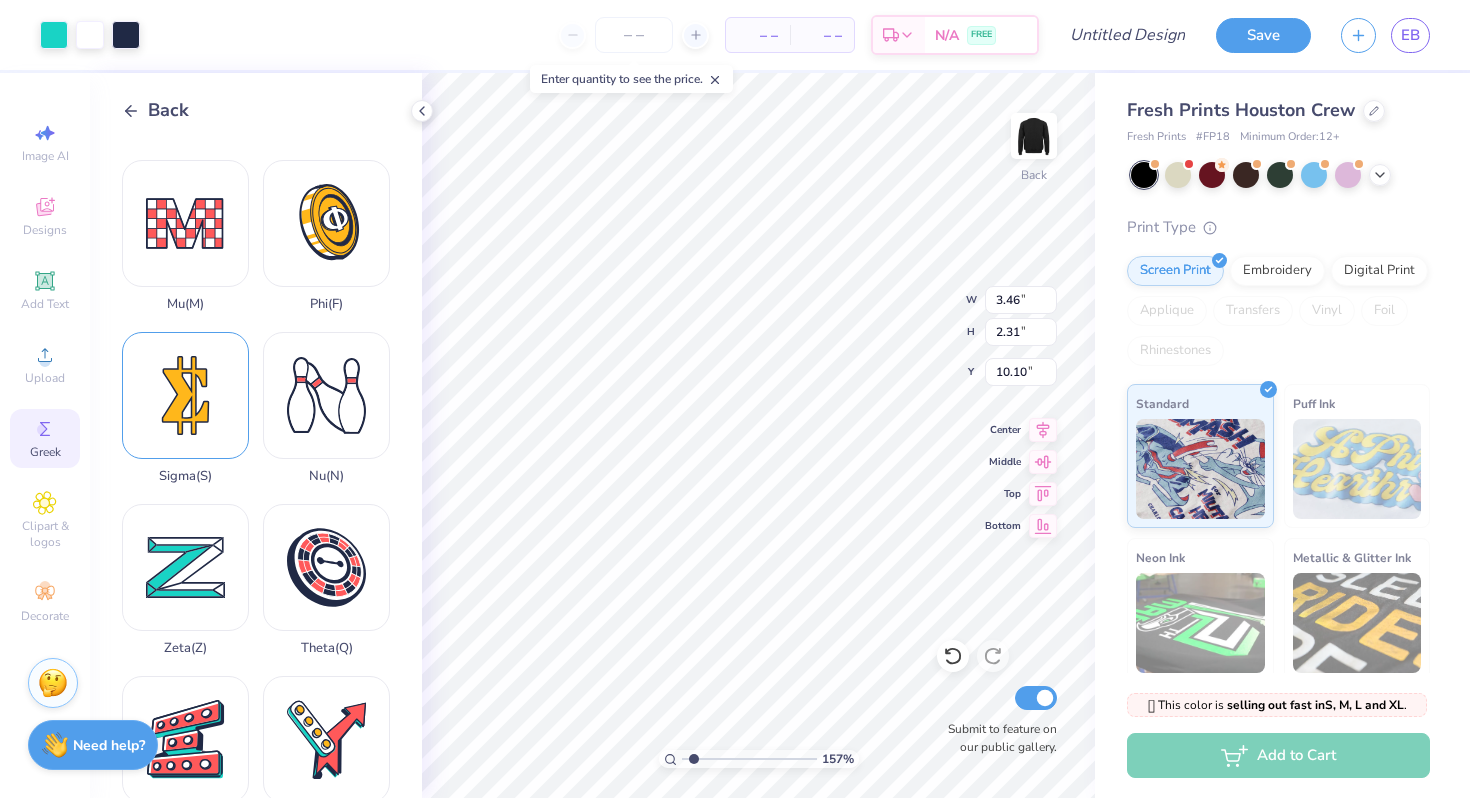 click on "Sigma  ( S )" at bounding box center (185, 408) 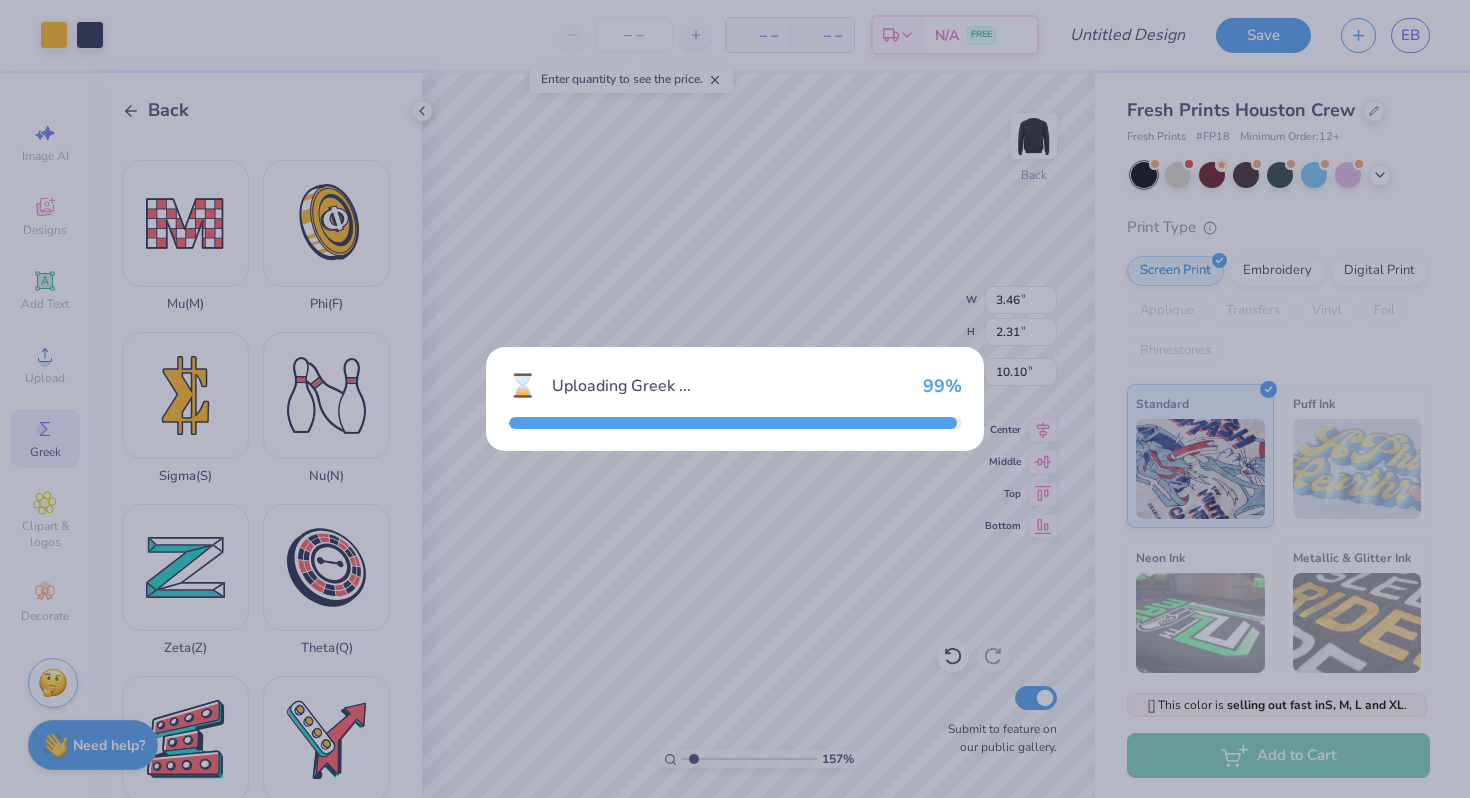type on "1.95" 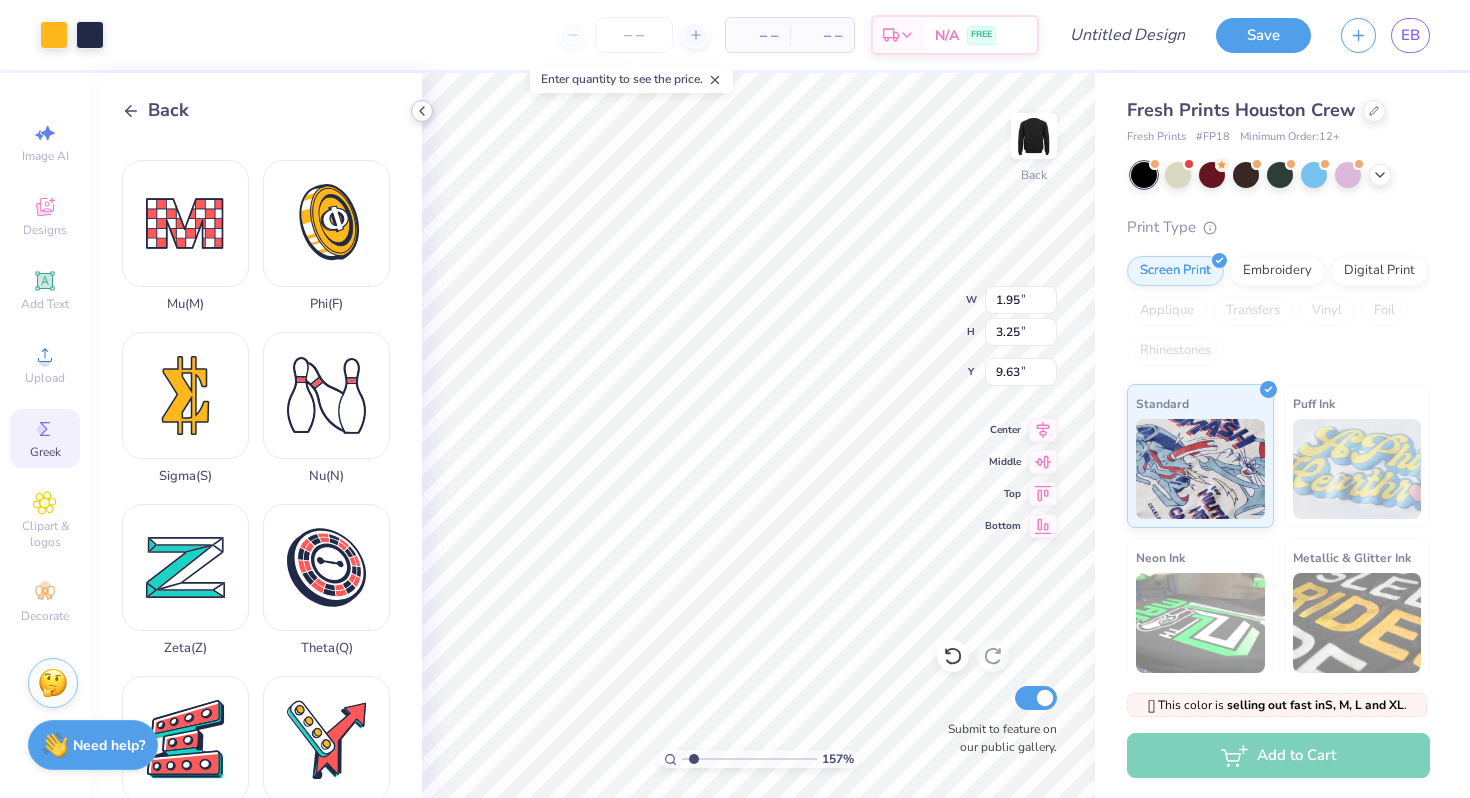 click at bounding box center [422, 111] 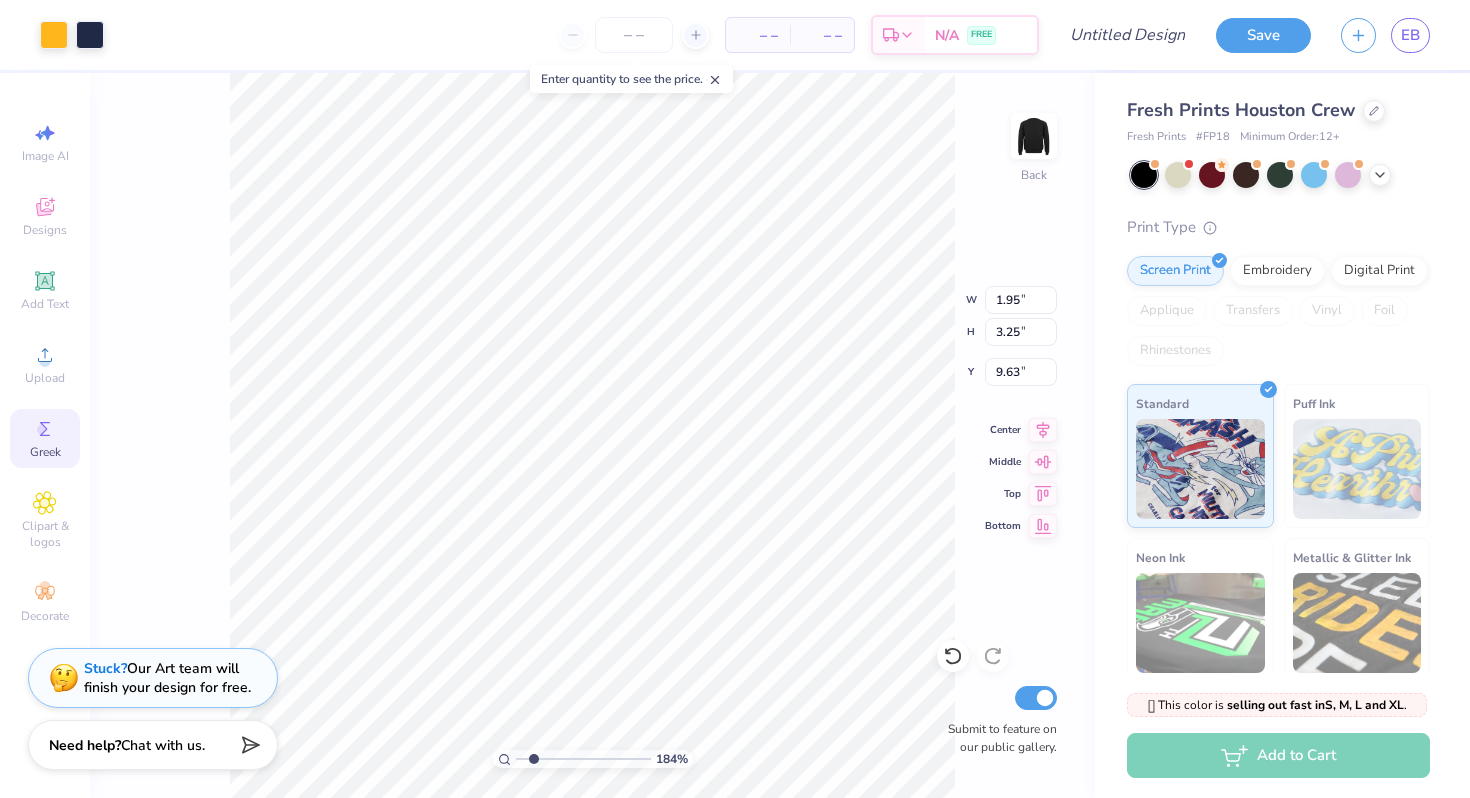 drag, startPoint x: 528, startPoint y: 759, endPoint x: 533, endPoint y: 741, distance: 18.681541 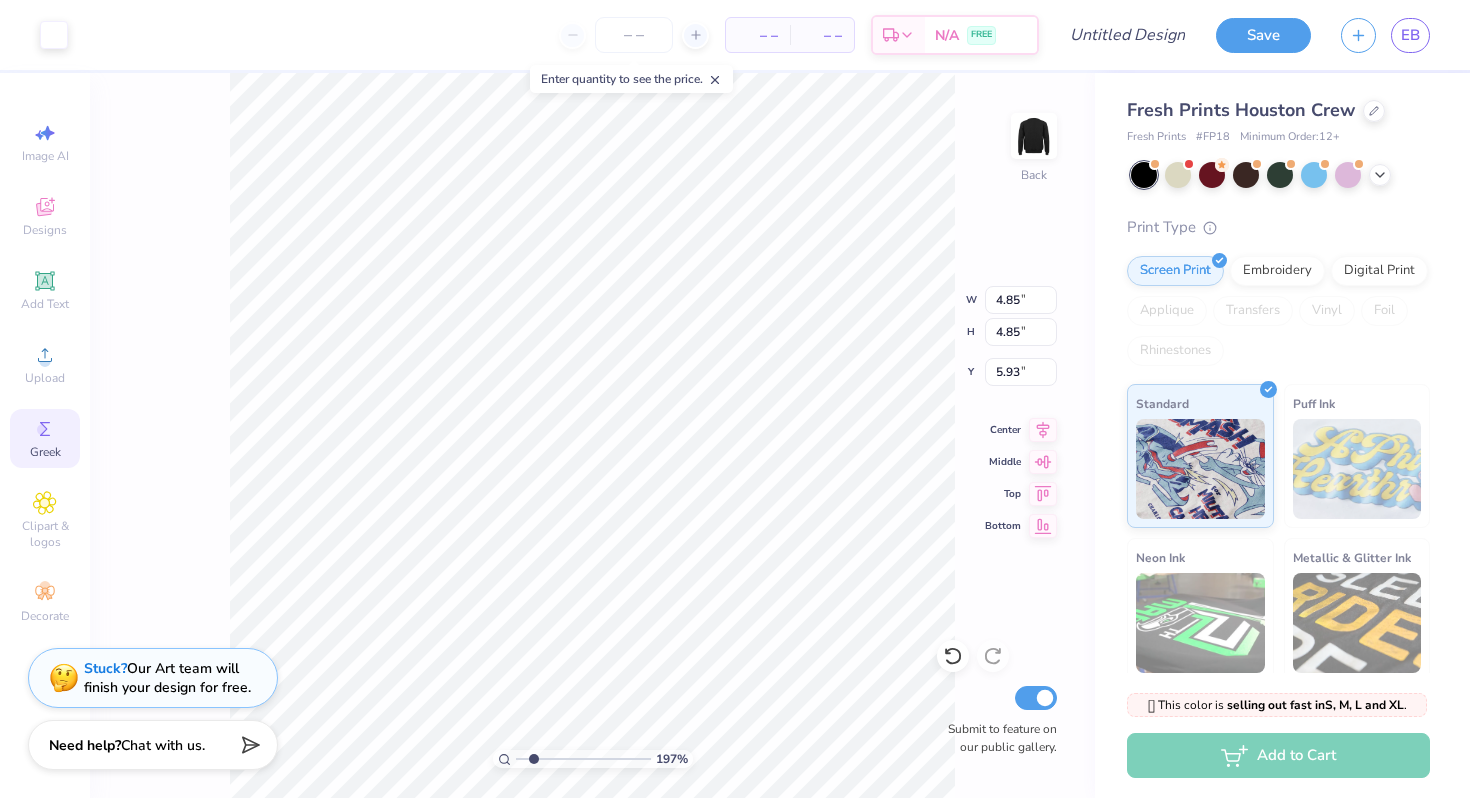 type on "4.85" 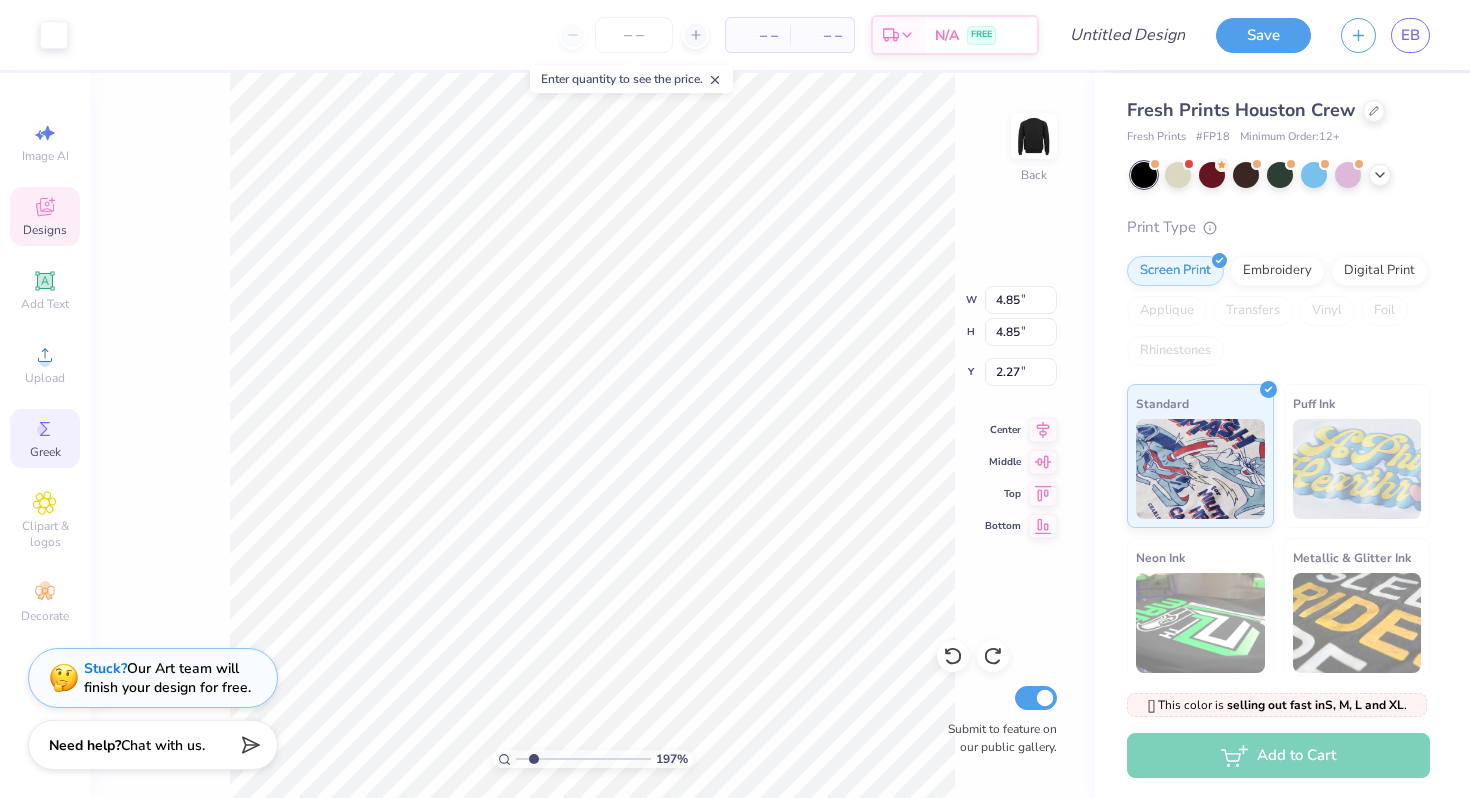 type on "5.93" 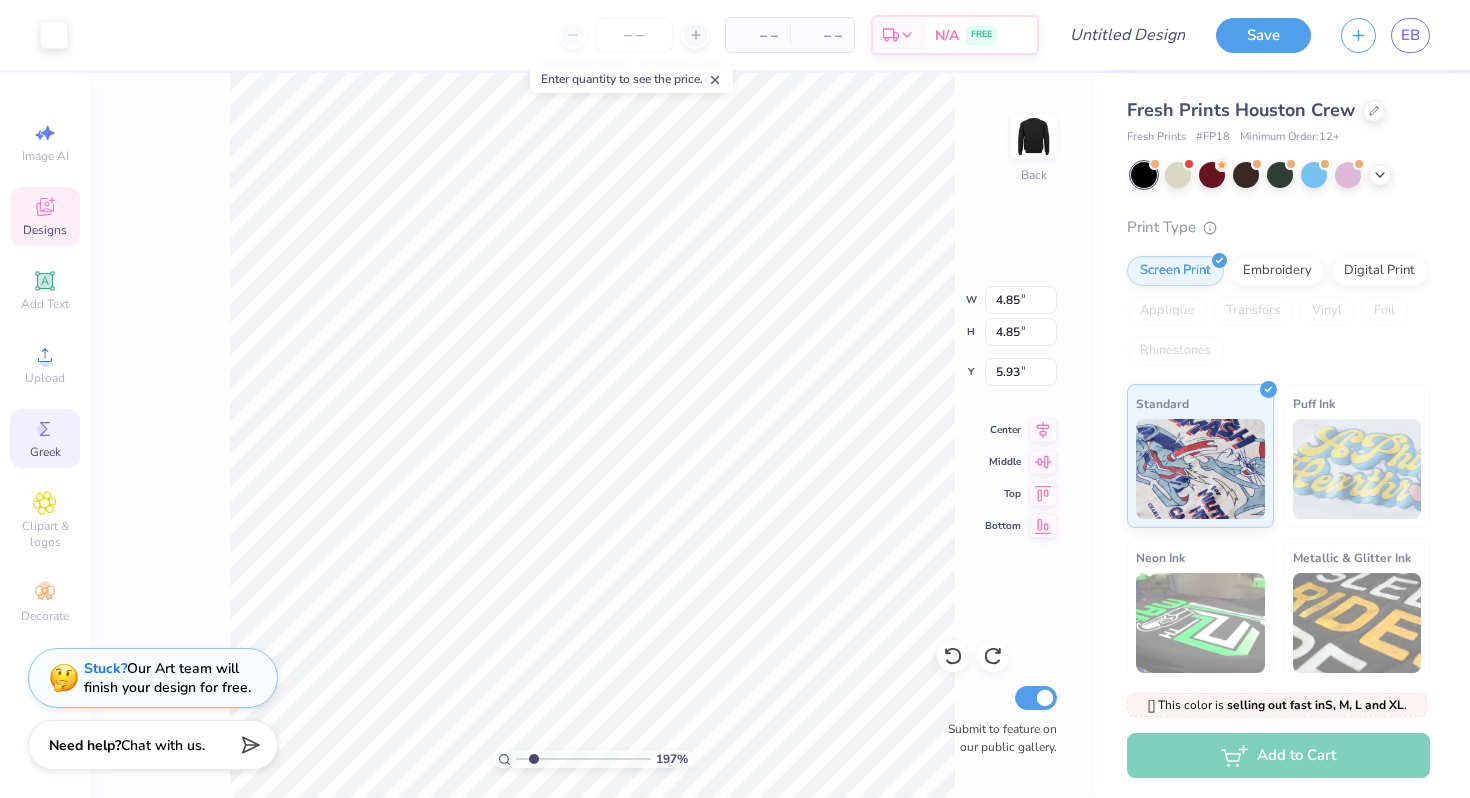 type on "3.40" 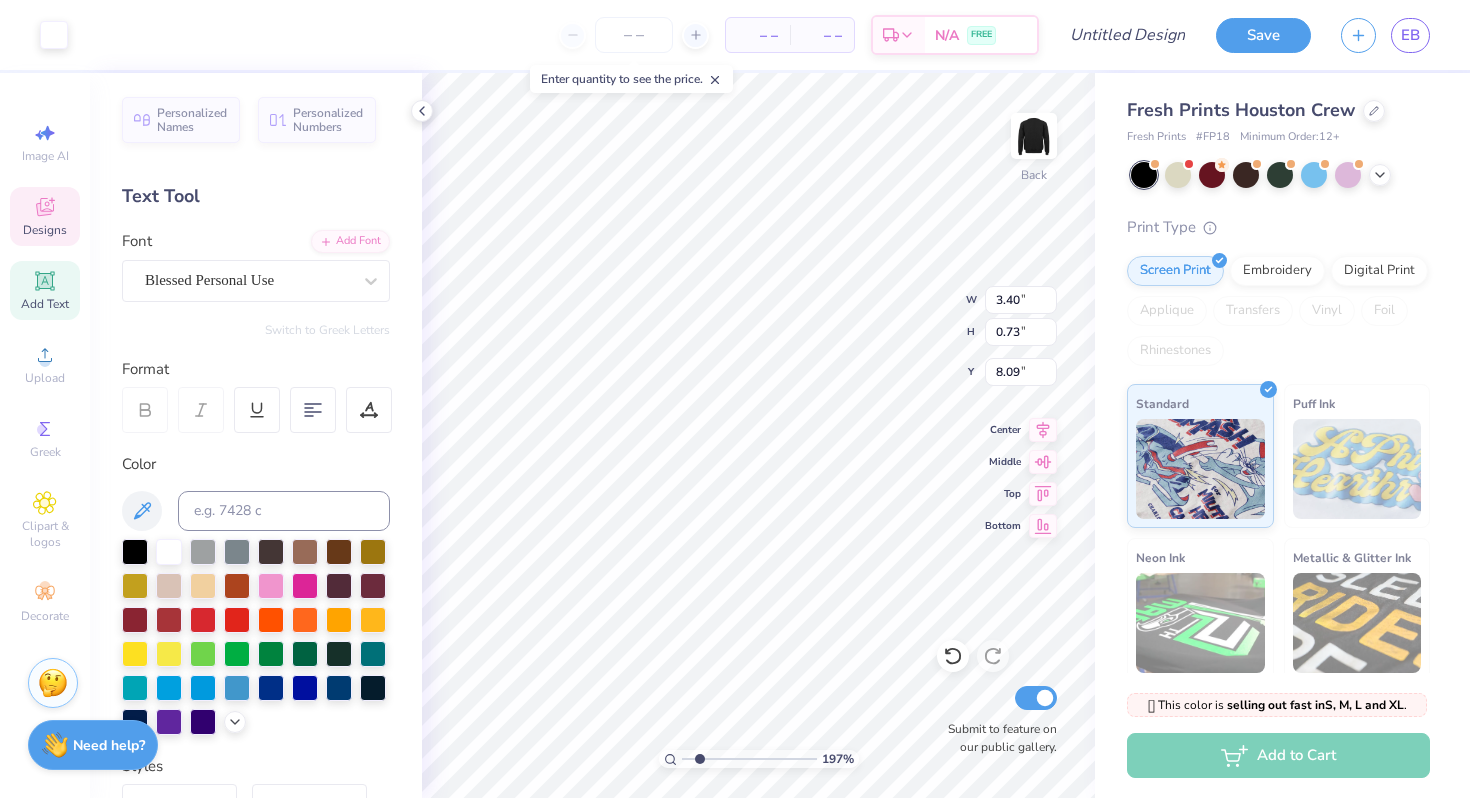 type on "7.99" 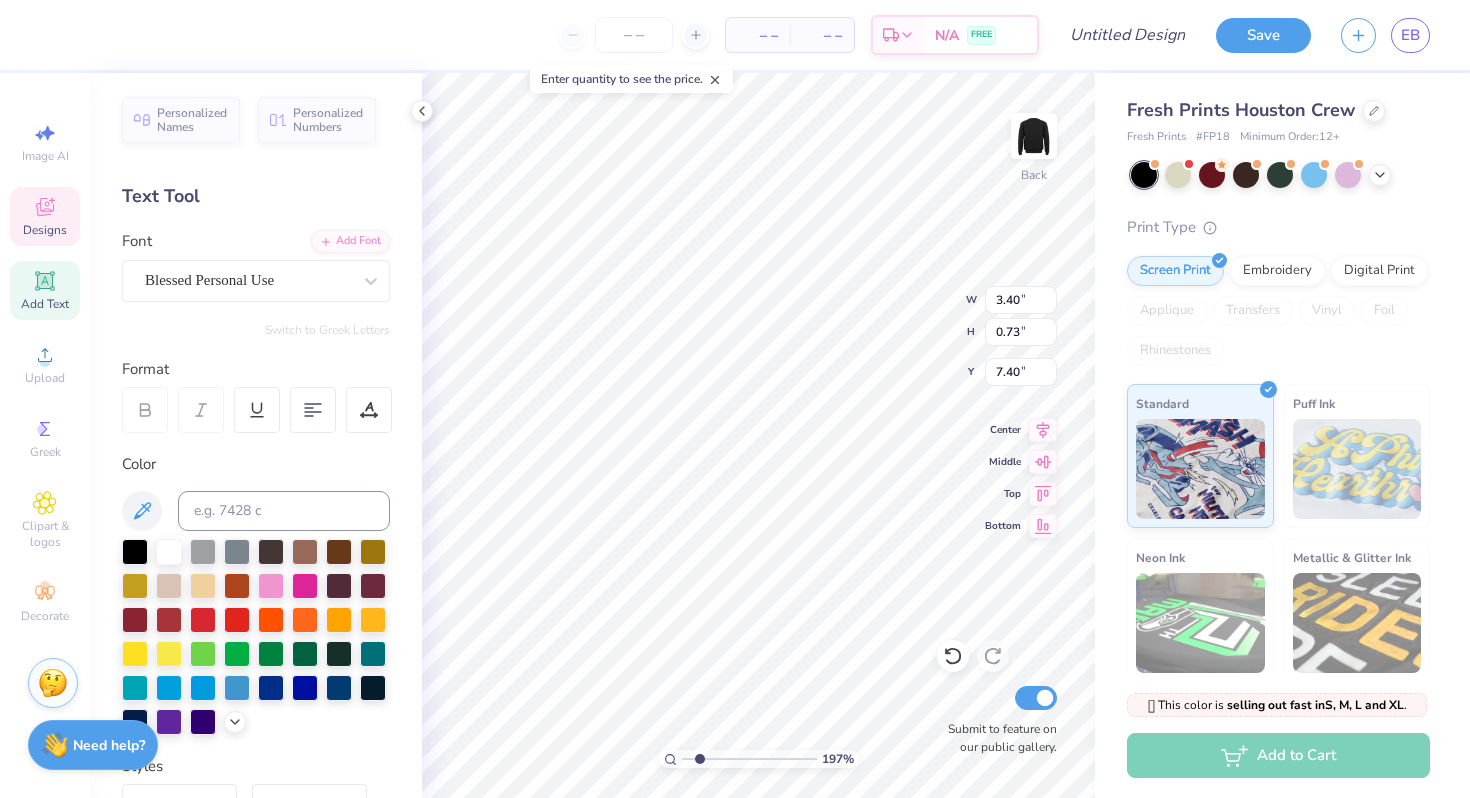type on "7.99" 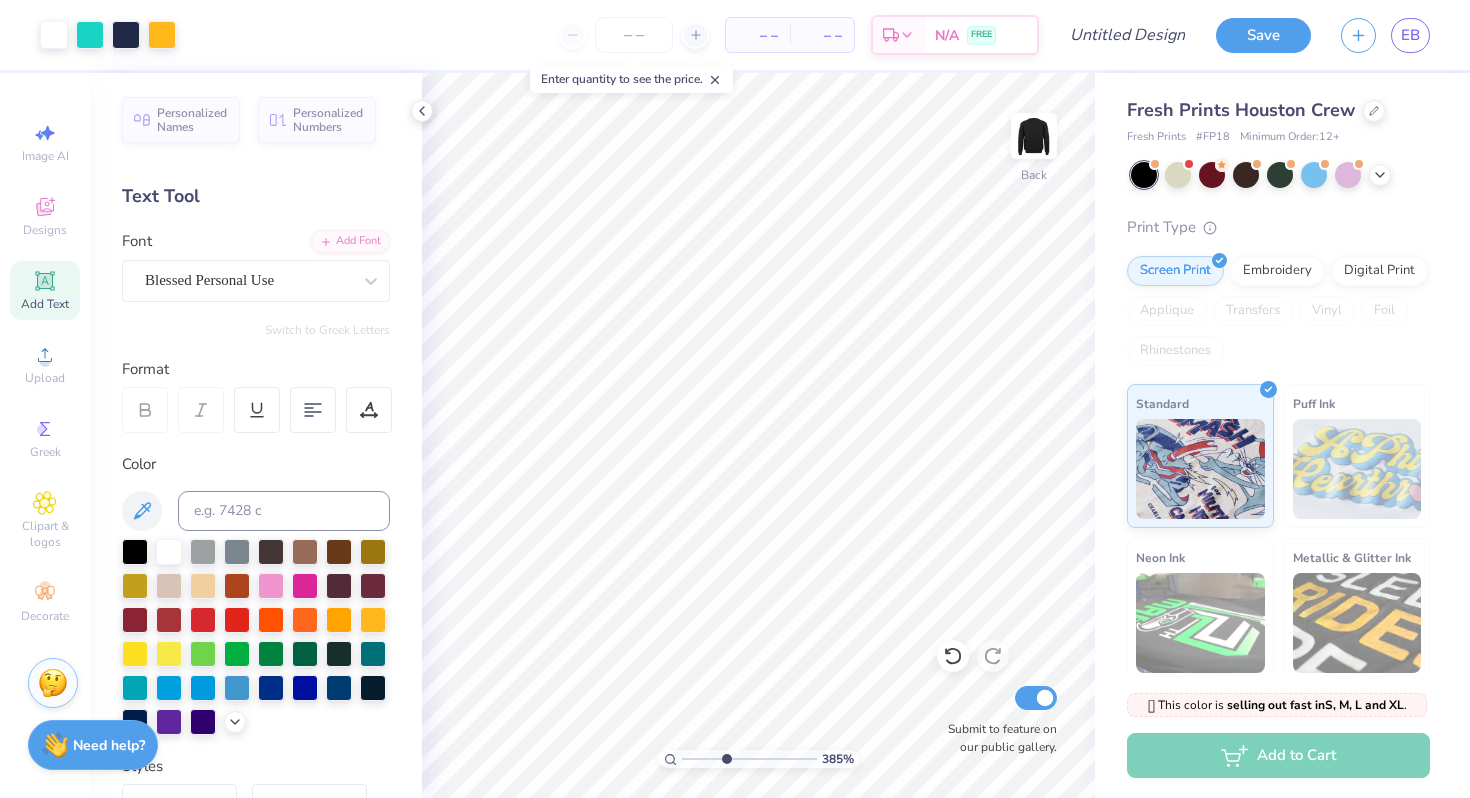 type on "3.91" 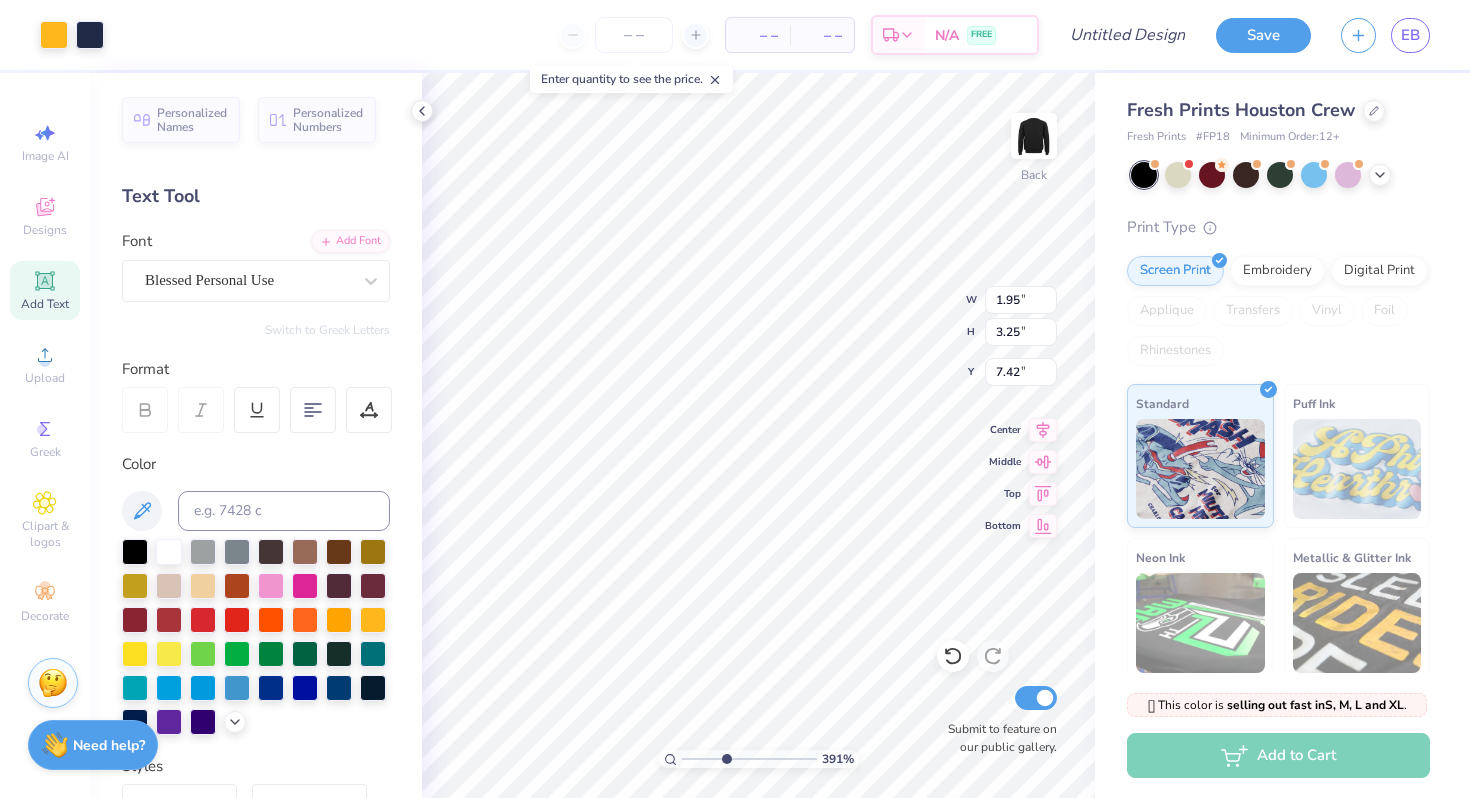 type on "7.42" 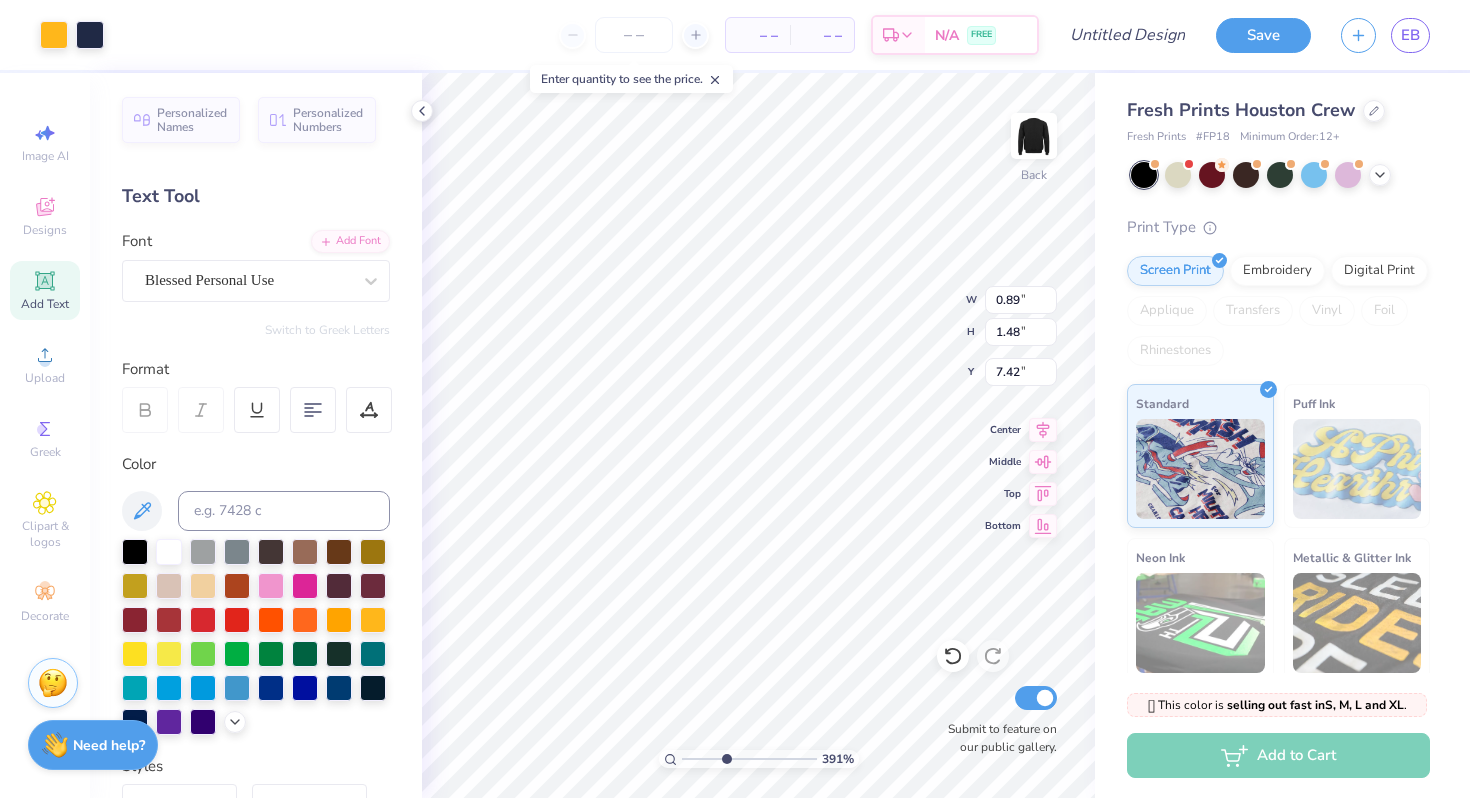 type on "0.89" 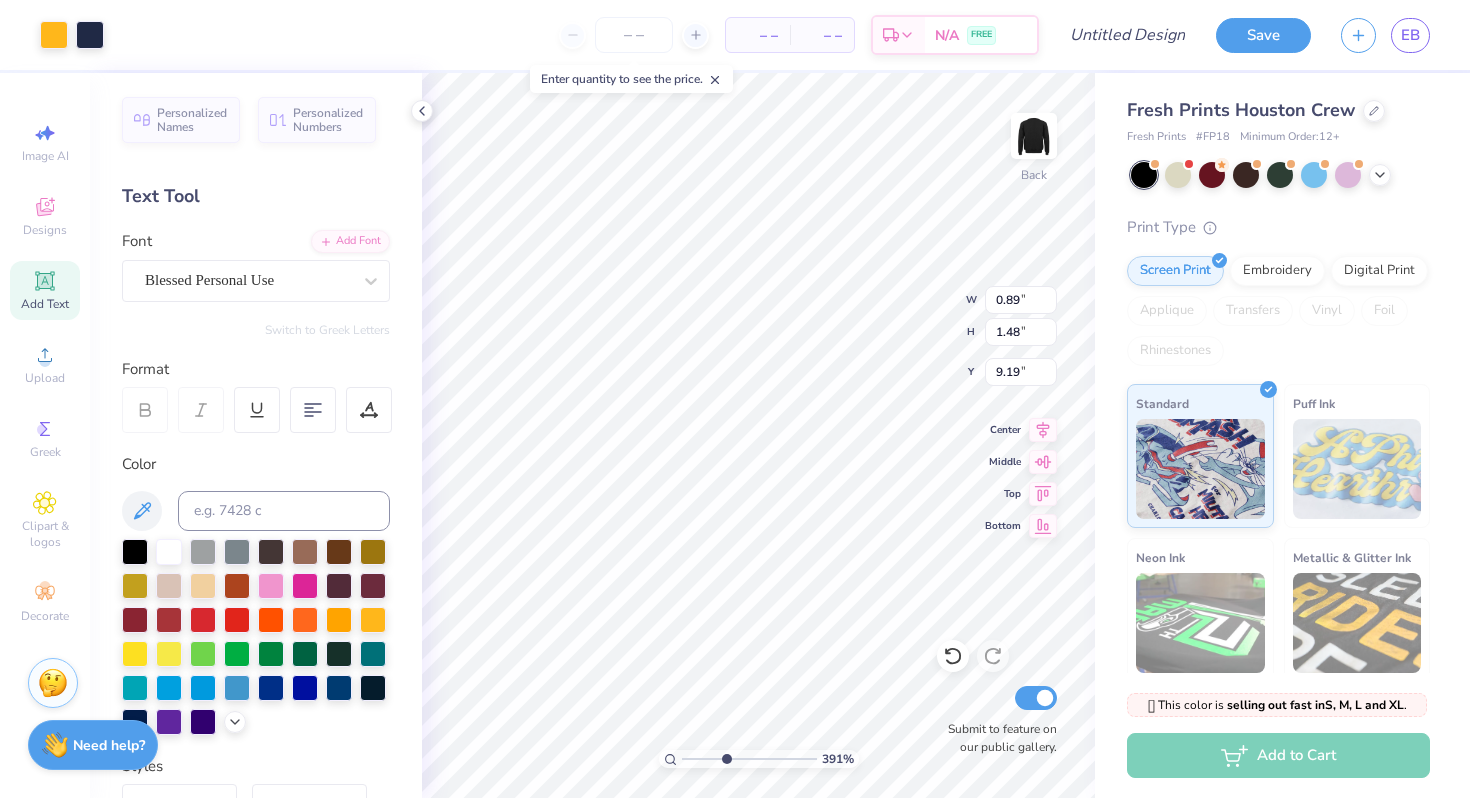 type on "7.99" 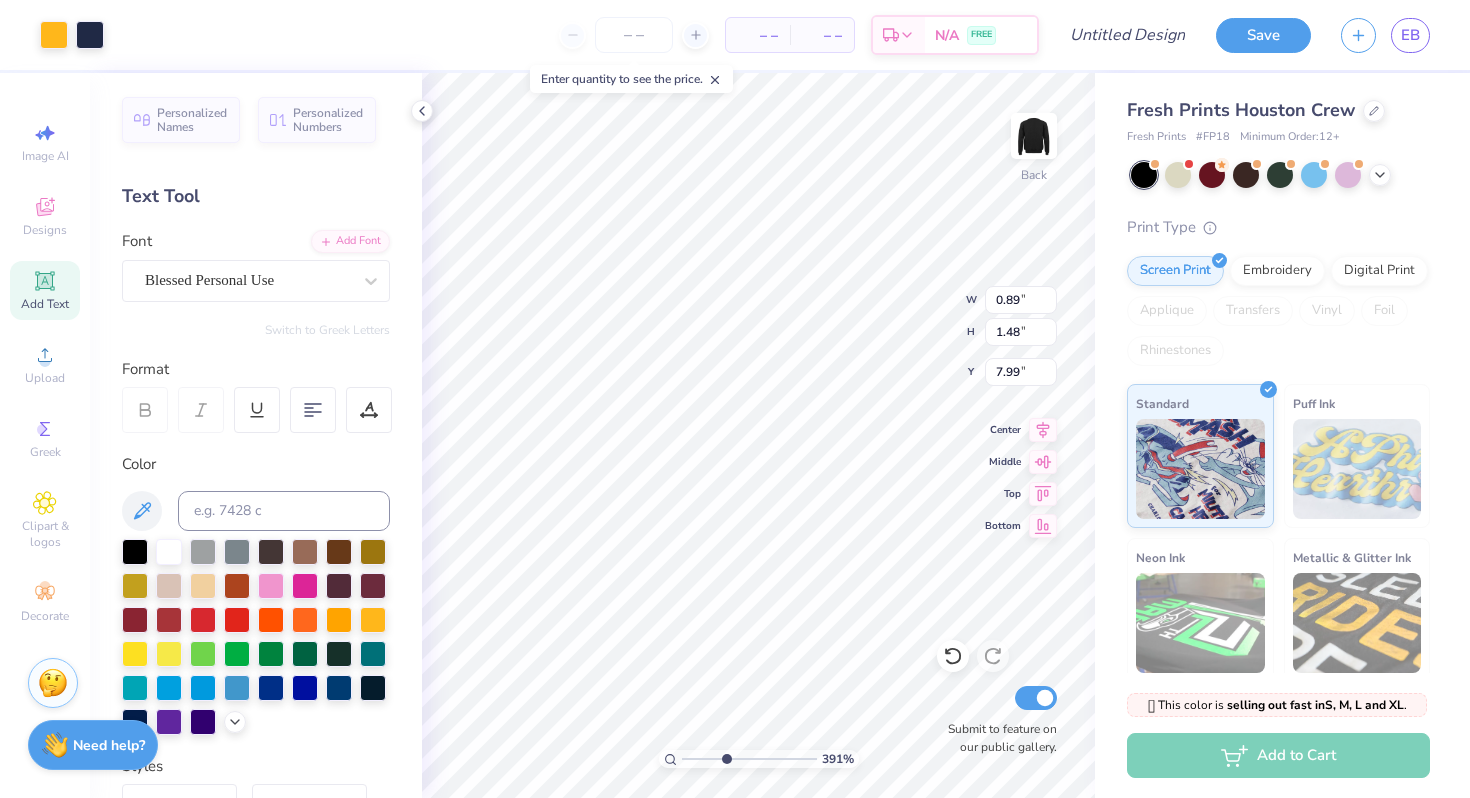type on "3.46" 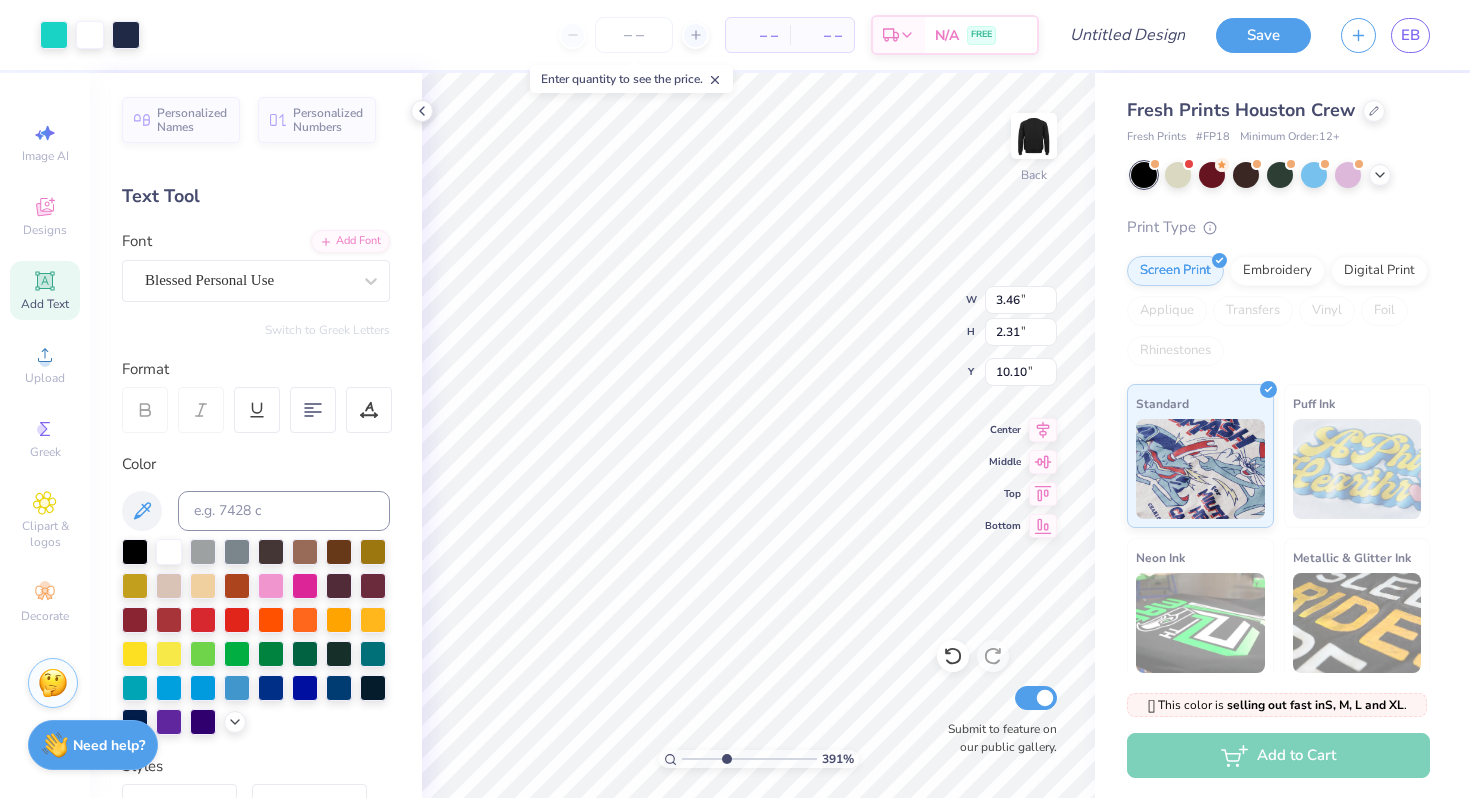 type on "1.65" 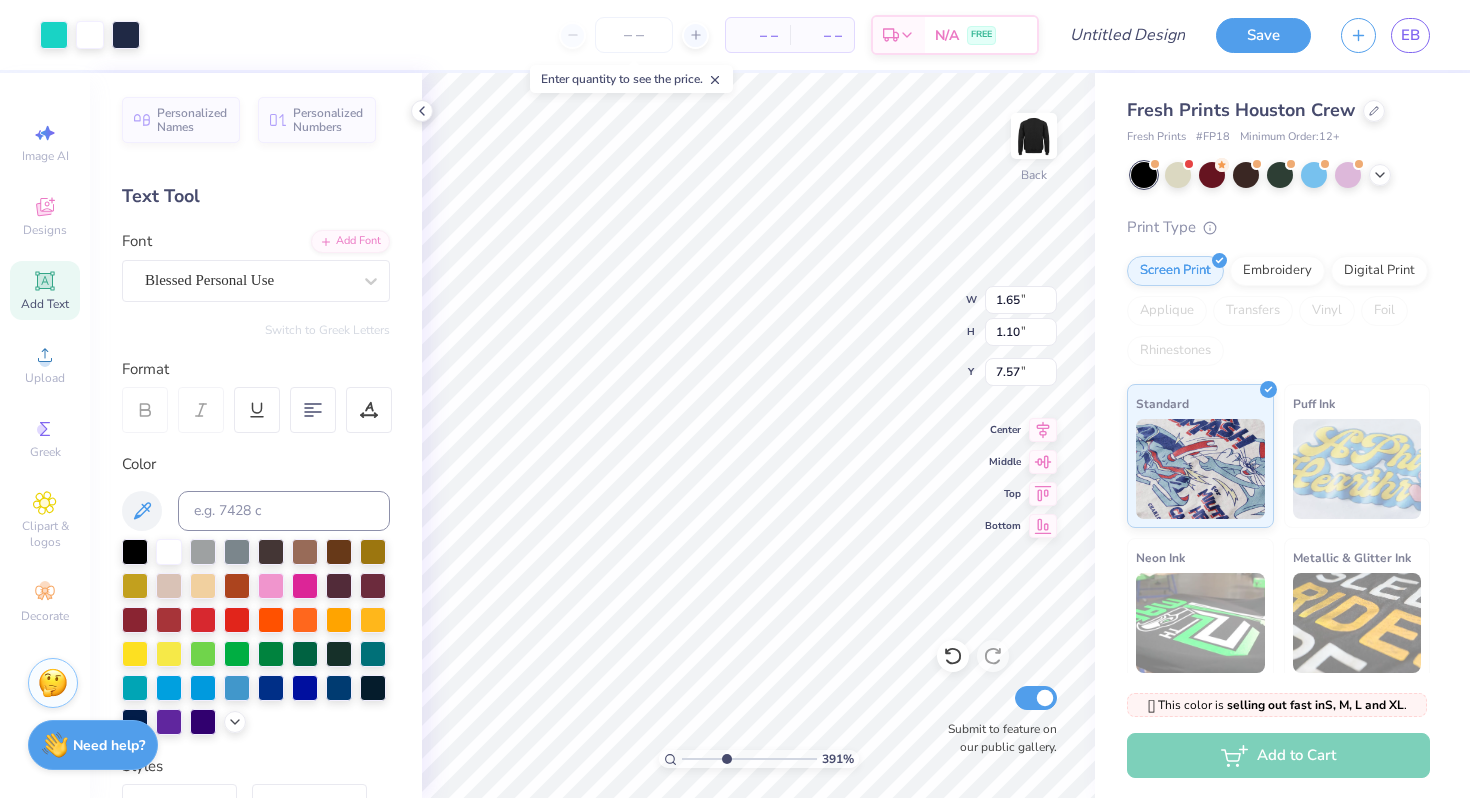type on "7.75" 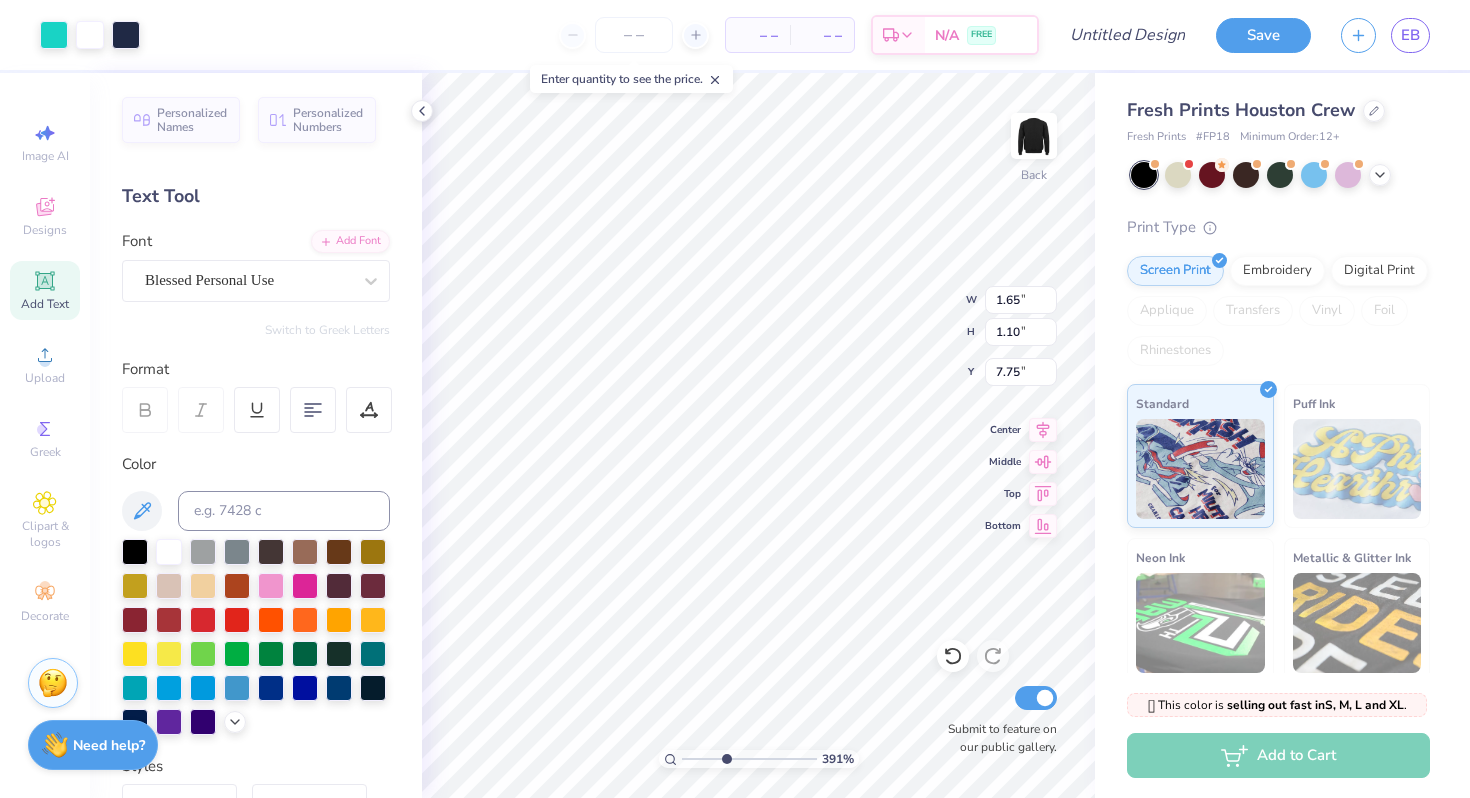 type on "1.29" 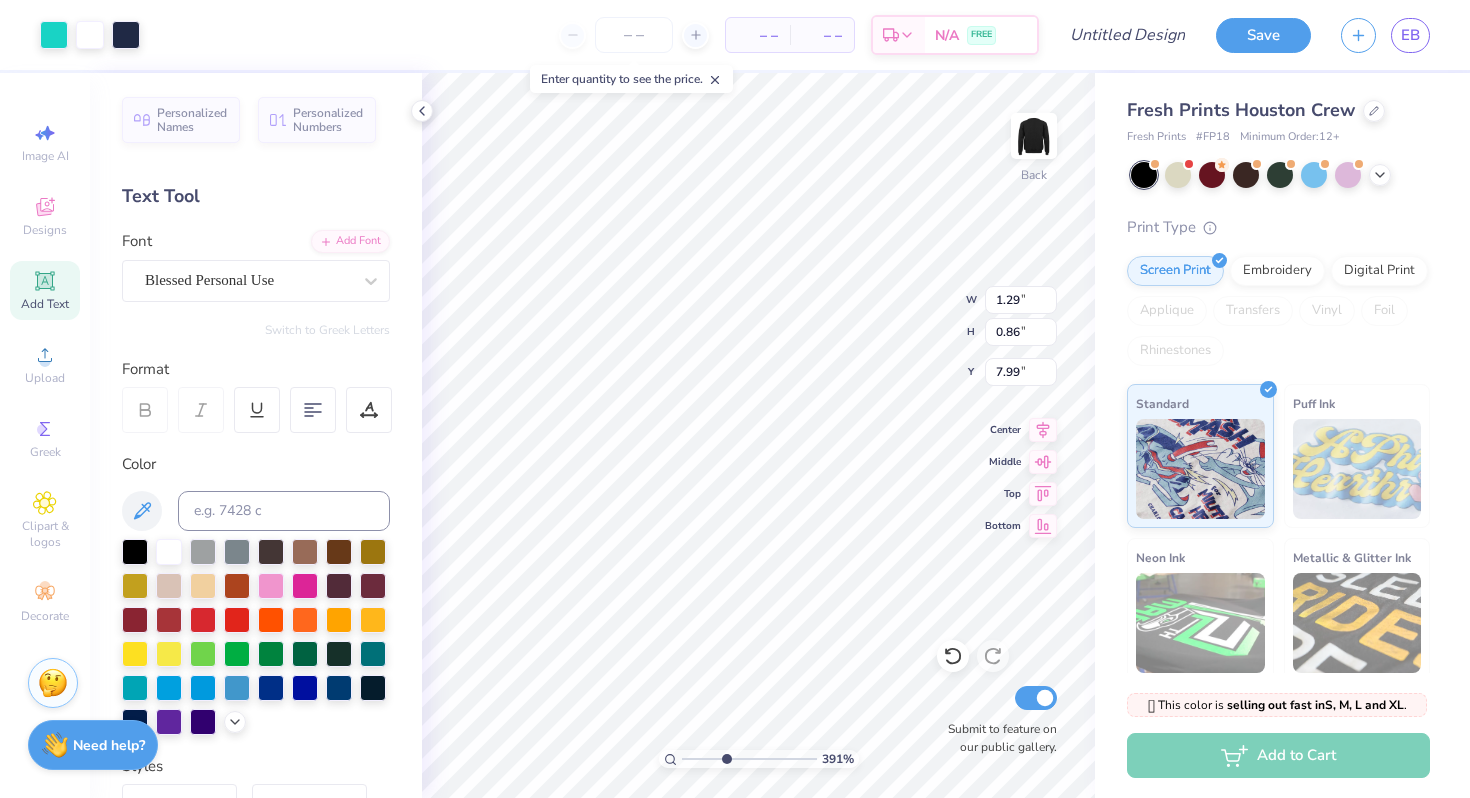 type on "7.74" 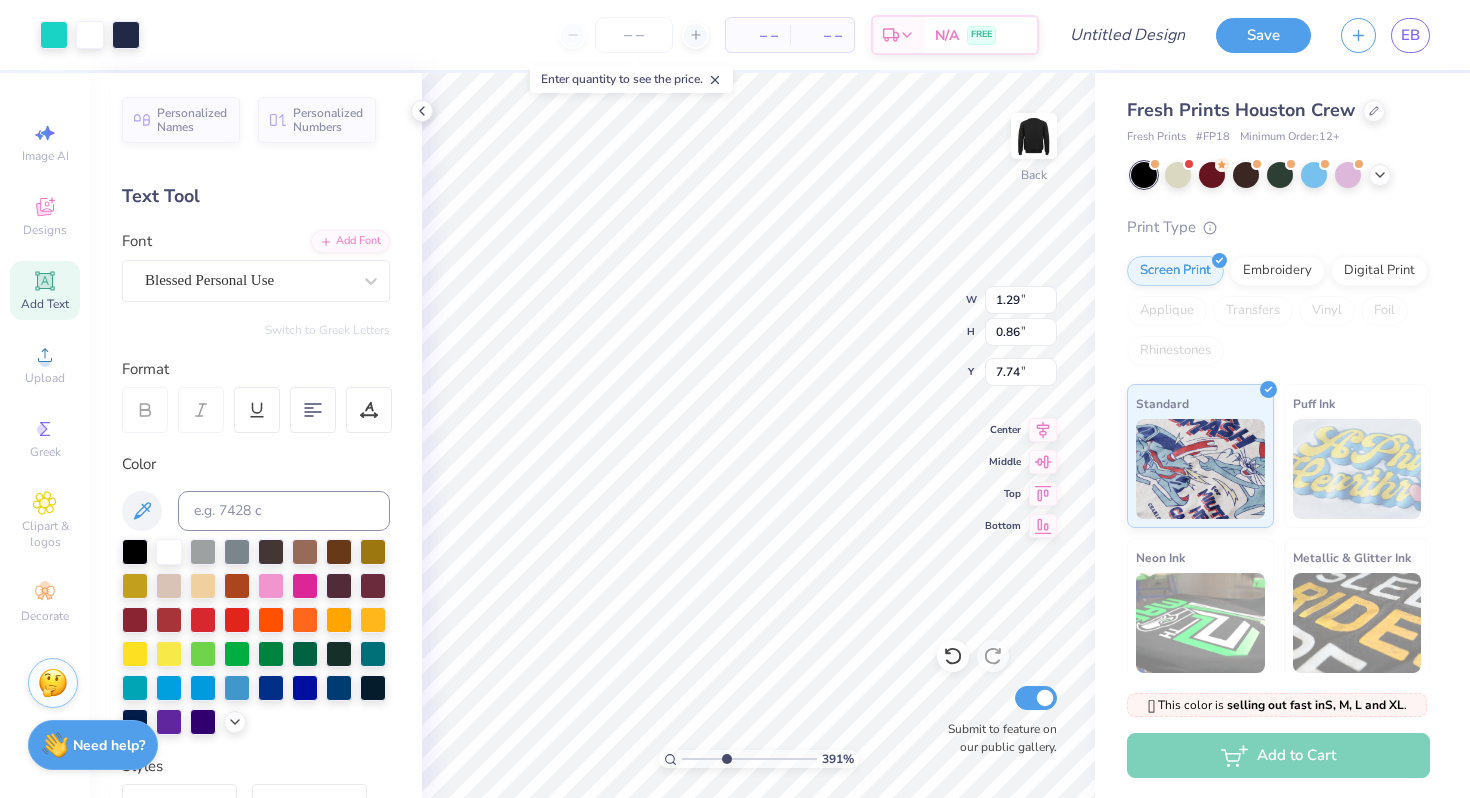 type on "0.89" 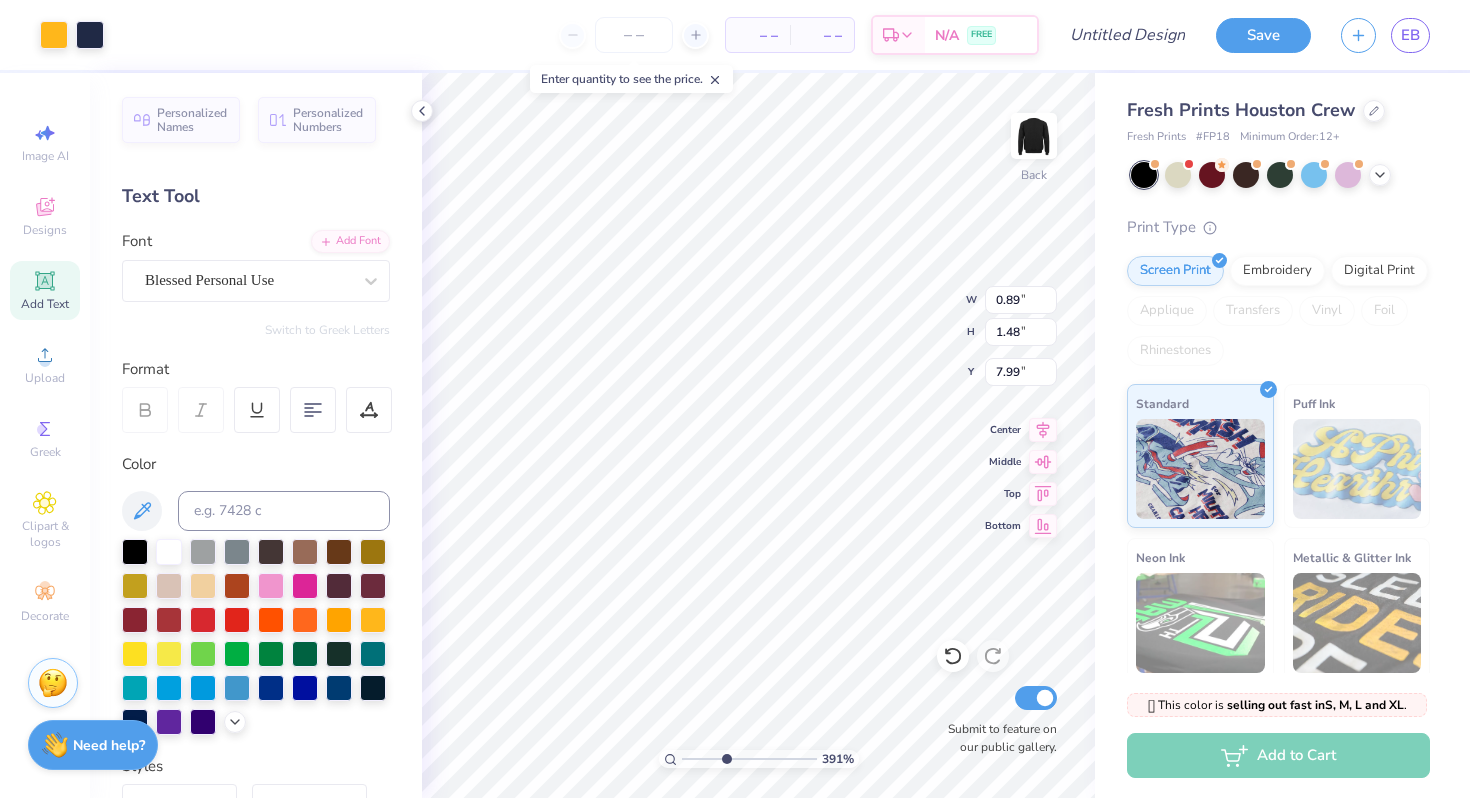 type on "7.85" 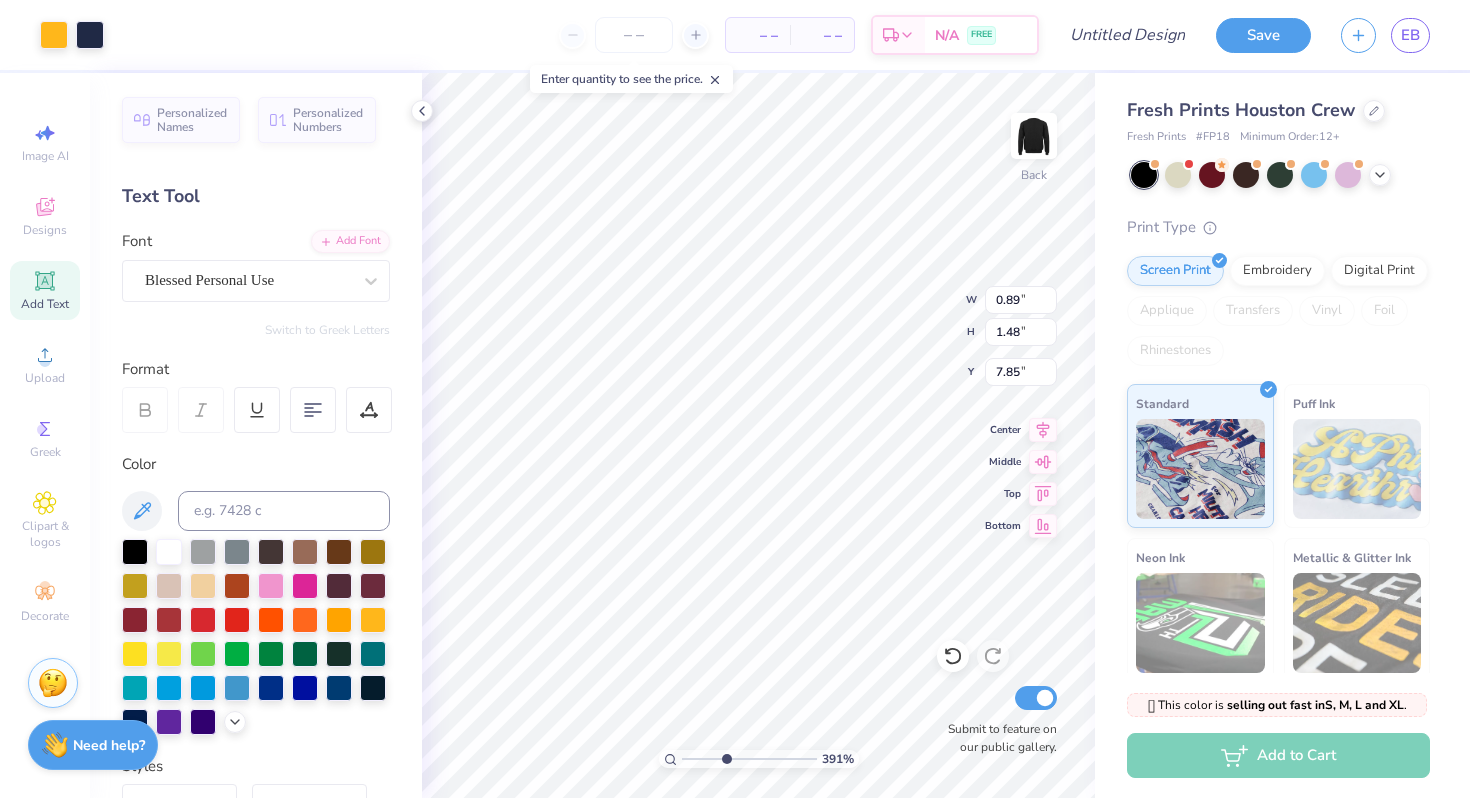 type on "1.29" 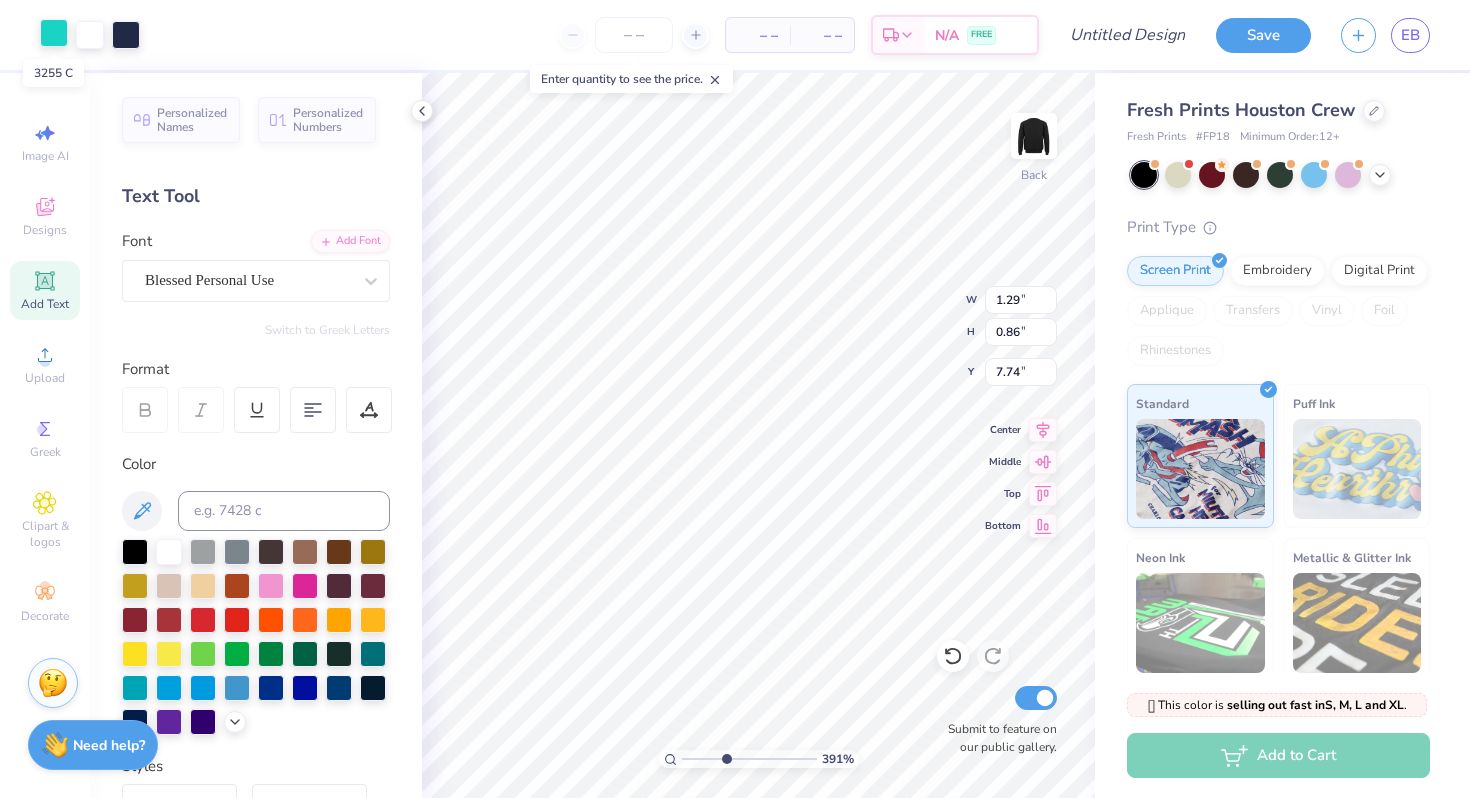 click at bounding box center (54, 33) 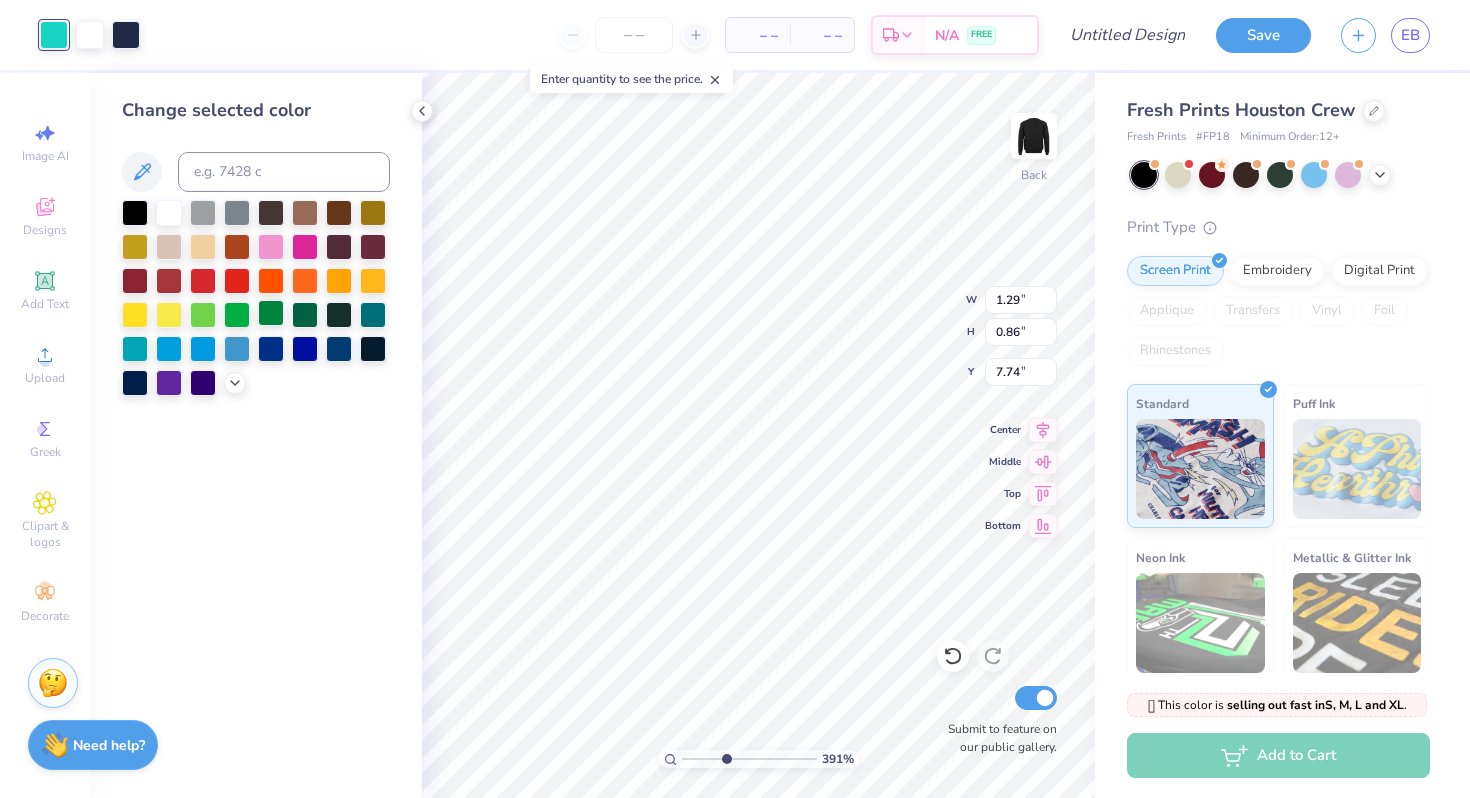click at bounding box center (271, 313) 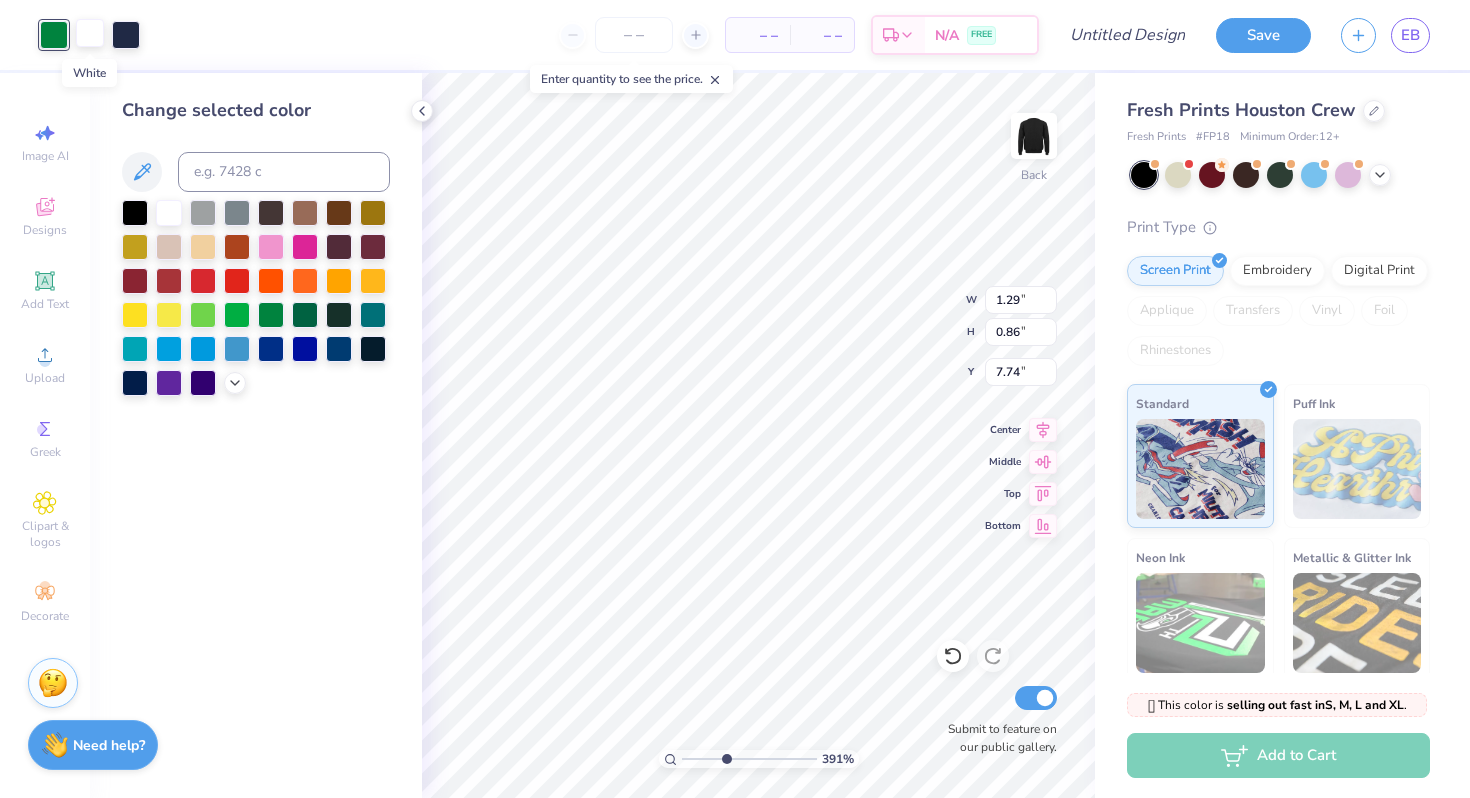 click at bounding box center (90, 33) 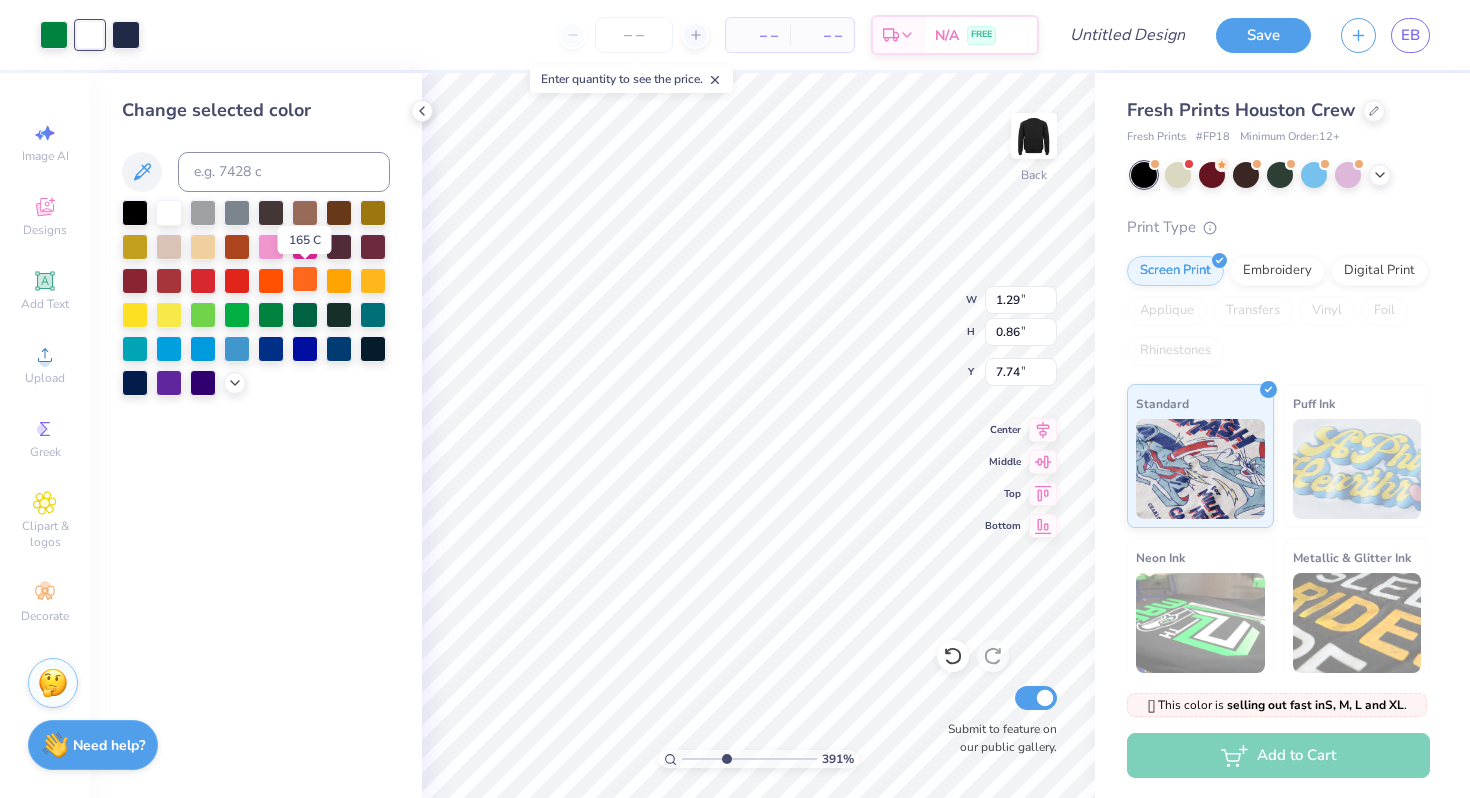 click at bounding box center [305, 279] 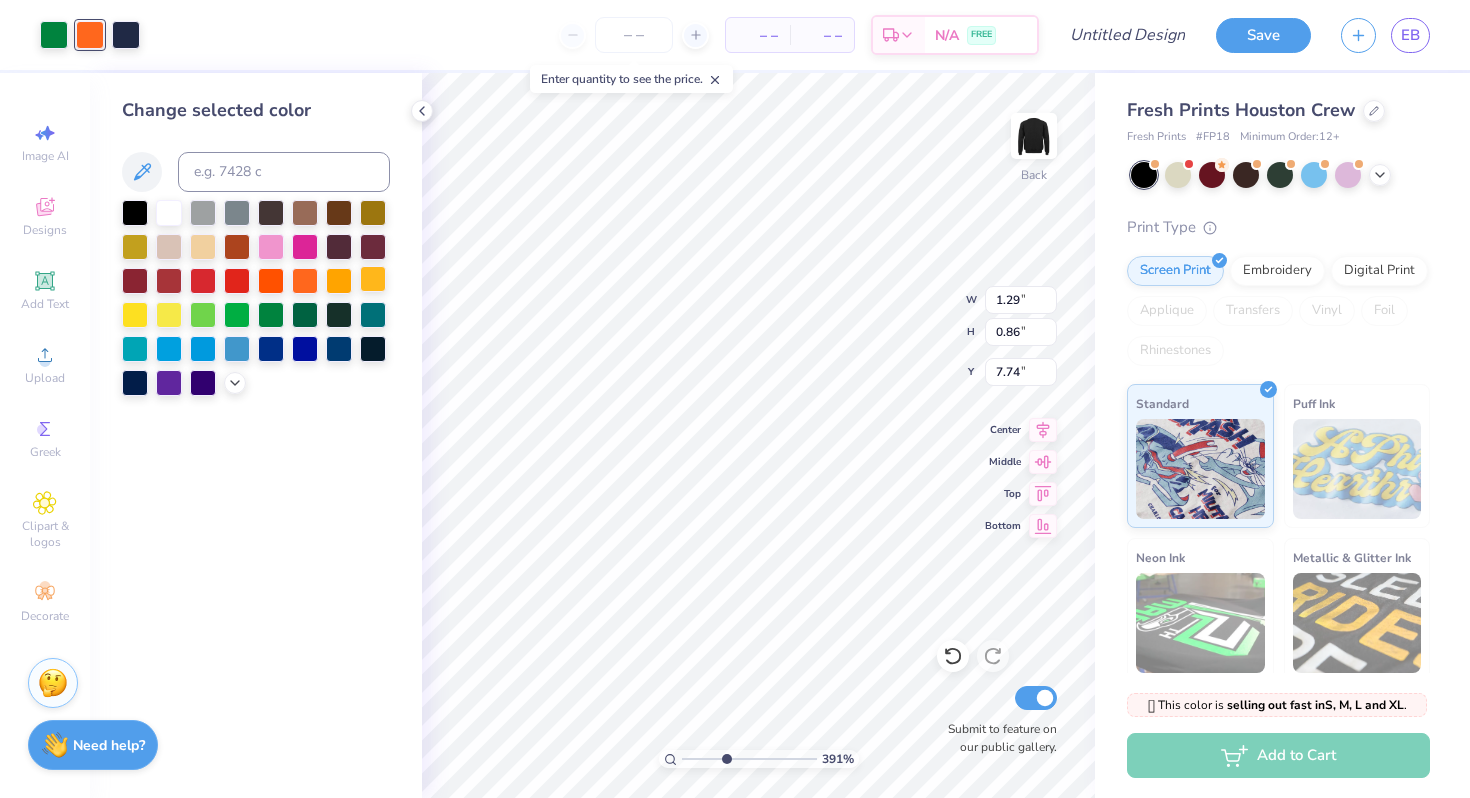 type on "0.89" 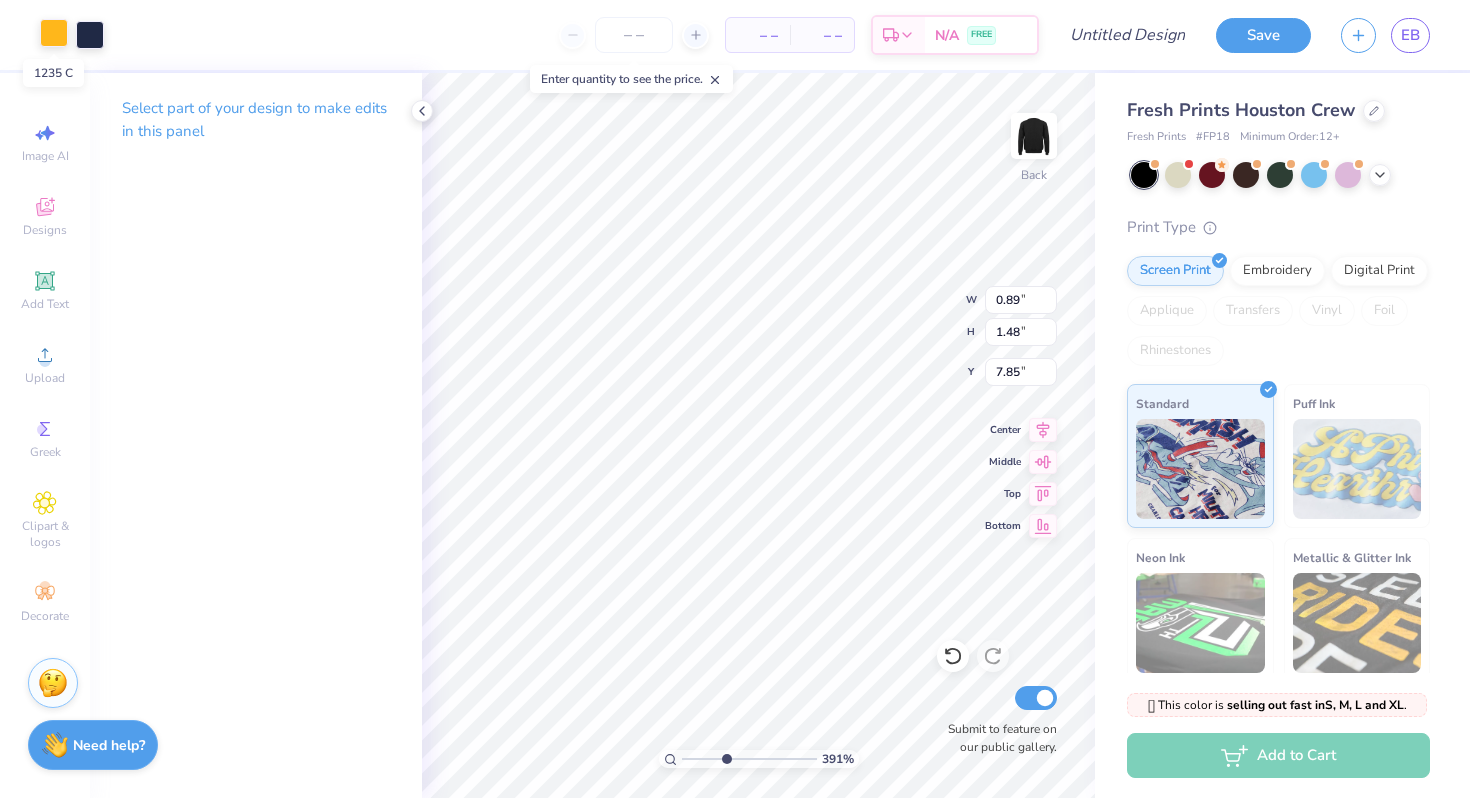 click at bounding box center [54, 33] 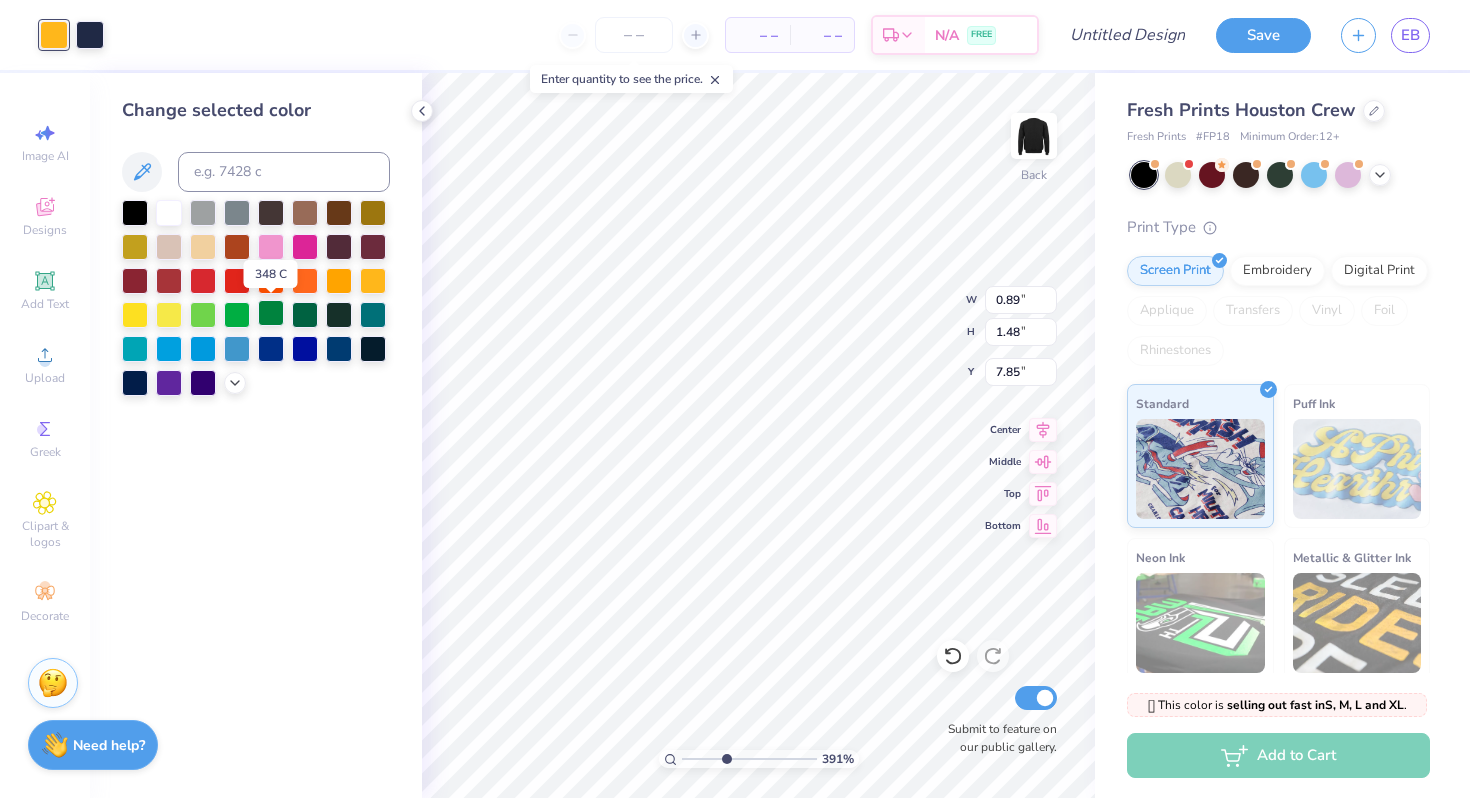 click at bounding box center (271, 313) 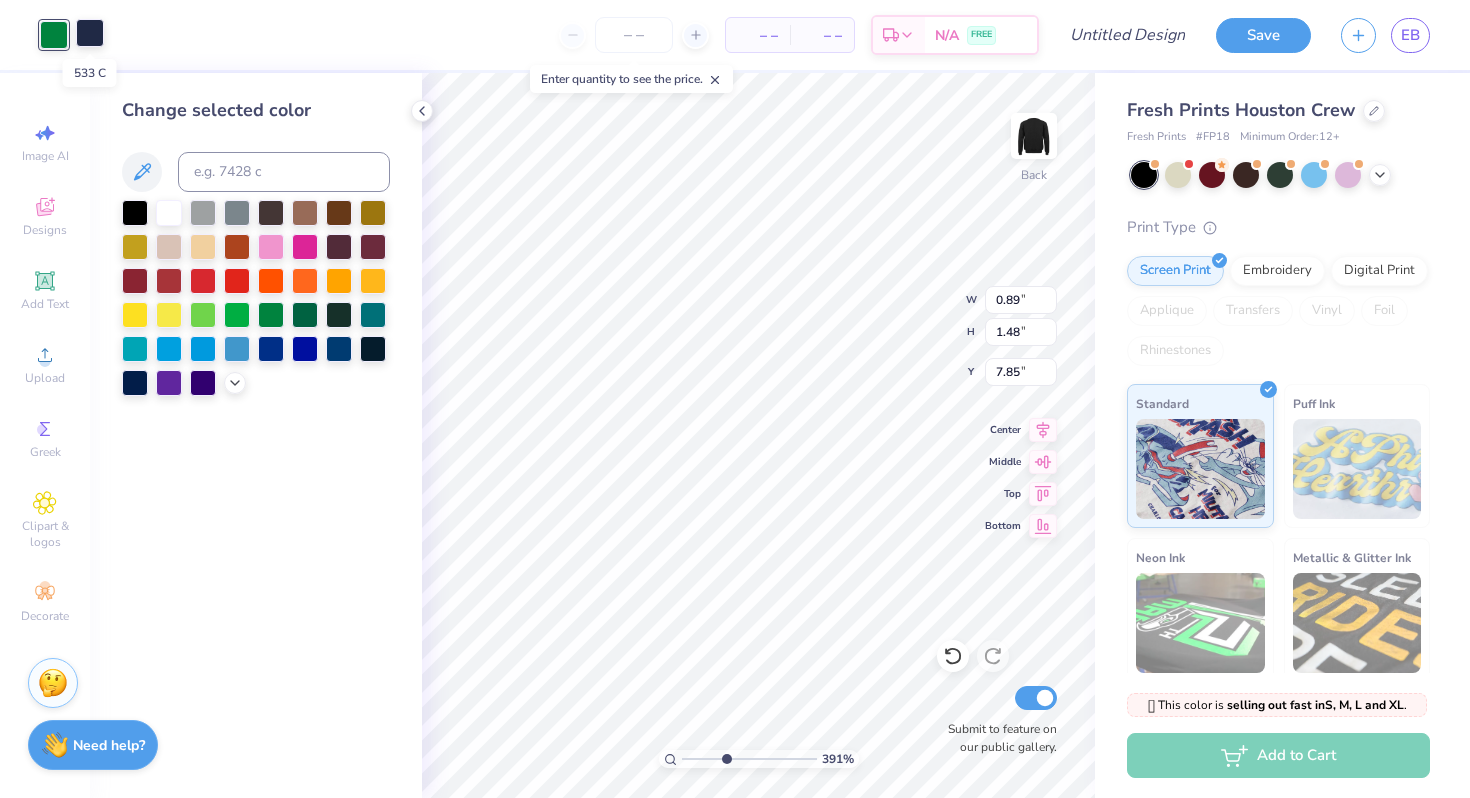 click at bounding box center [90, 33] 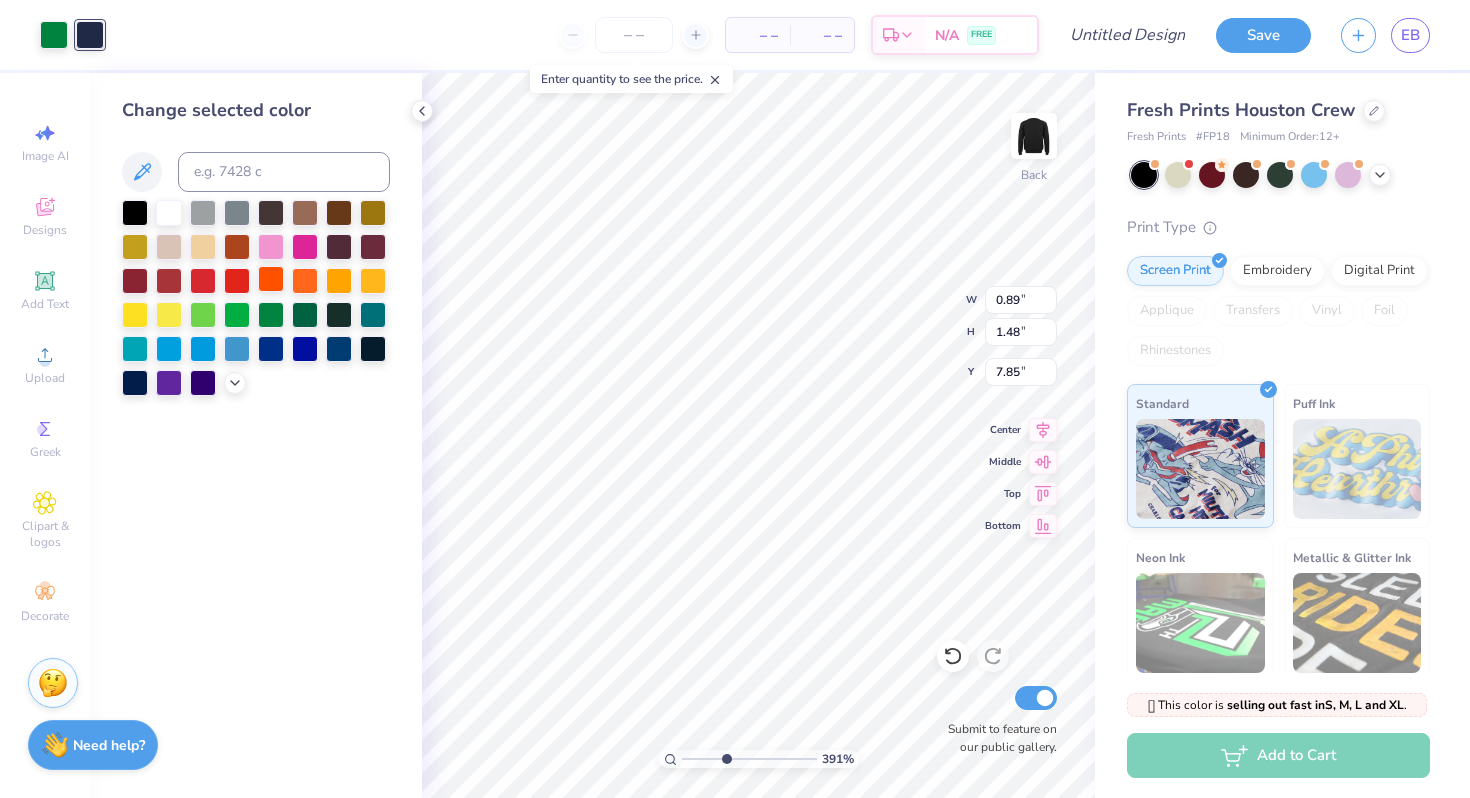 click at bounding box center [271, 279] 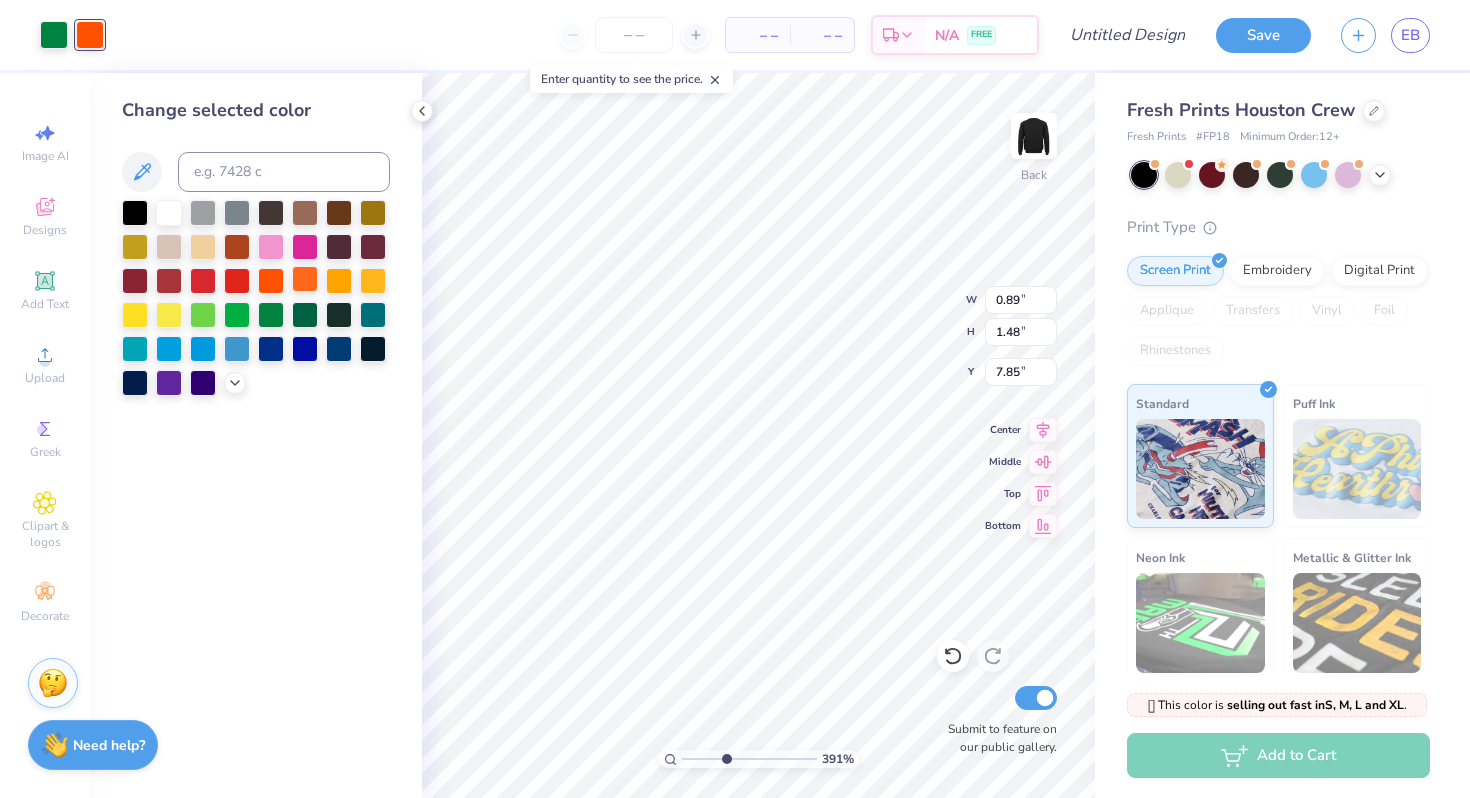 click at bounding box center [305, 279] 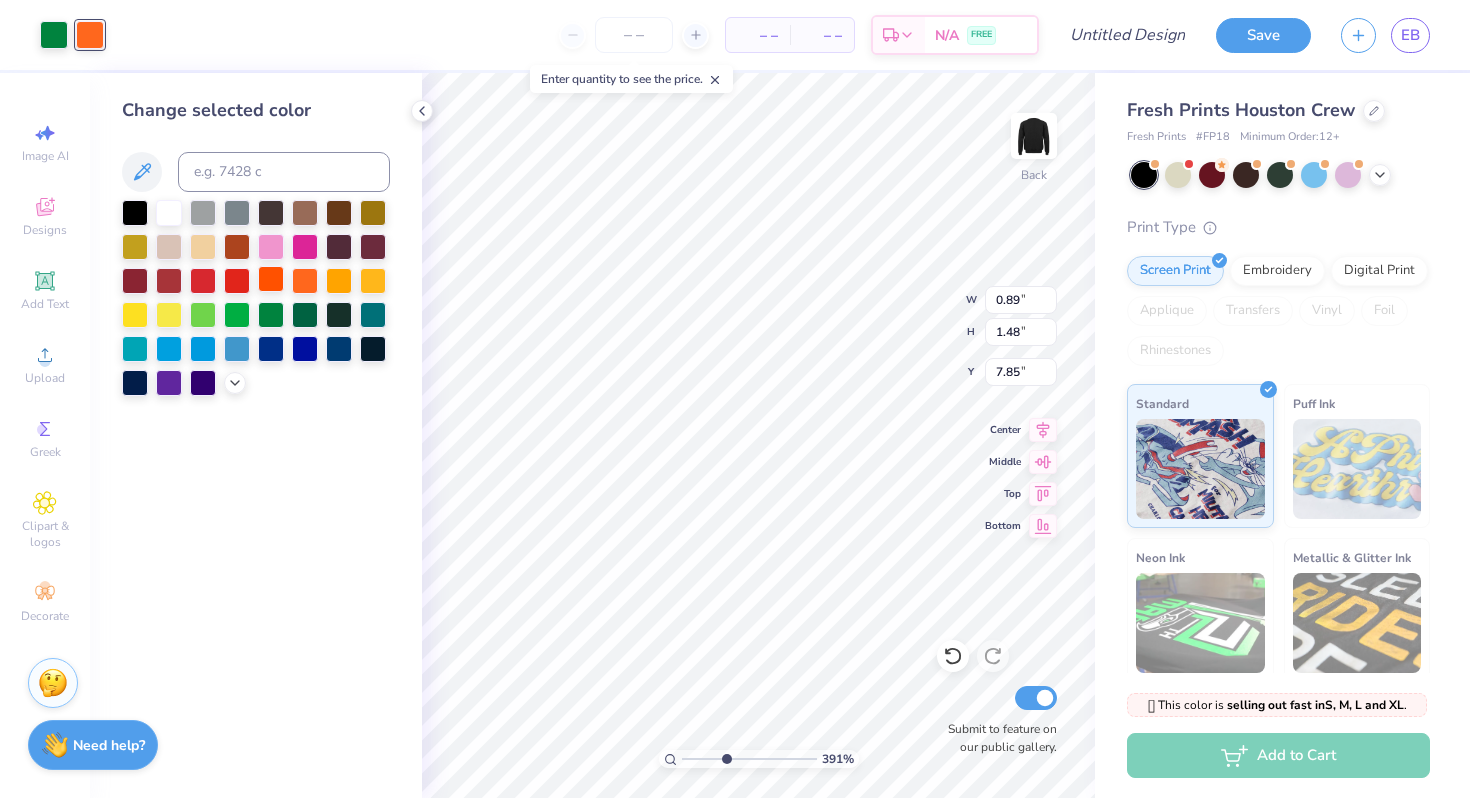 click at bounding box center [271, 279] 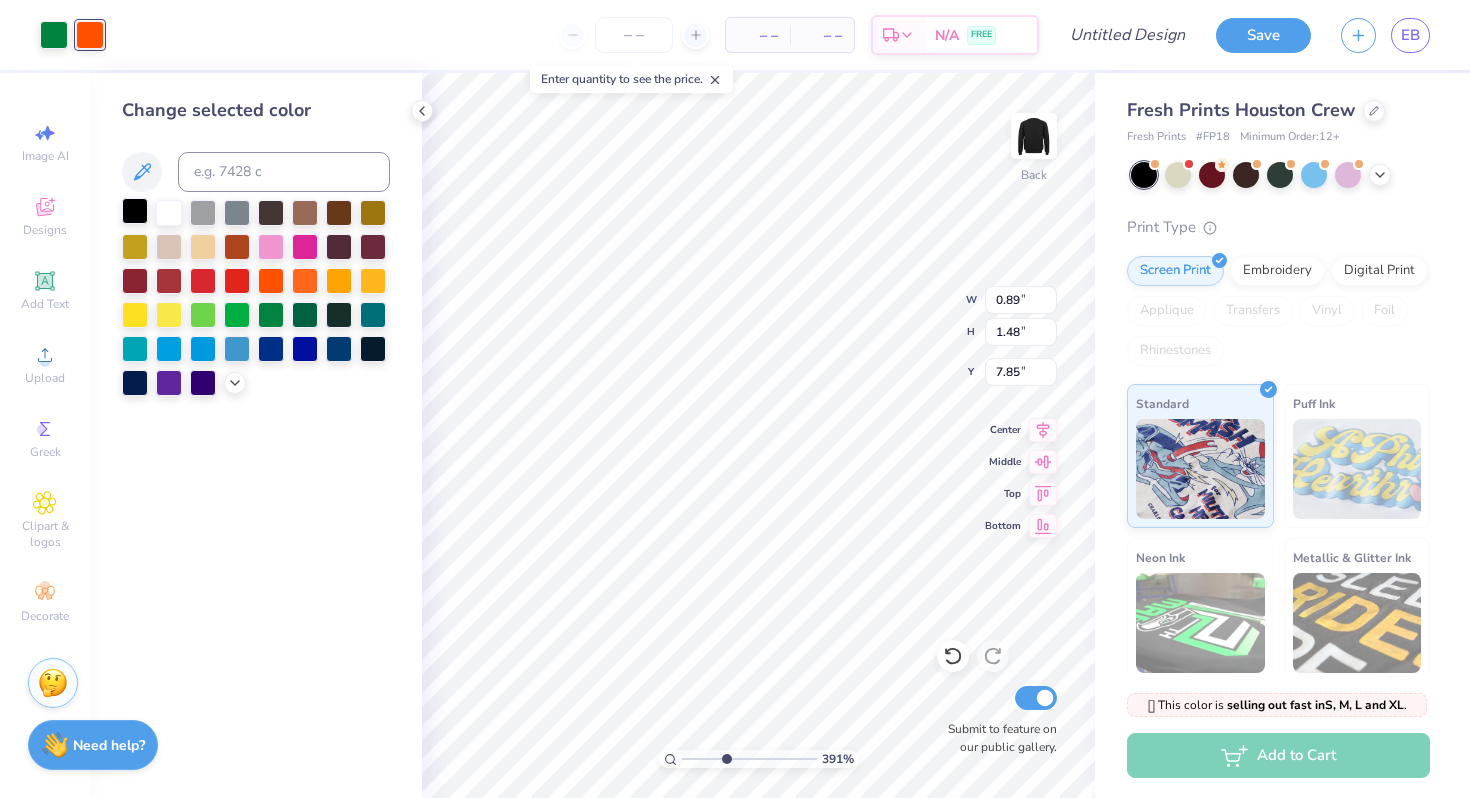 click at bounding box center [135, 211] 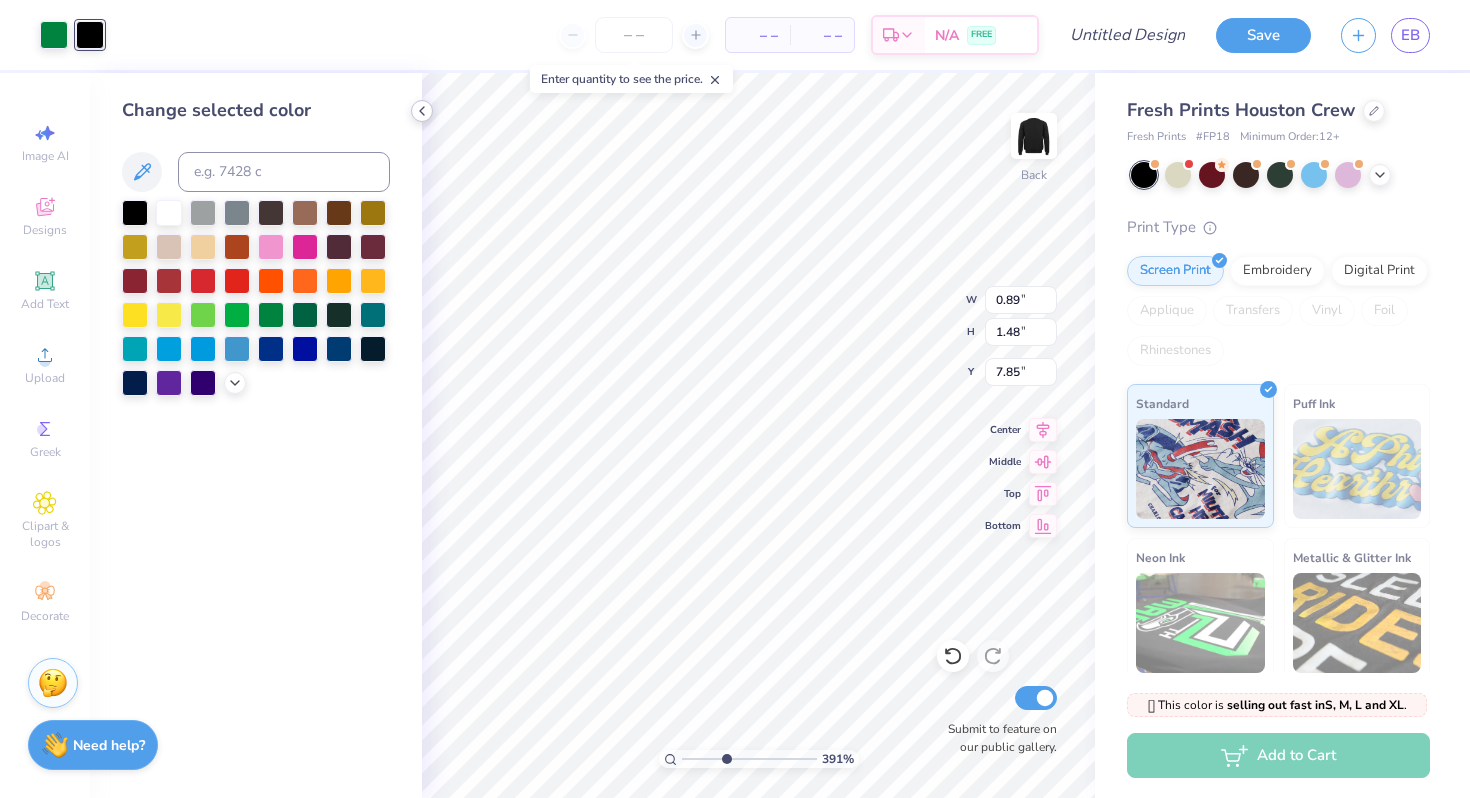 click 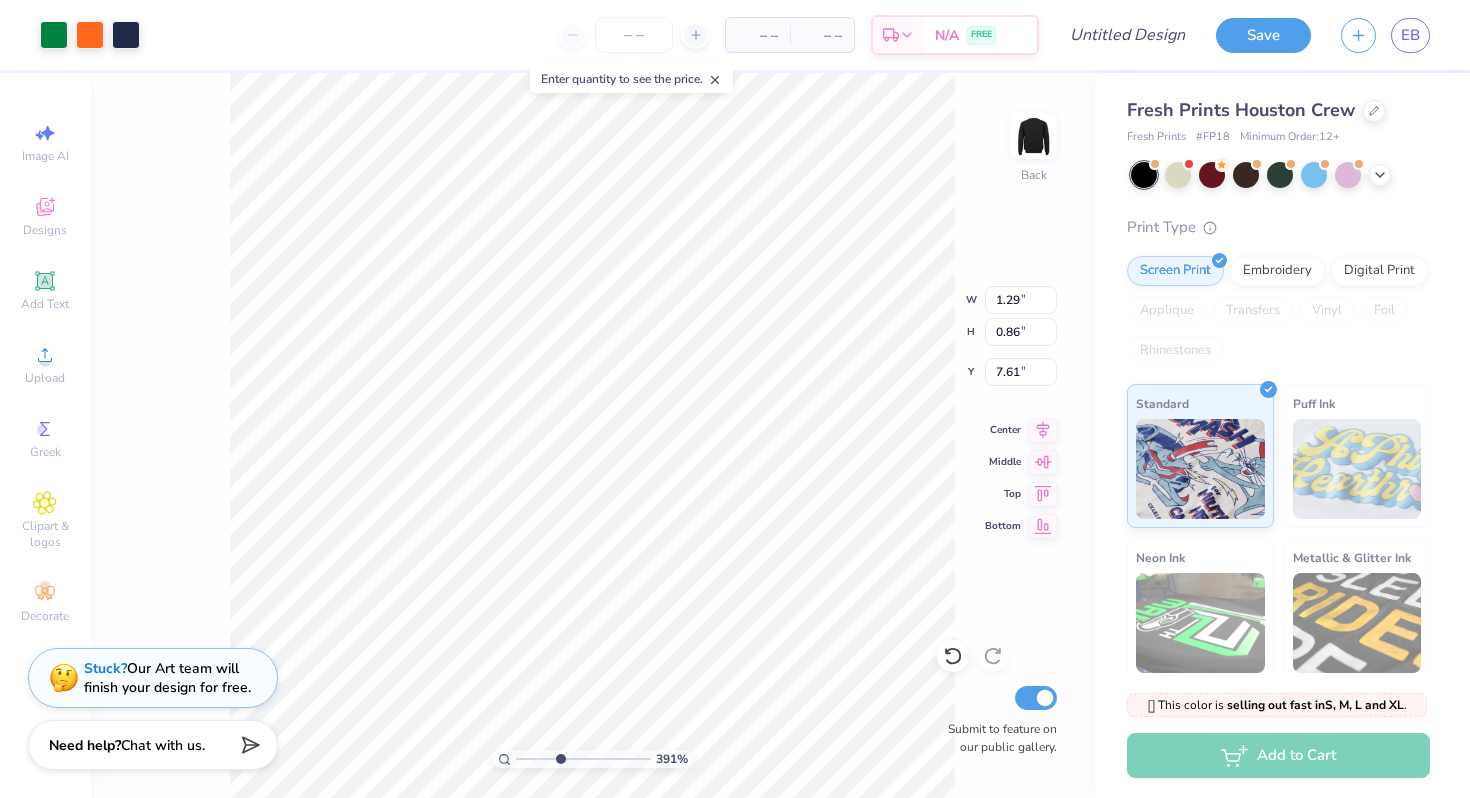 type on "7.61" 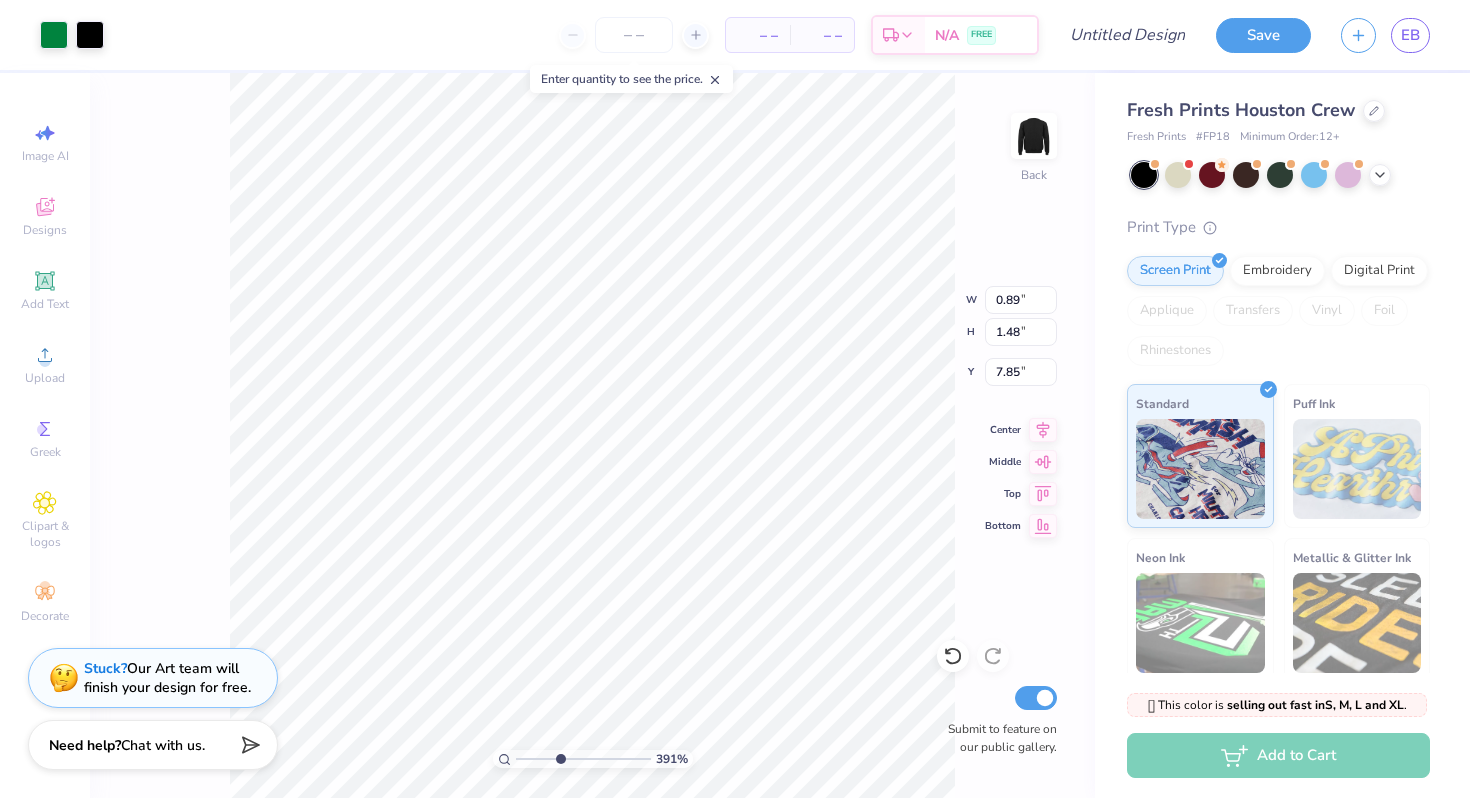 type on "7.72" 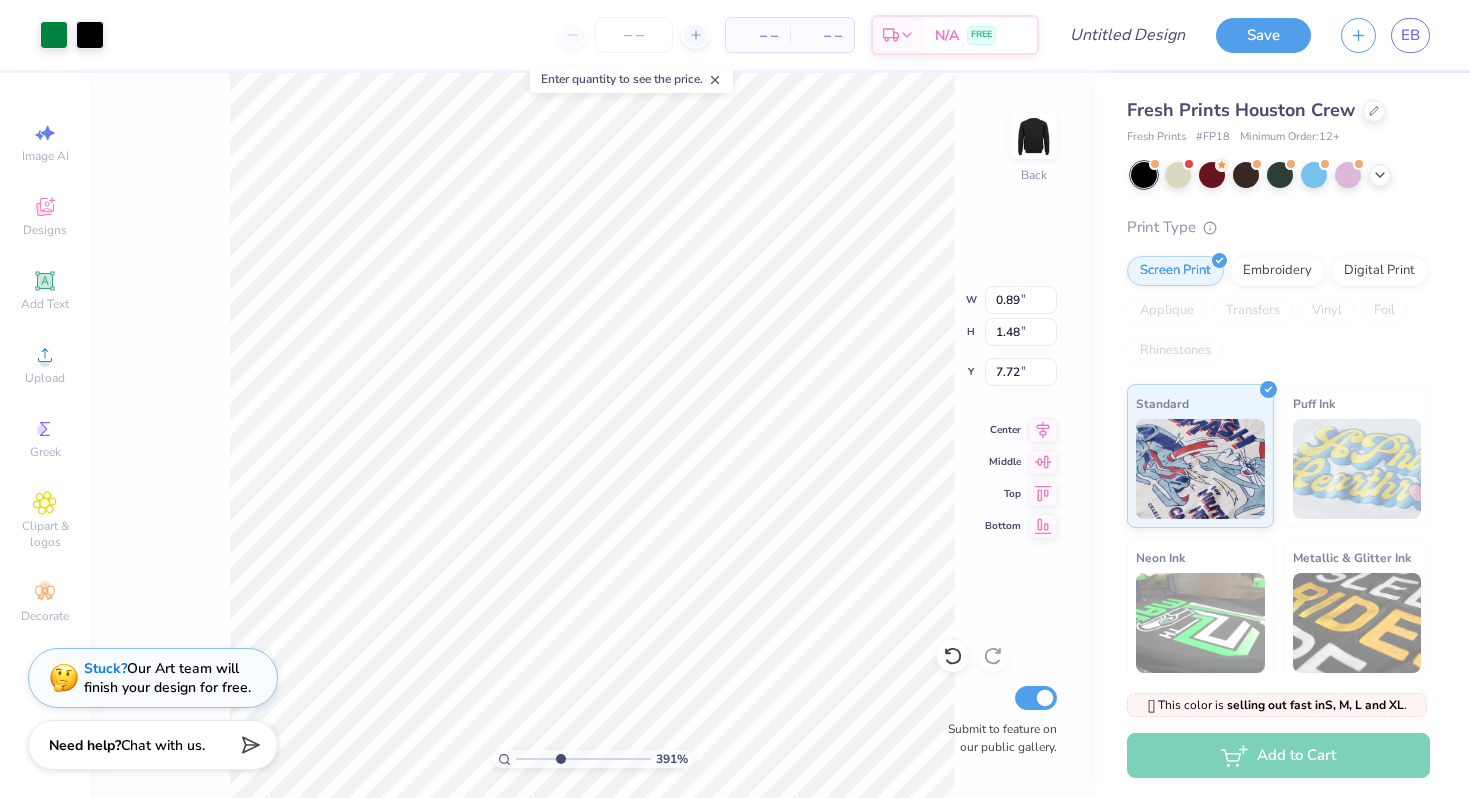 type on "4.85" 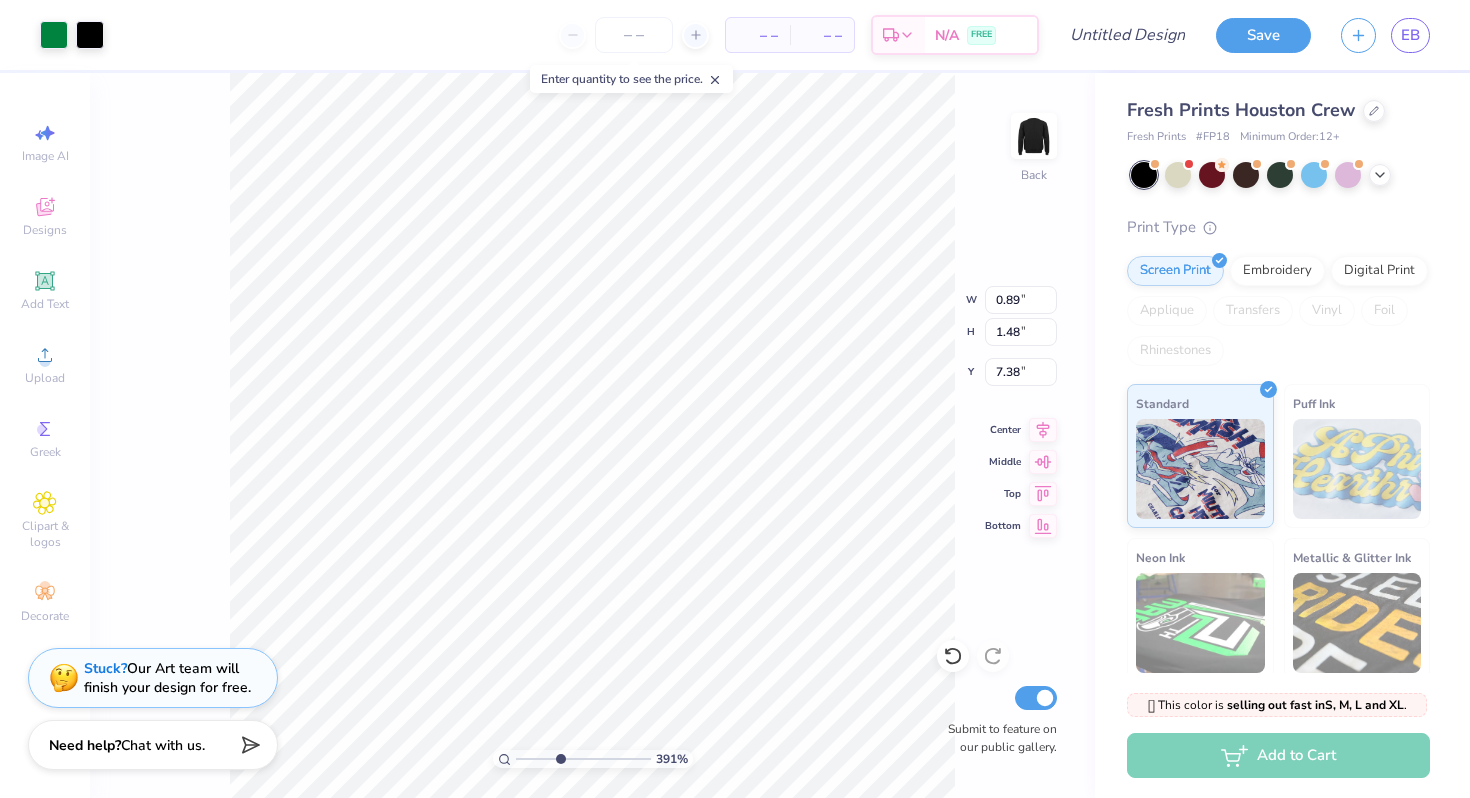 type on "1.29" 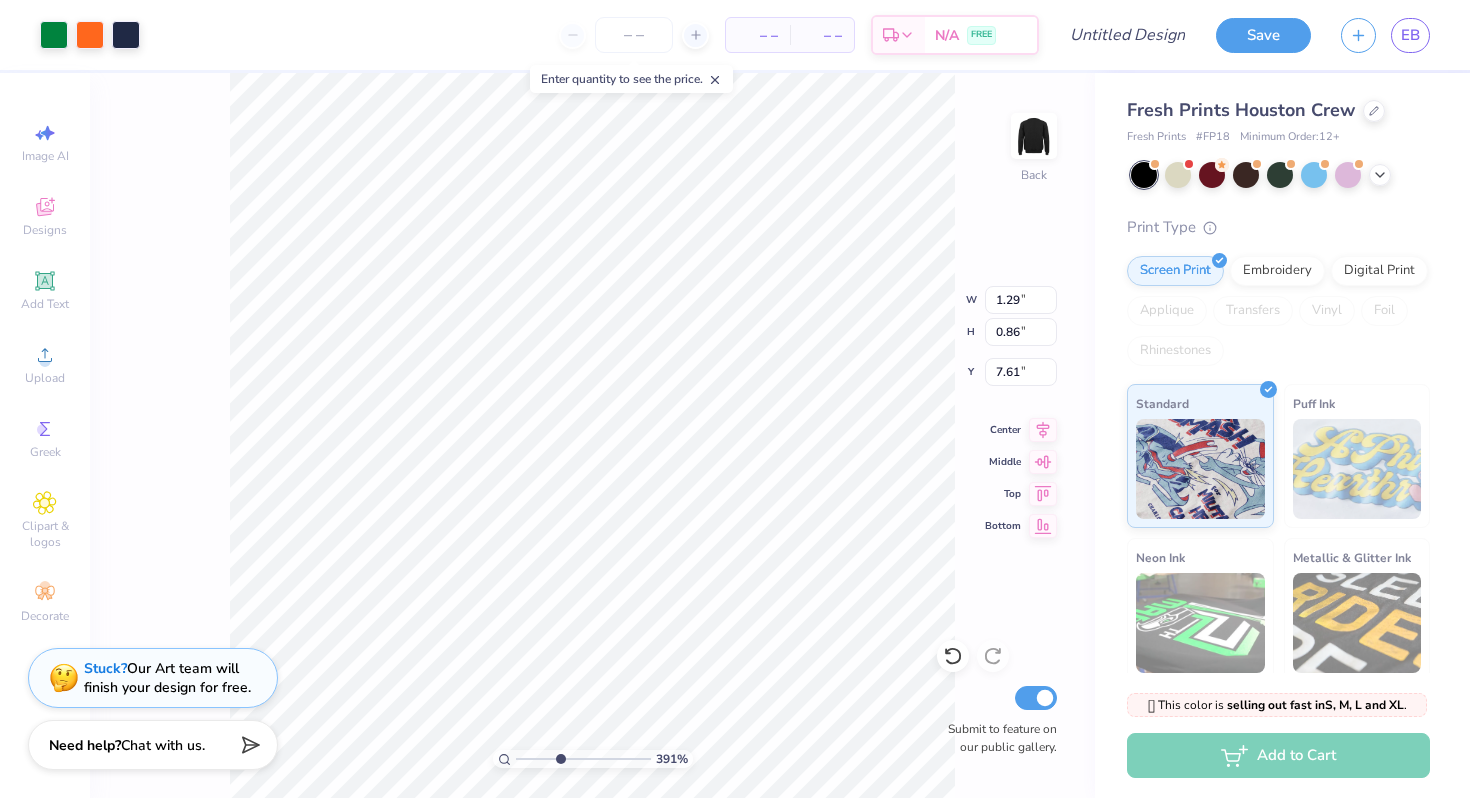 type on "7.78" 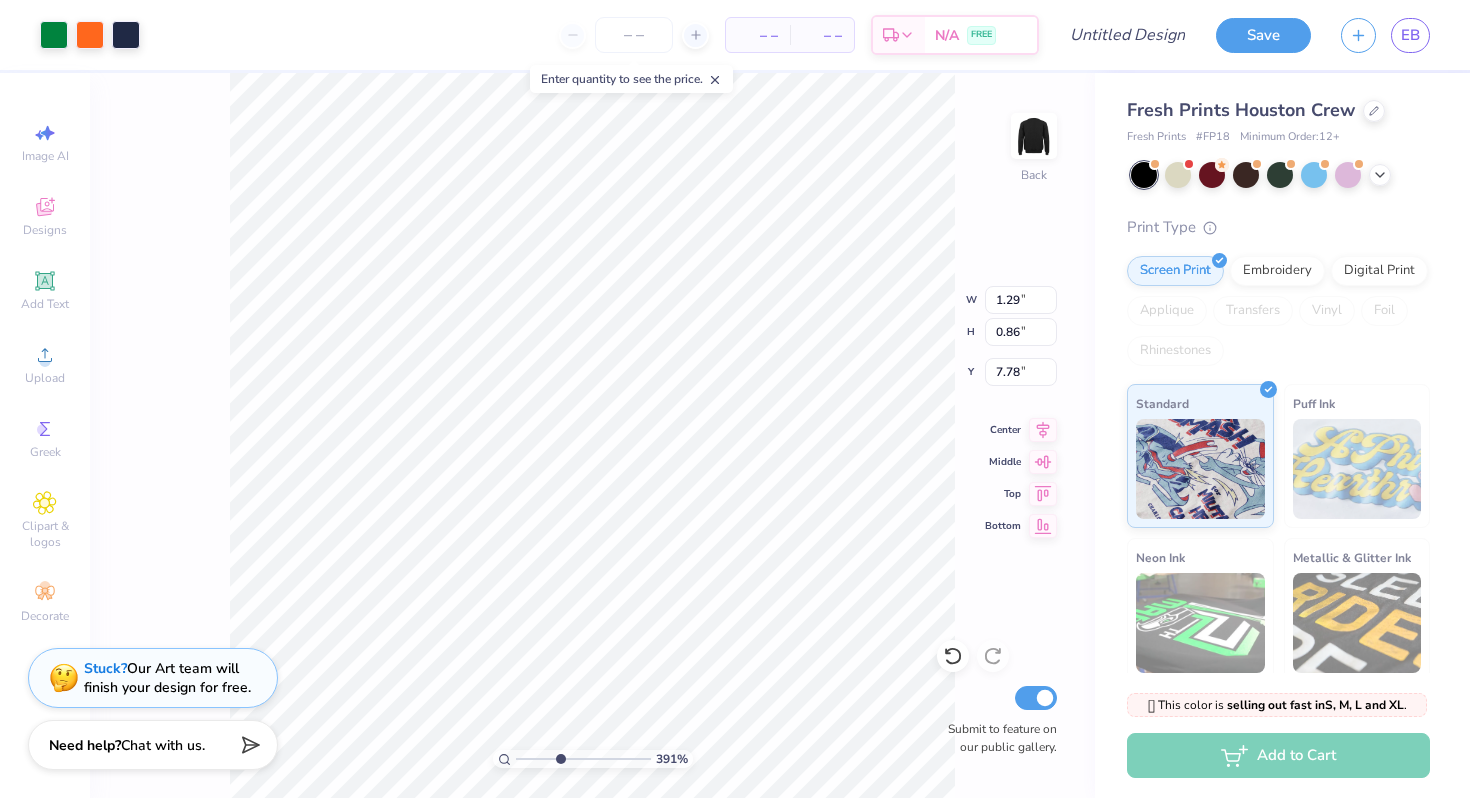 type on "0.89" 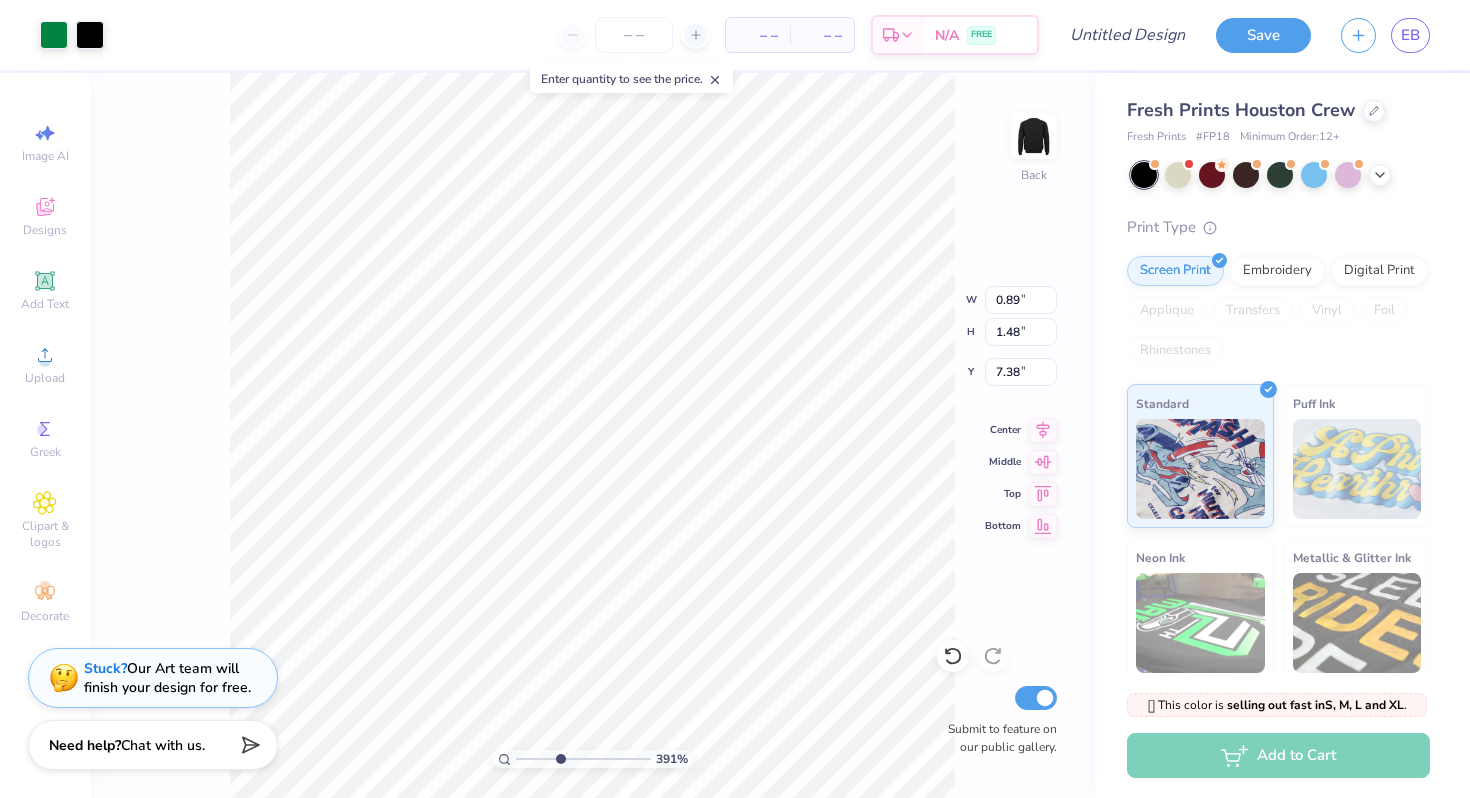 type on "7.47" 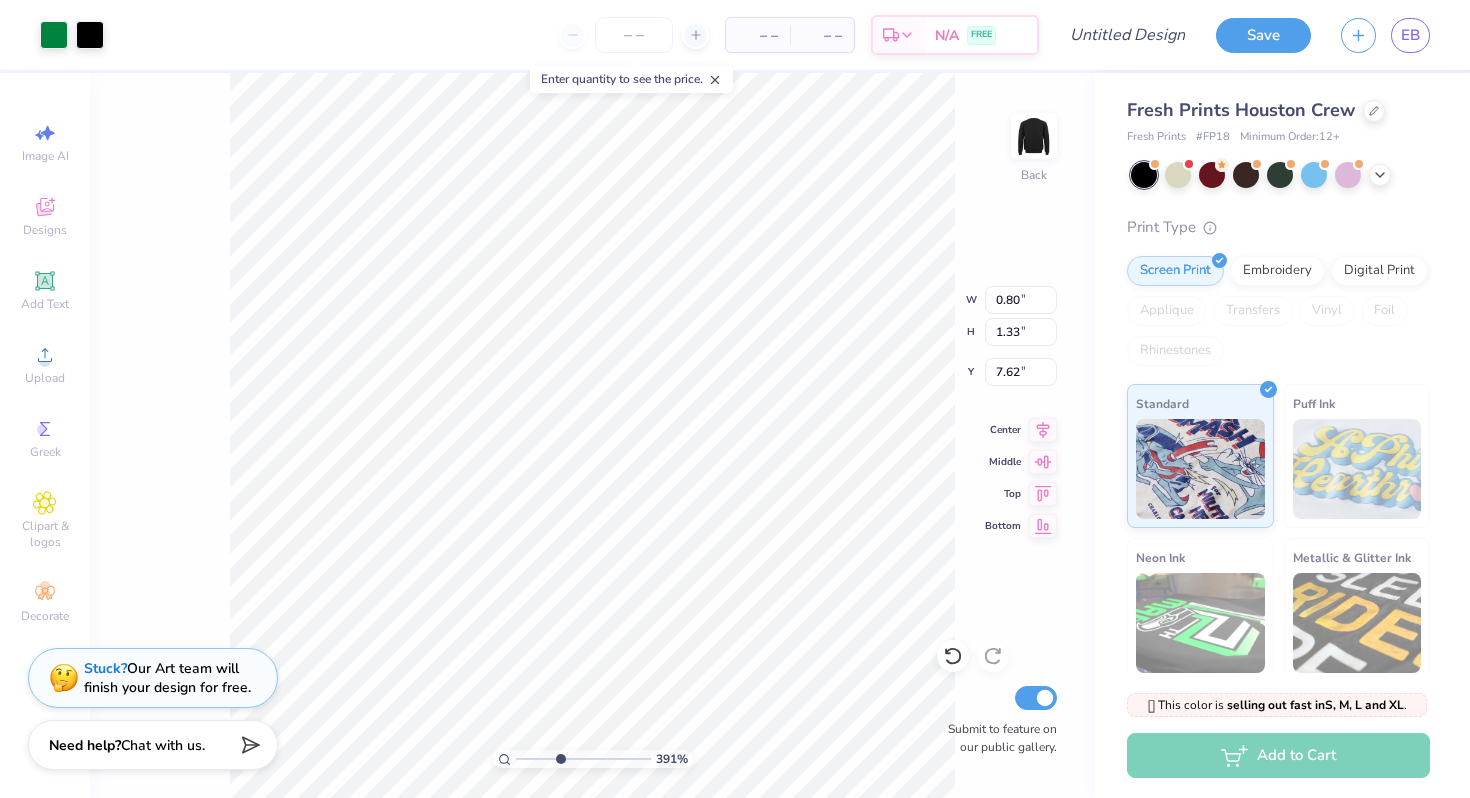type on "0.80" 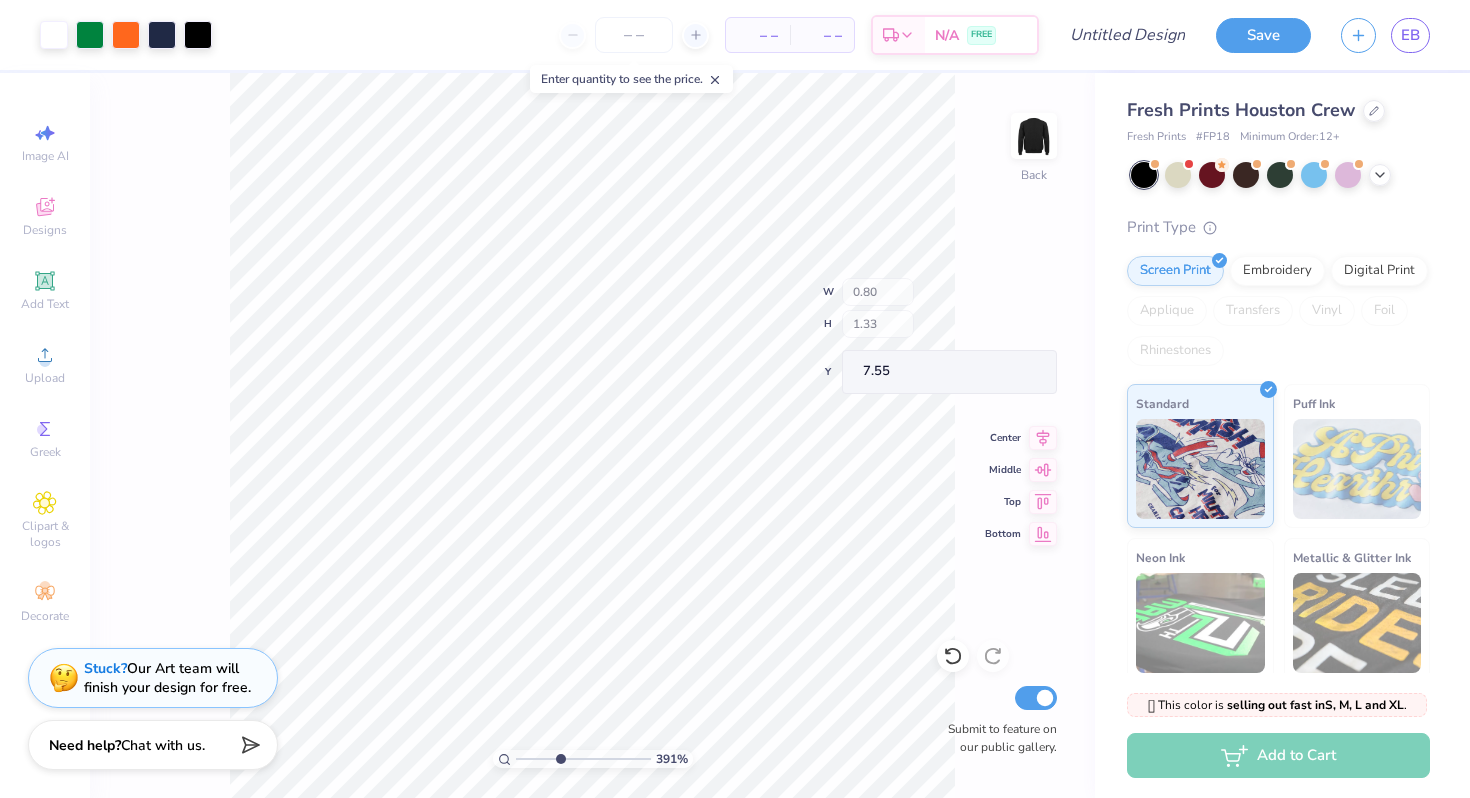 type on "4.85" 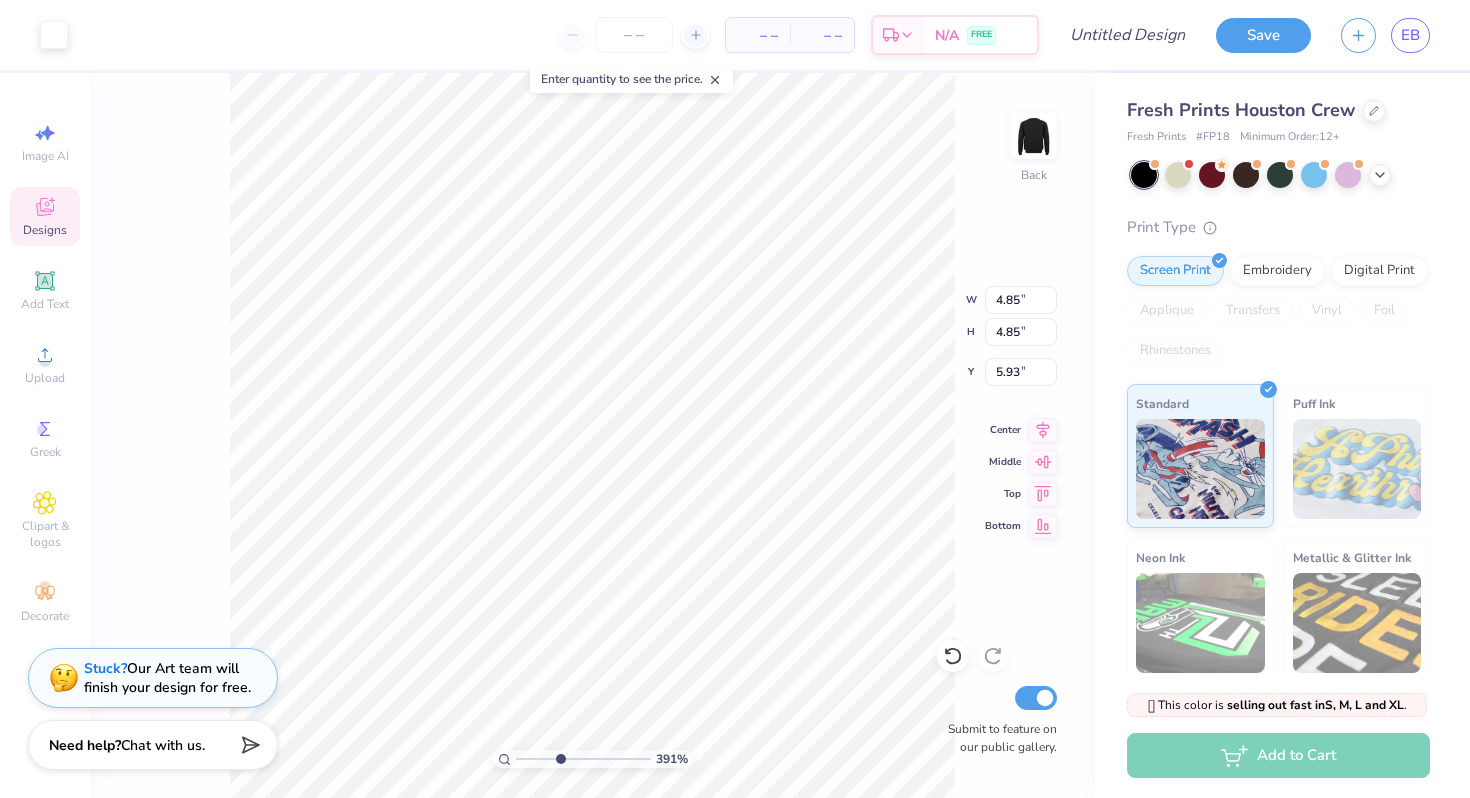 type on "1.29" 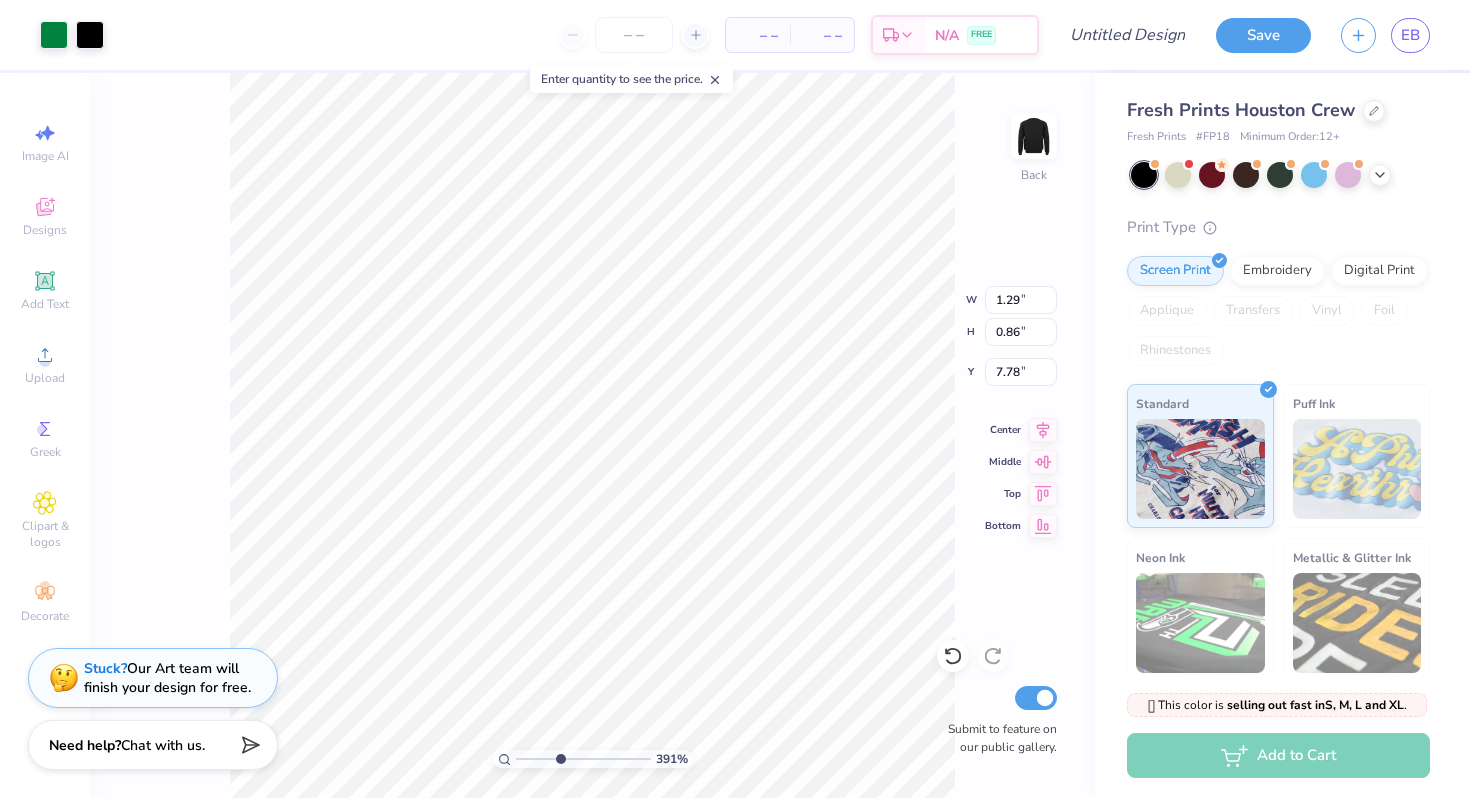 type on "0.80" 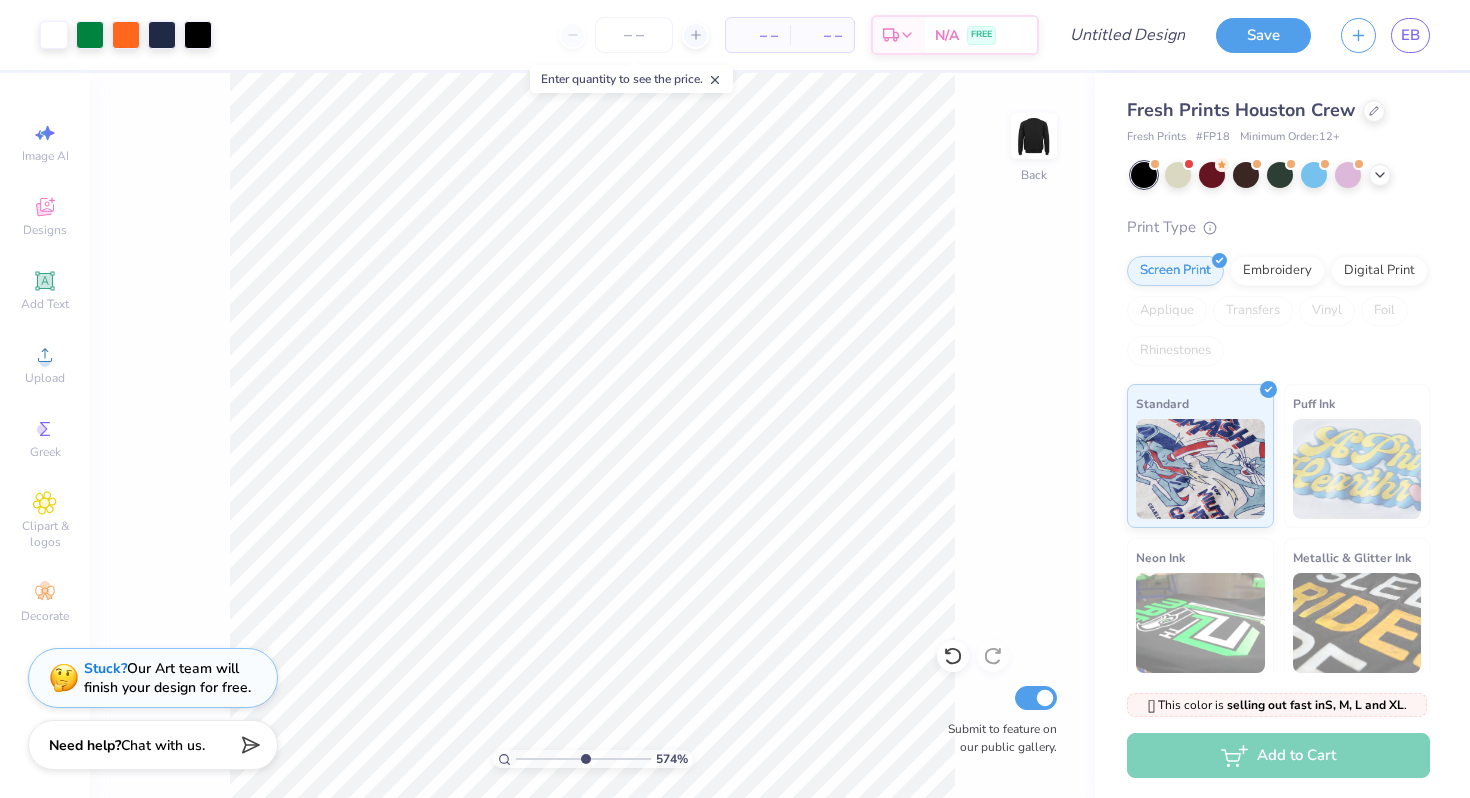 drag, startPoint x: 561, startPoint y: 753, endPoint x: 584, endPoint y: 755, distance: 23.086792 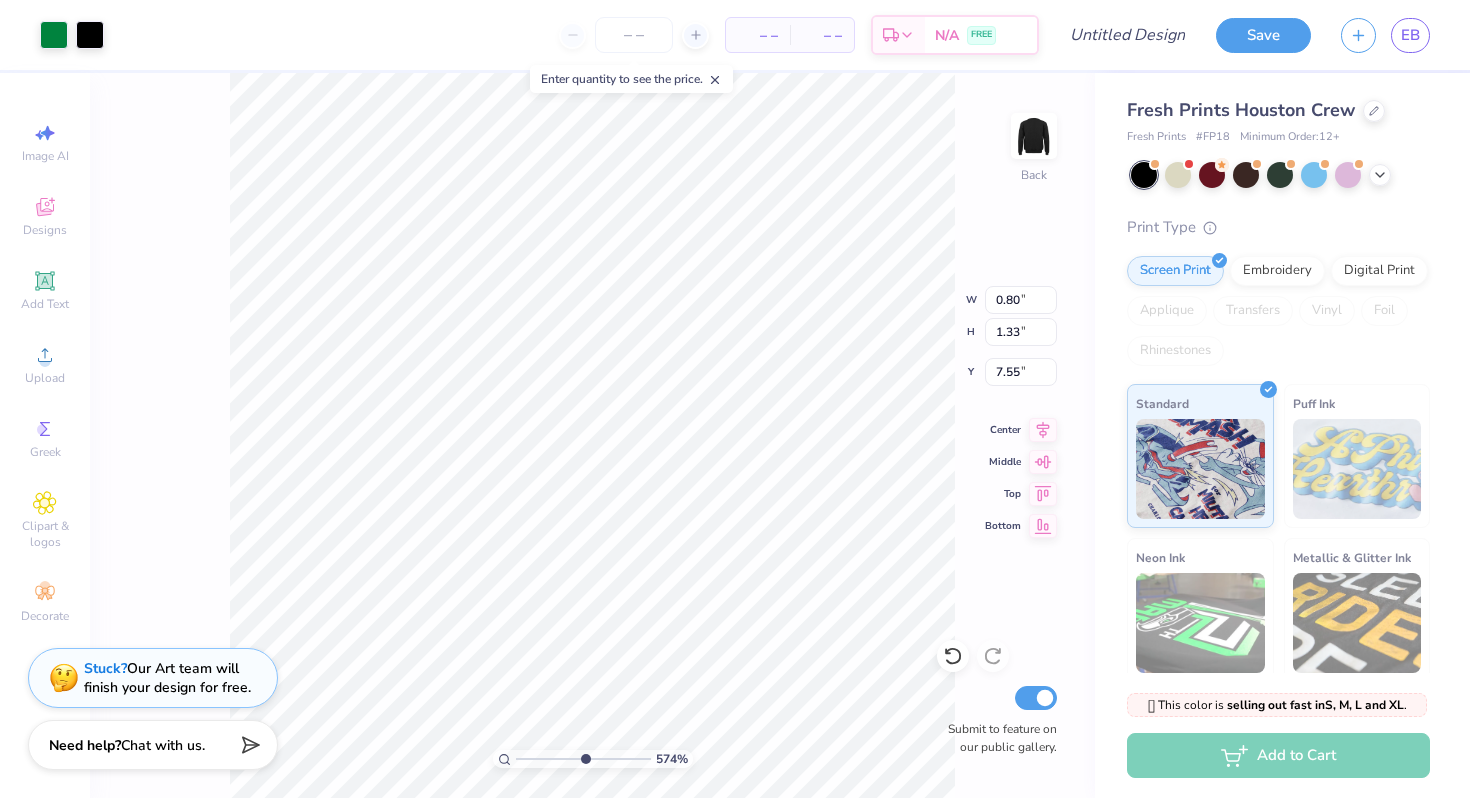 type on "1.29" 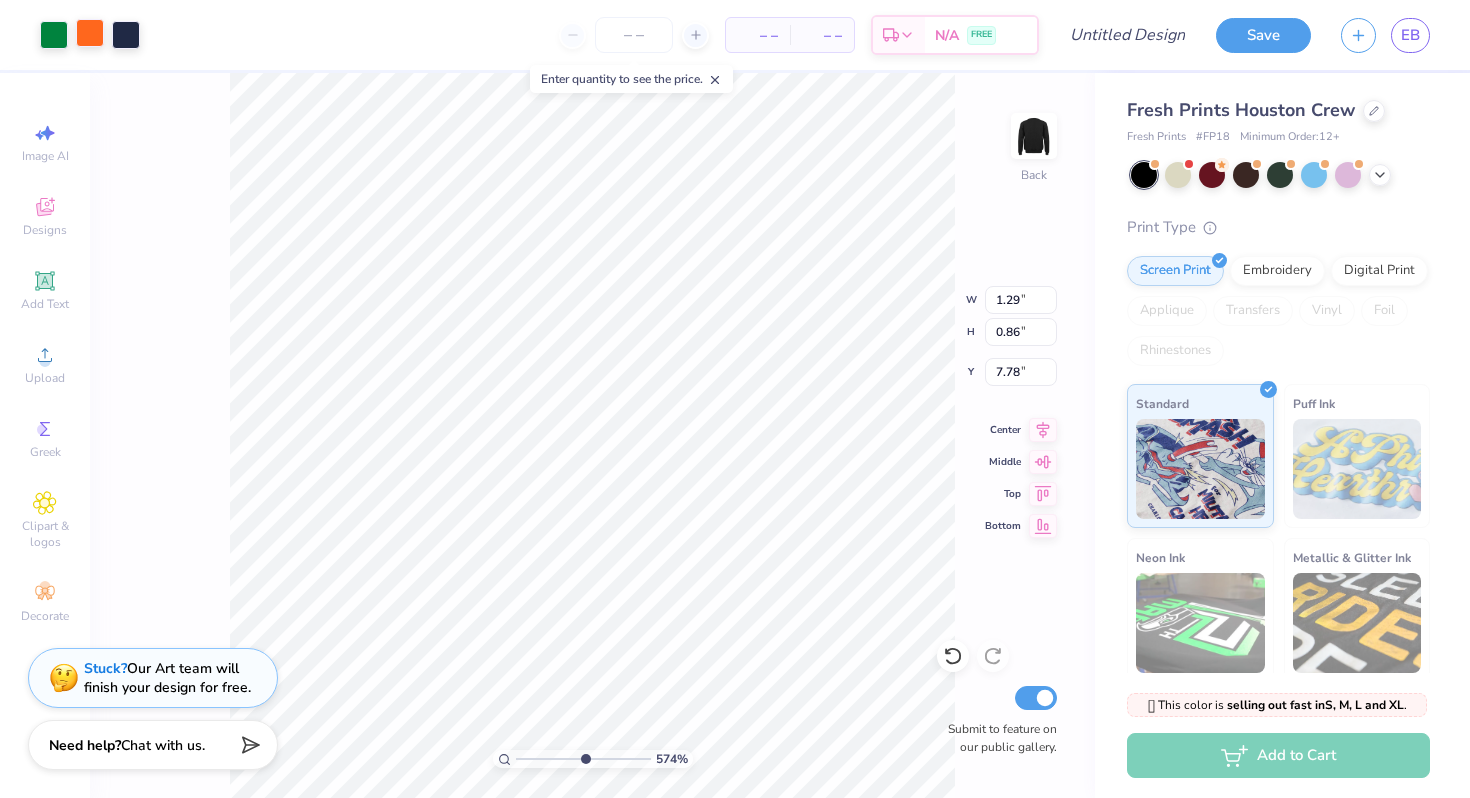 click at bounding box center [90, 33] 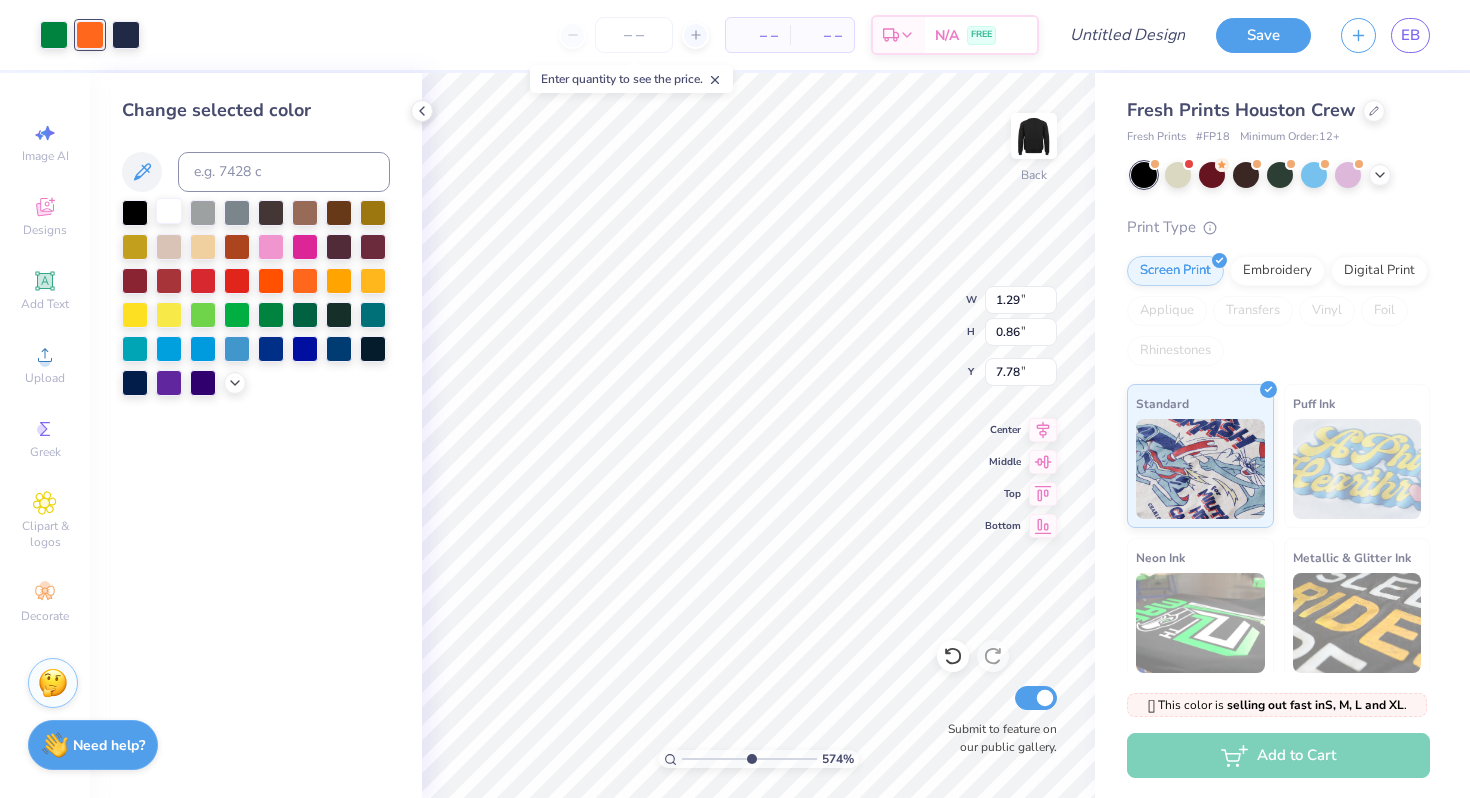 click at bounding box center (169, 211) 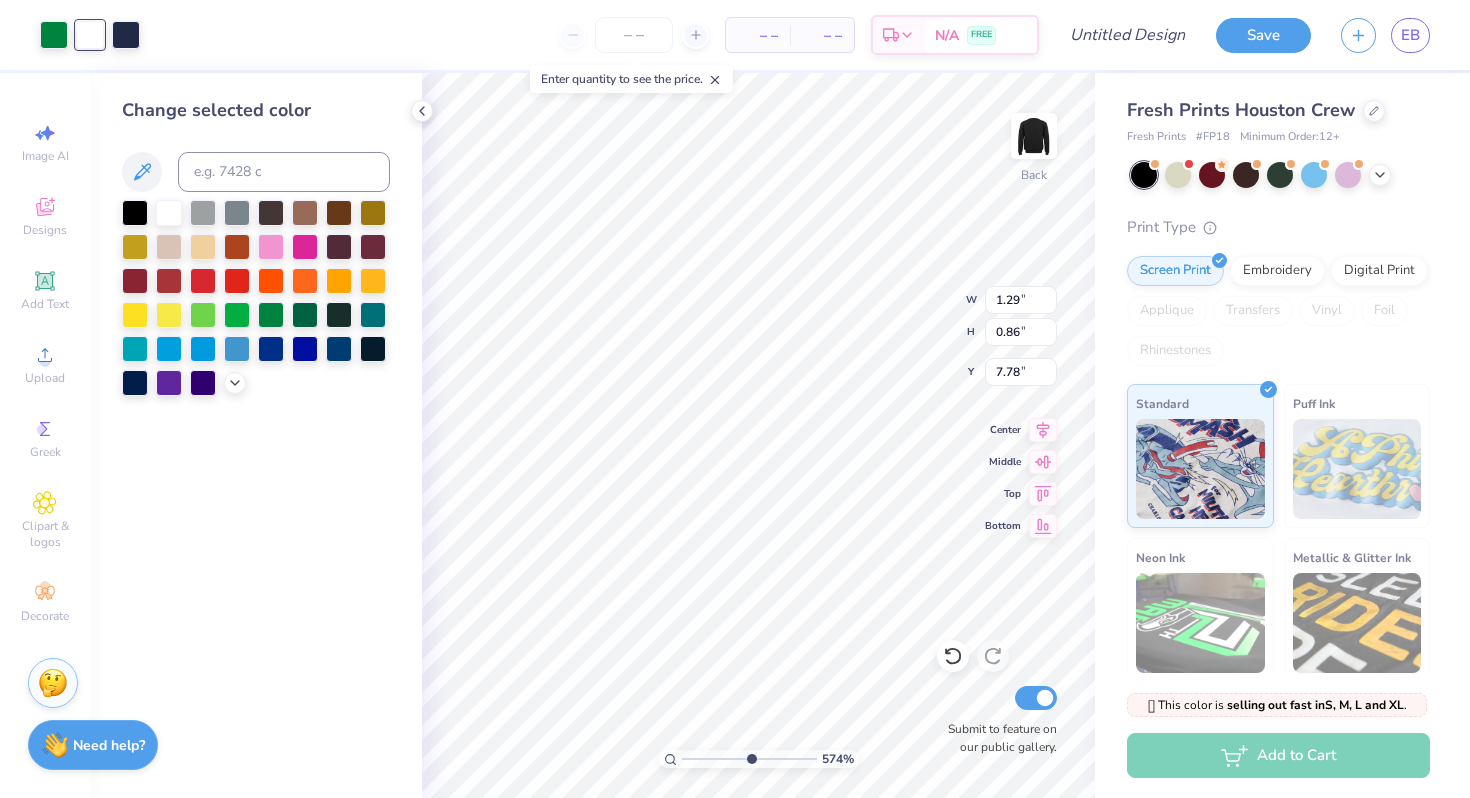 type on "0.80" 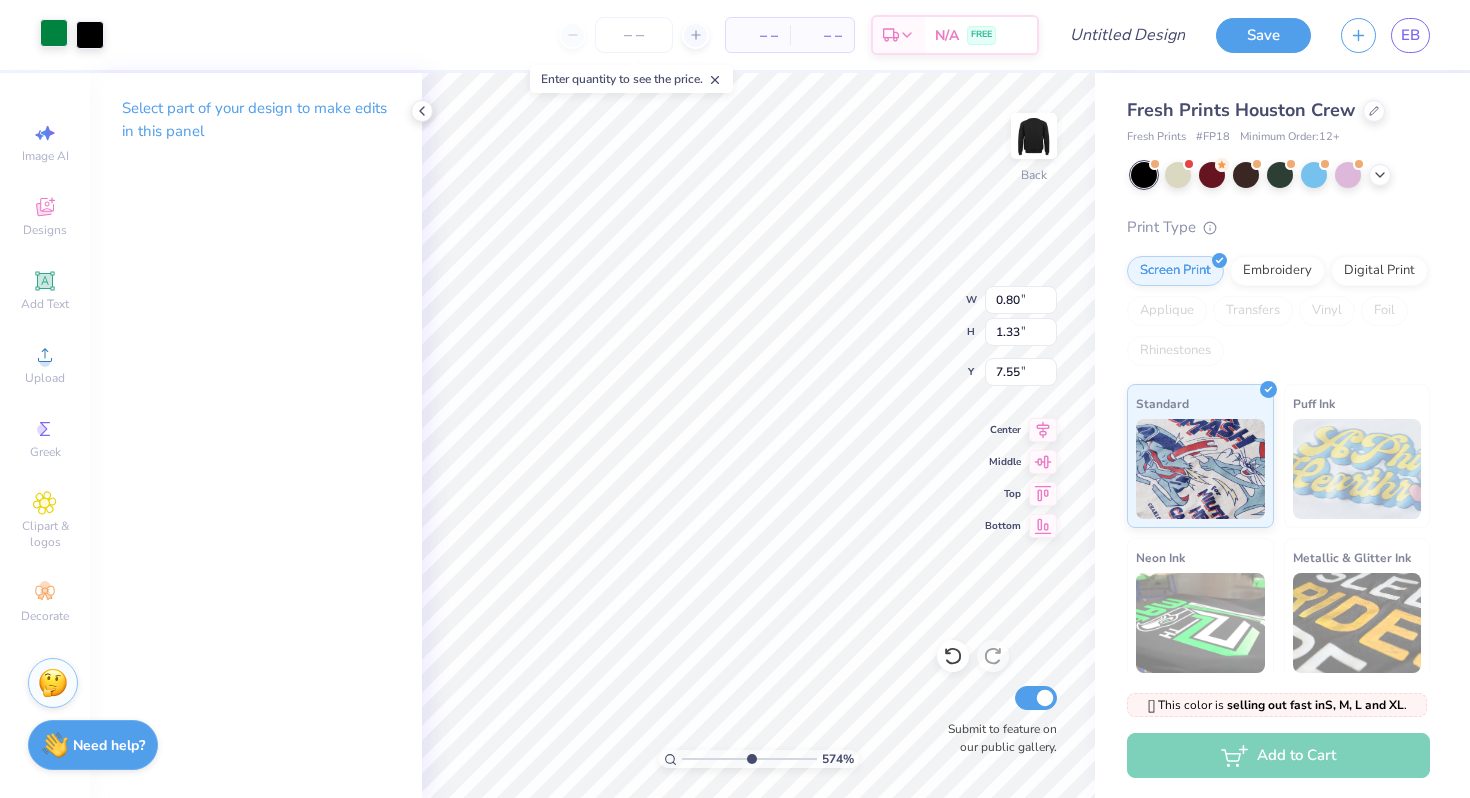 click at bounding box center [54, 33] 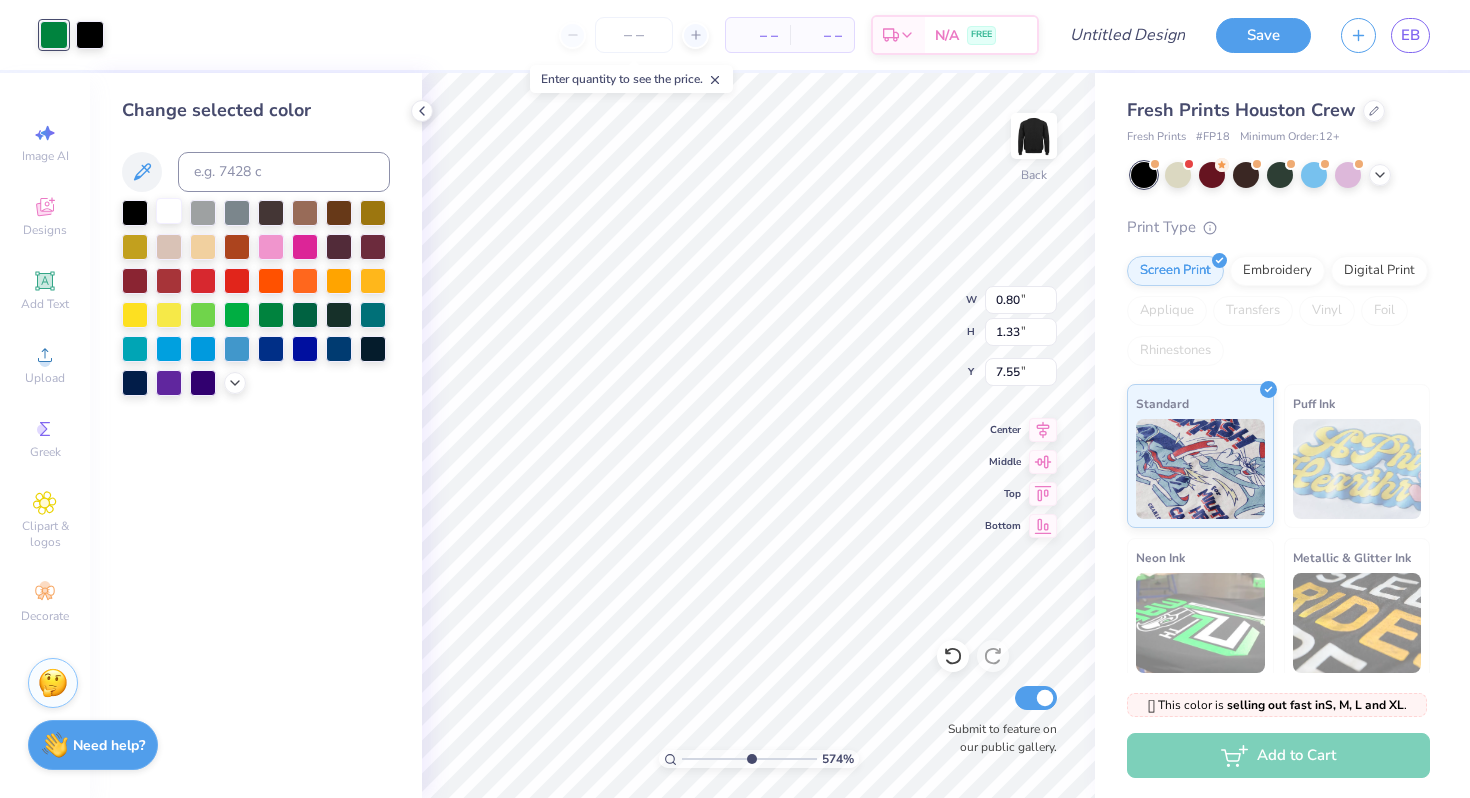 click at bounding box center [169, 211] 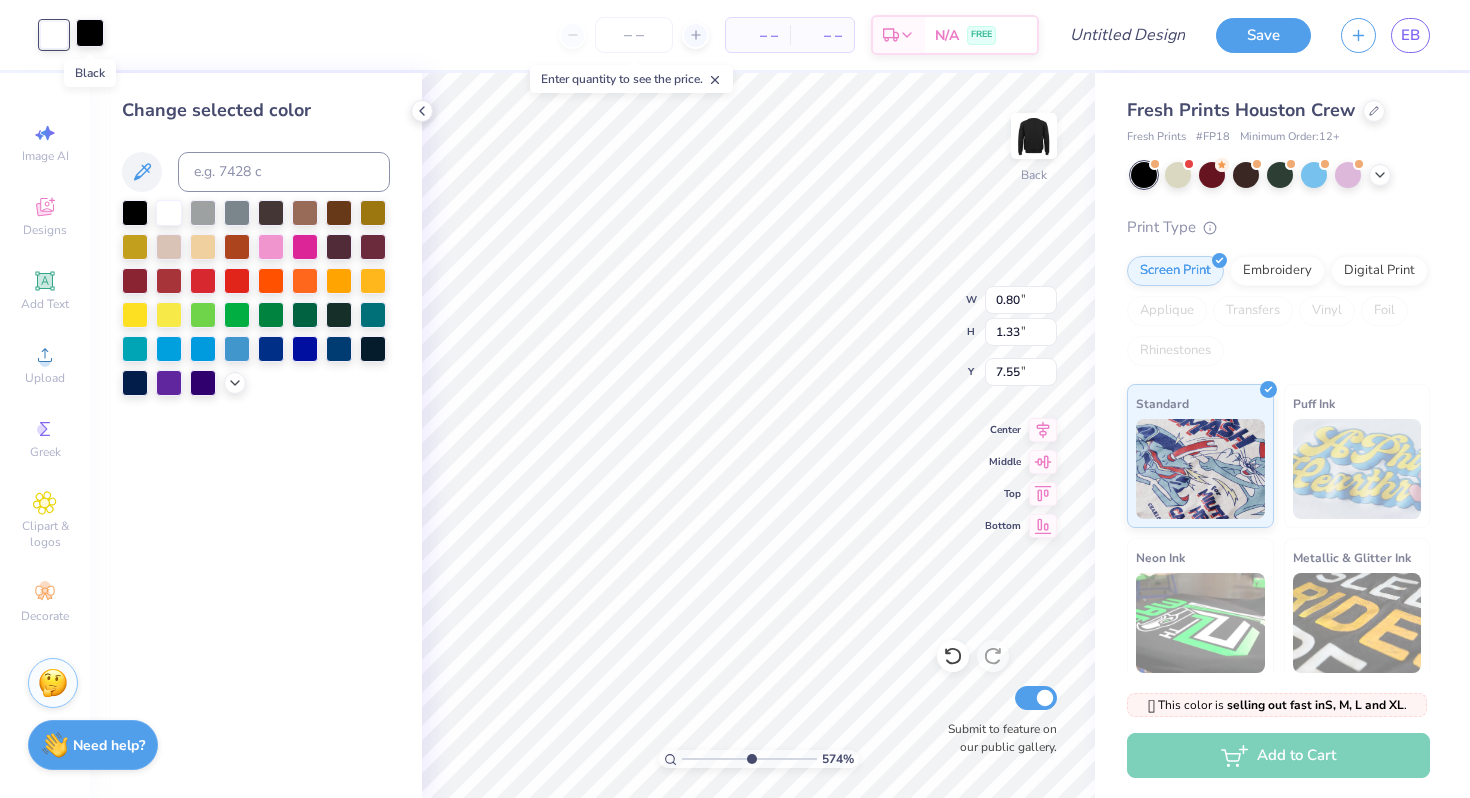 click at bounding box center (90, 33) 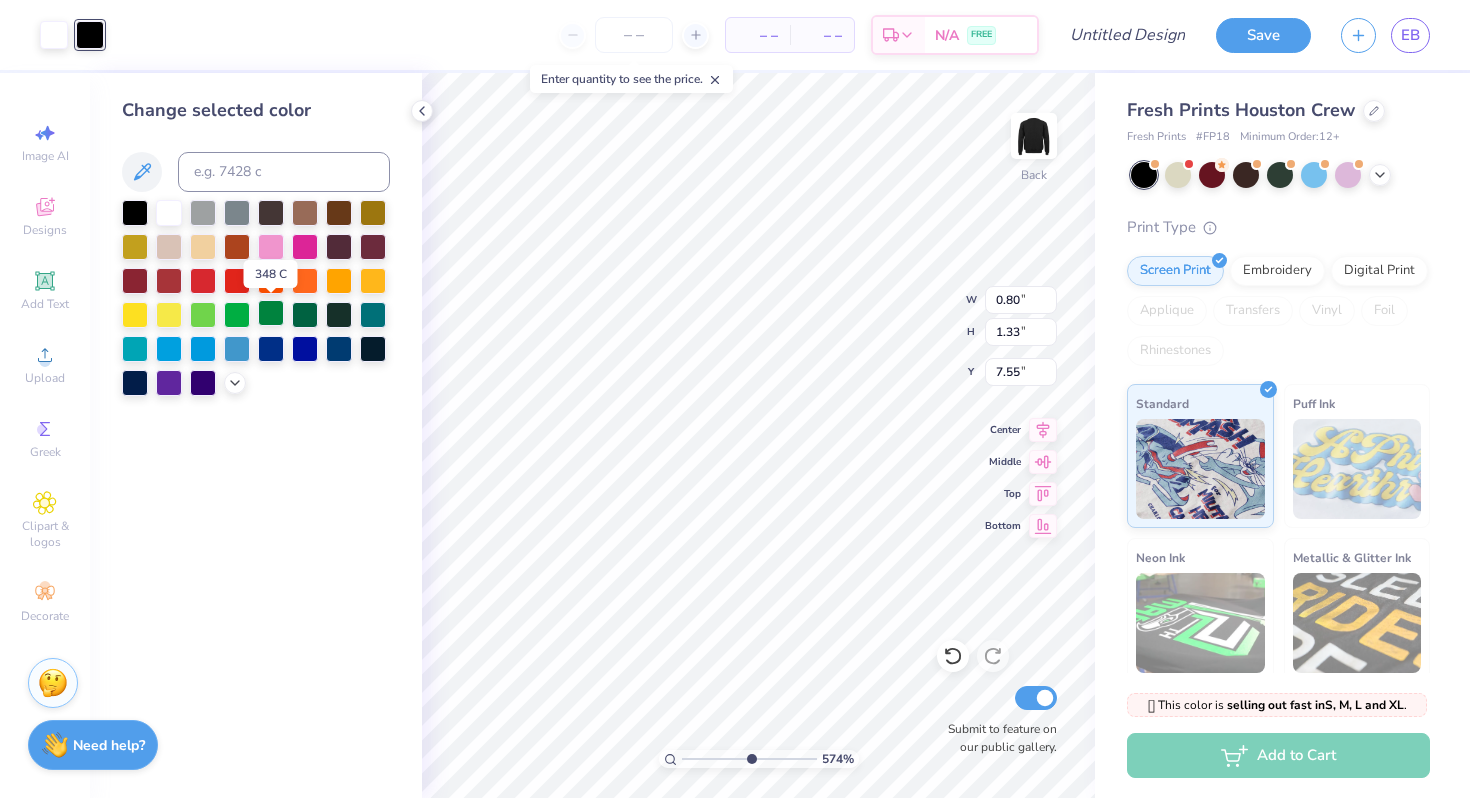 click at bounding box center (271, 313) 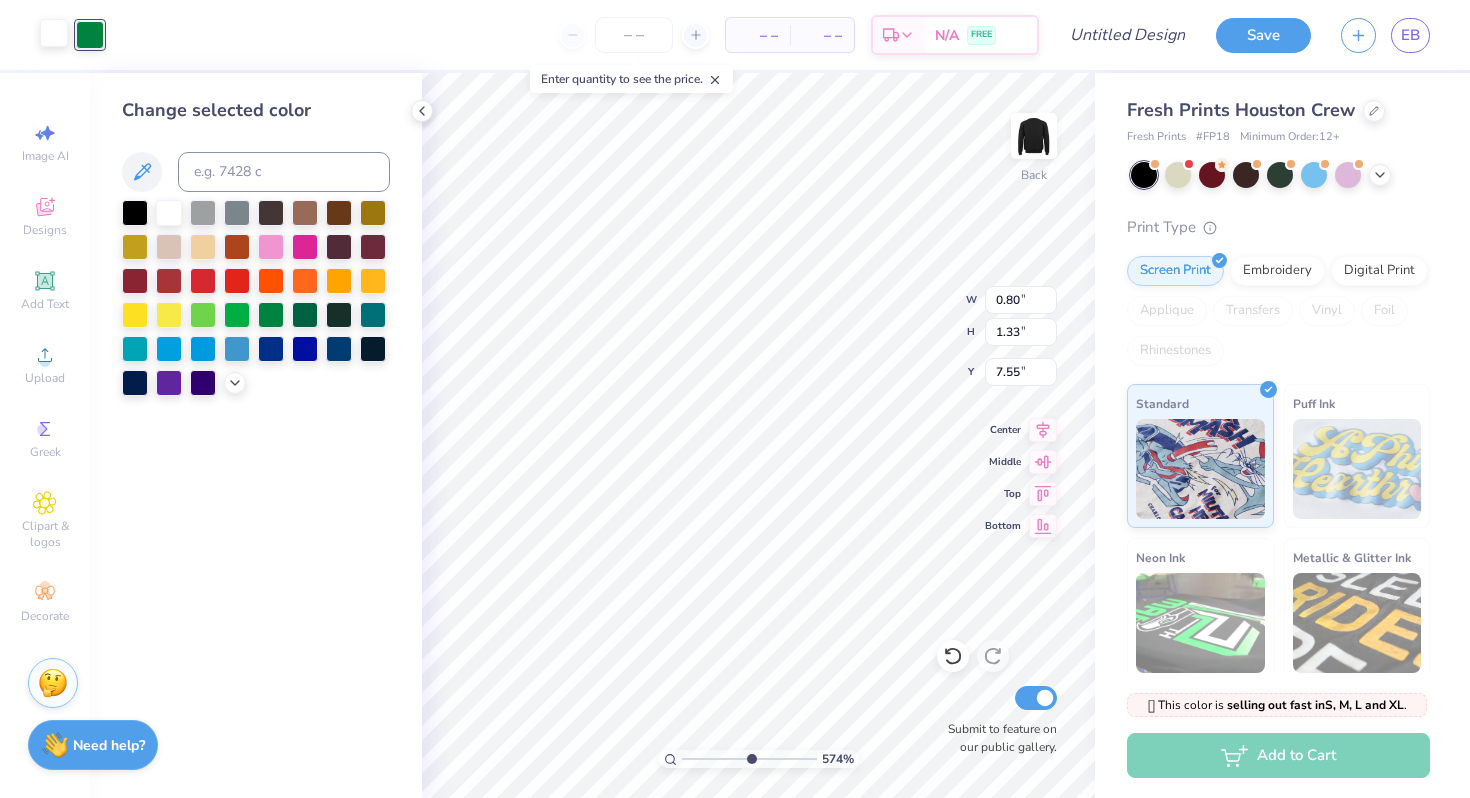 click at bounding box center [54, 33] 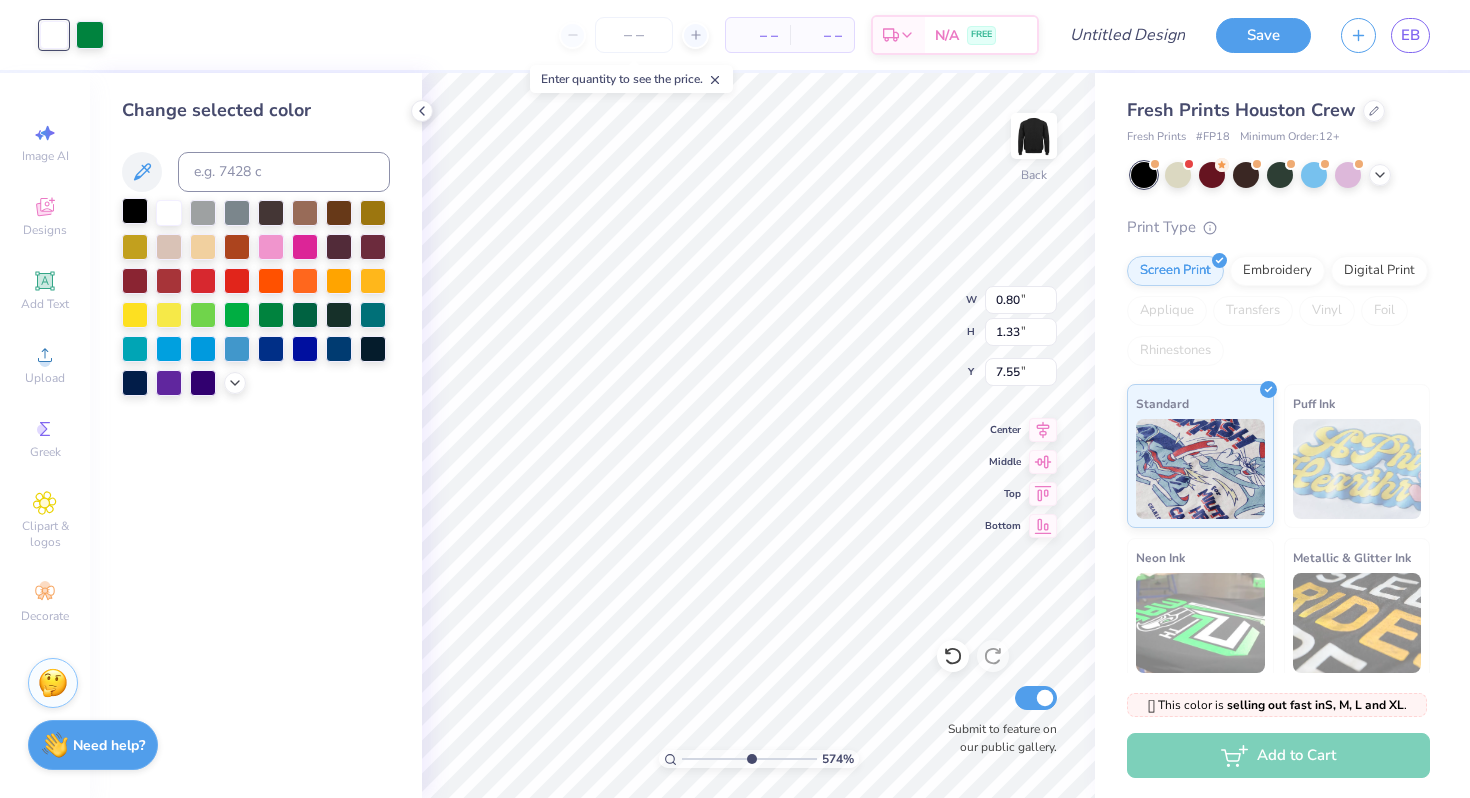 click at bounding box center (135, 211) 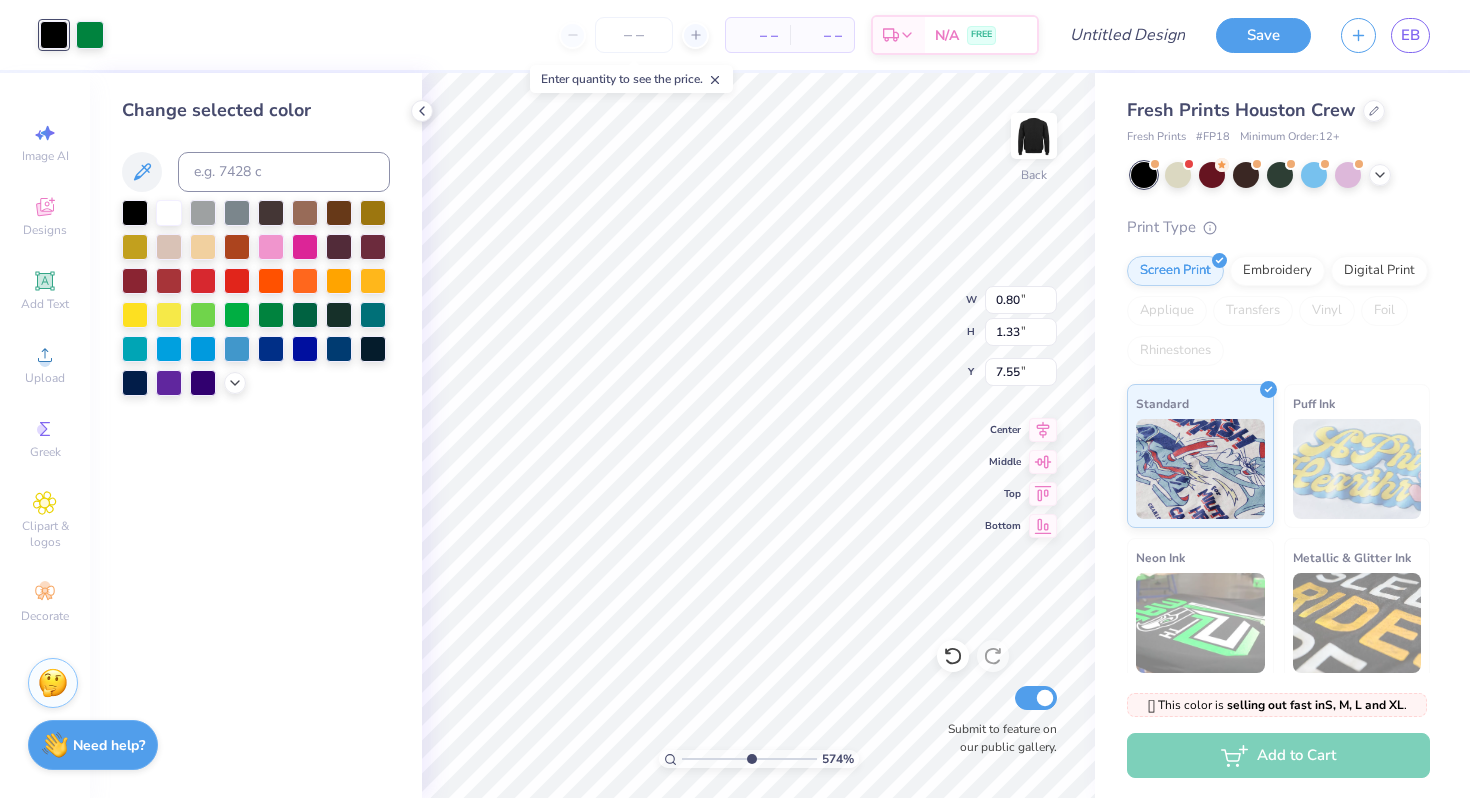 type on "4.85" 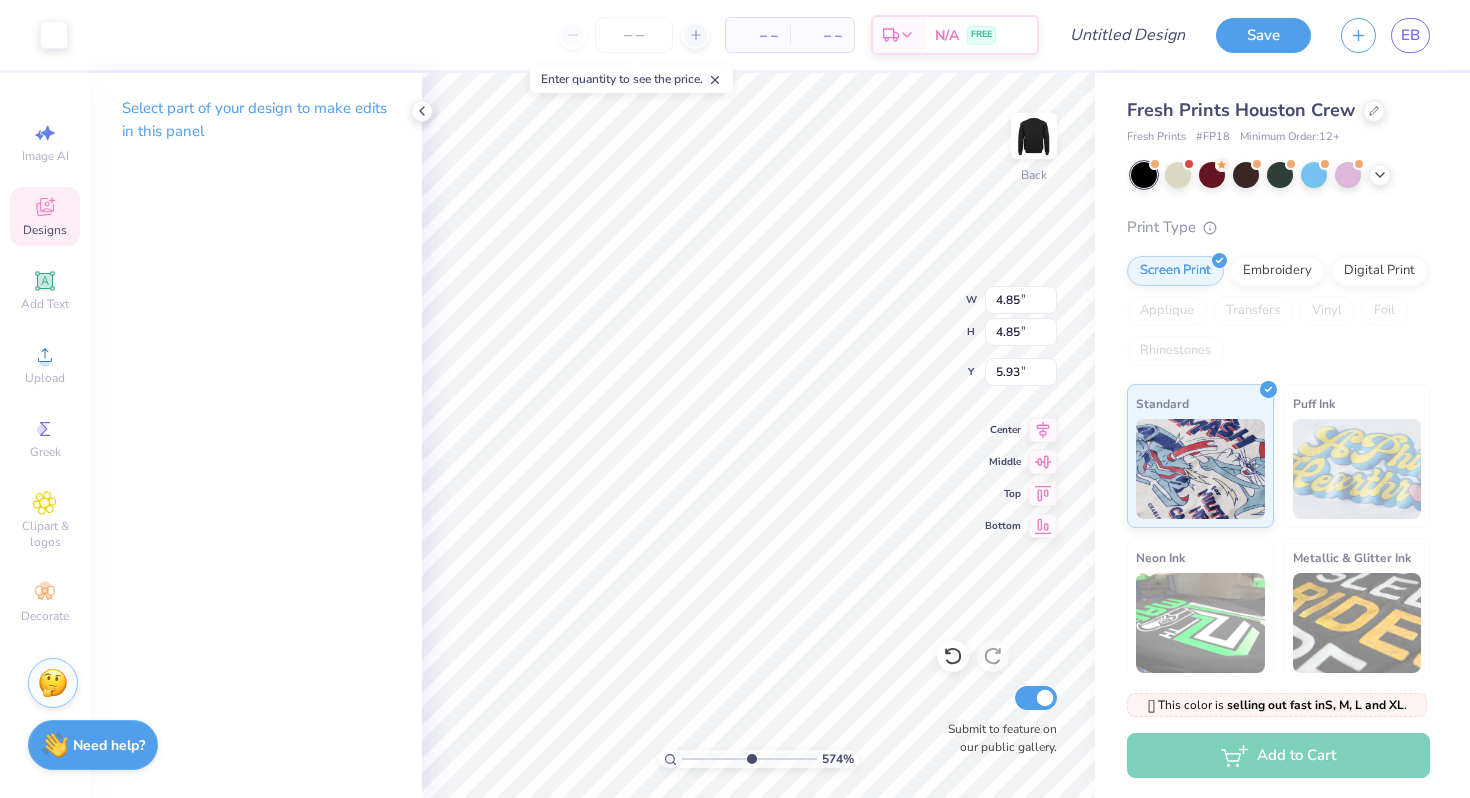 type on "0.80" 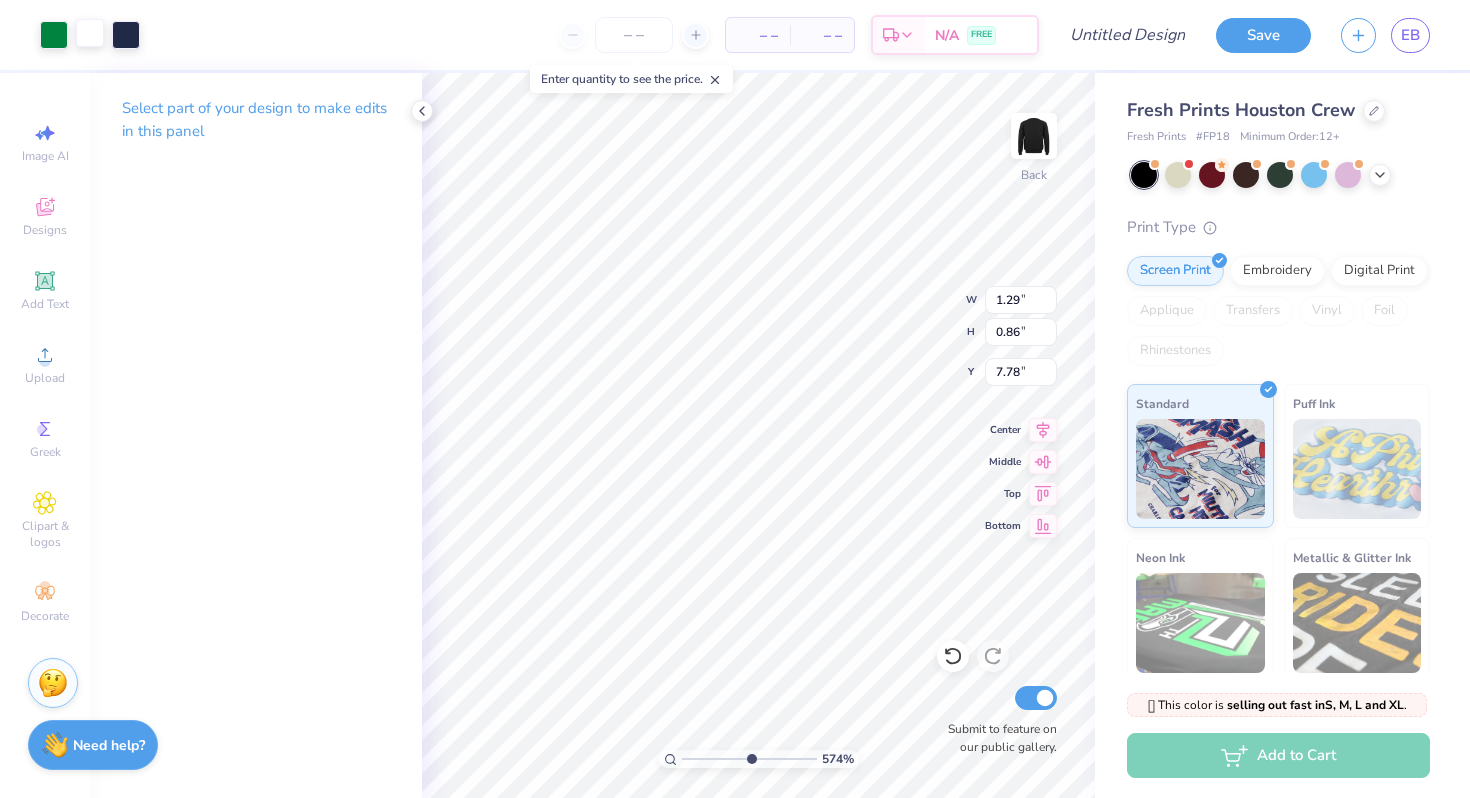 click at bounding box center [90, 33] 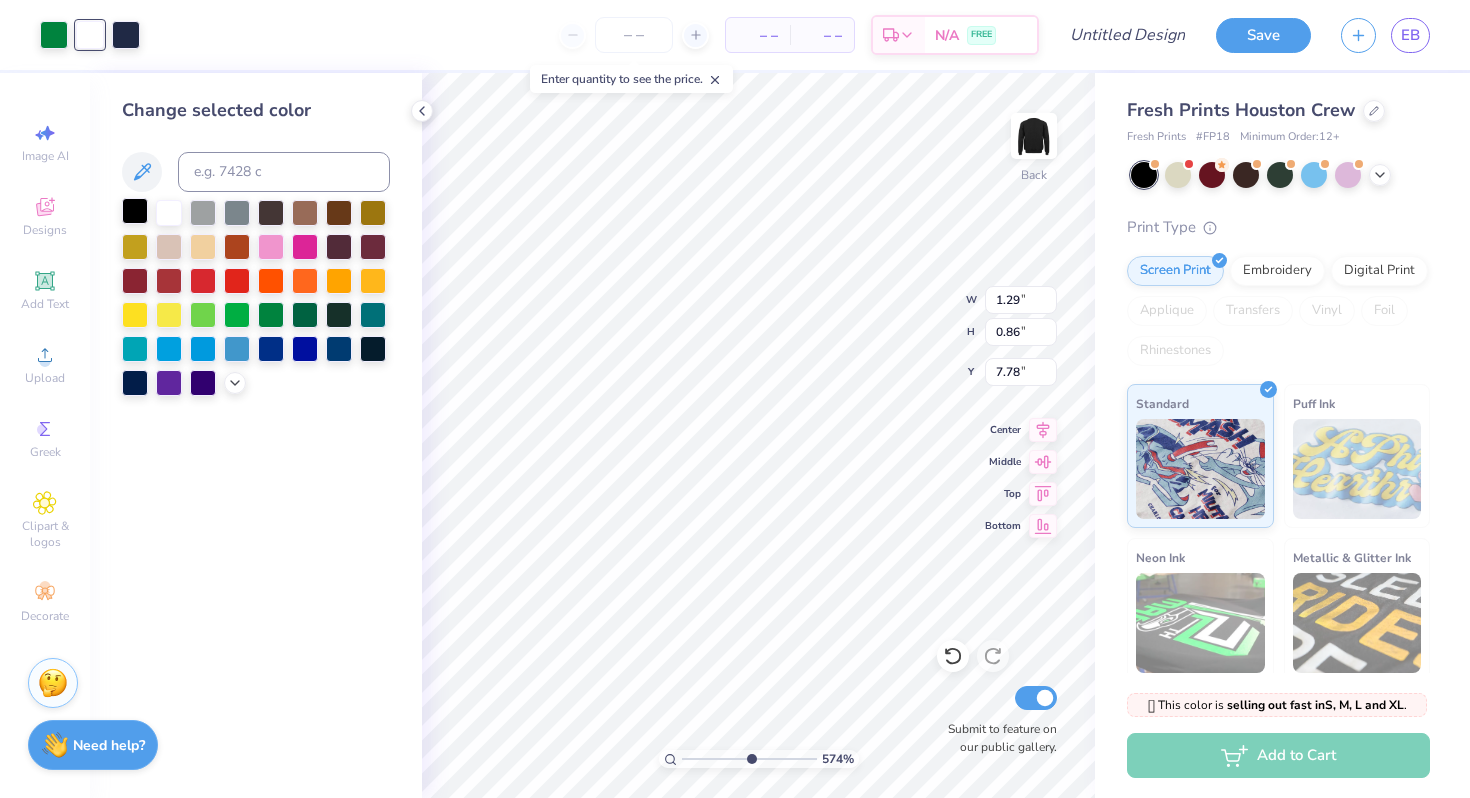 click at bounding box center (135, 211) 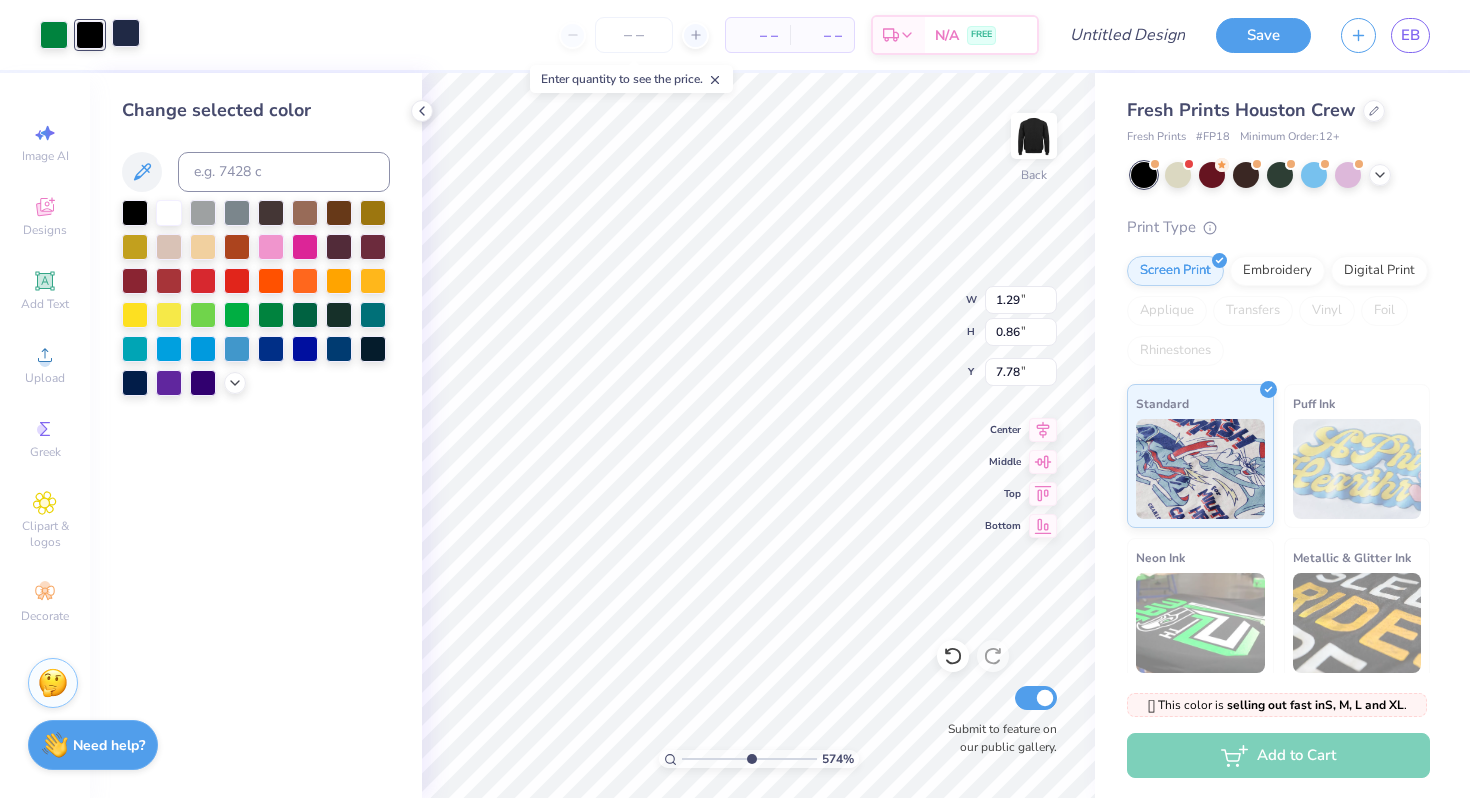 click at bounding box center (126, 33) 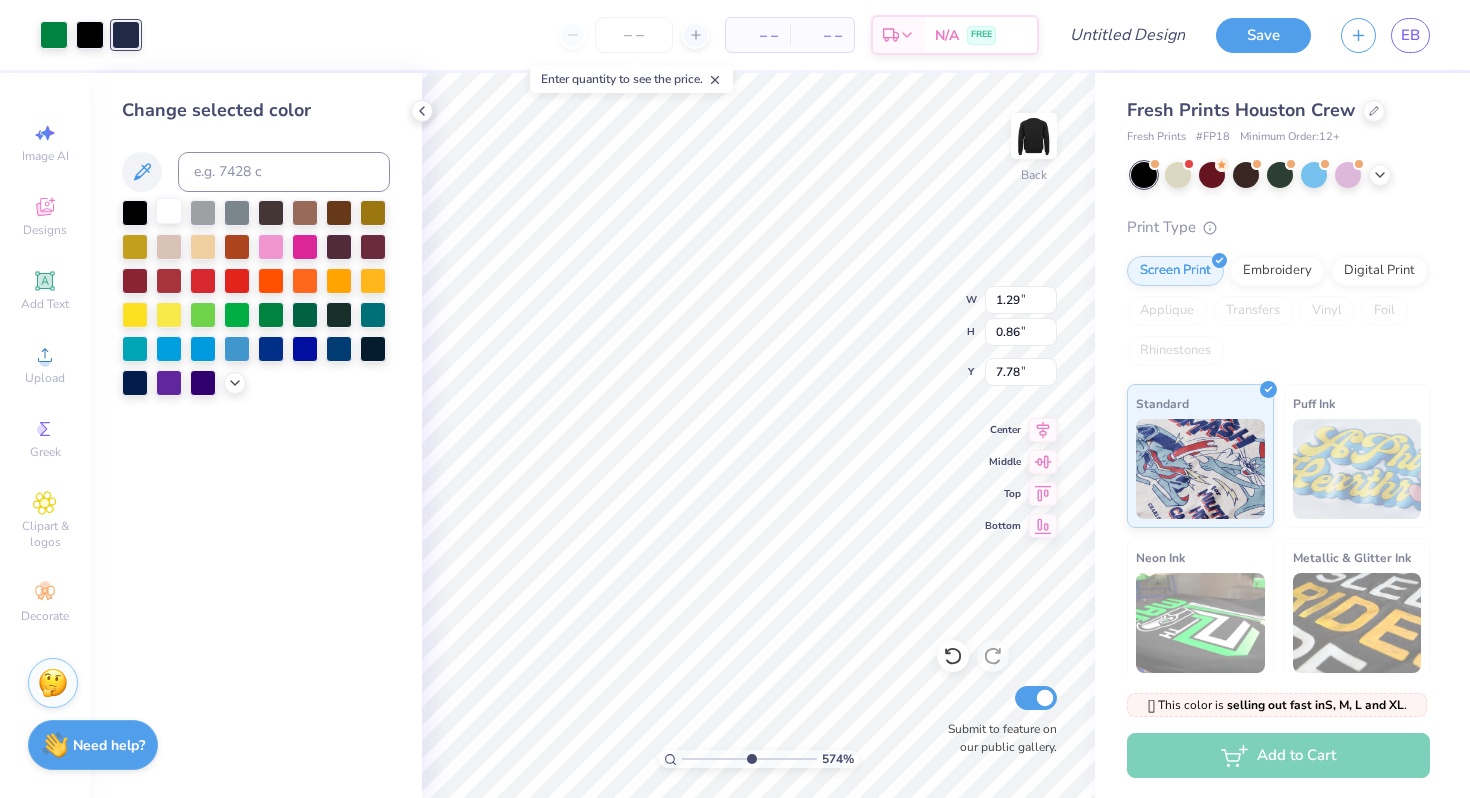 click at bounding box center [169, 211] 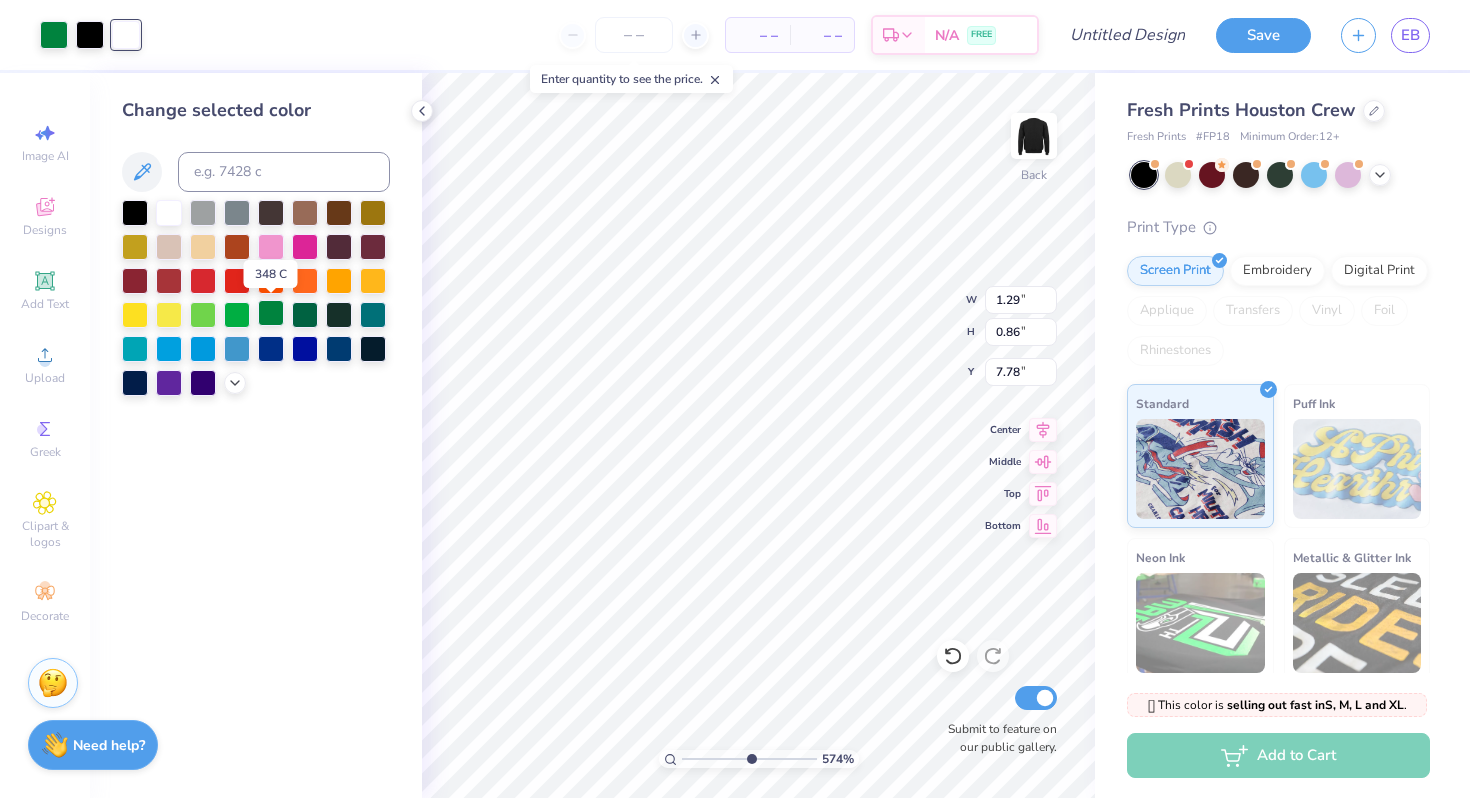 click at bounding box center [271, 313] 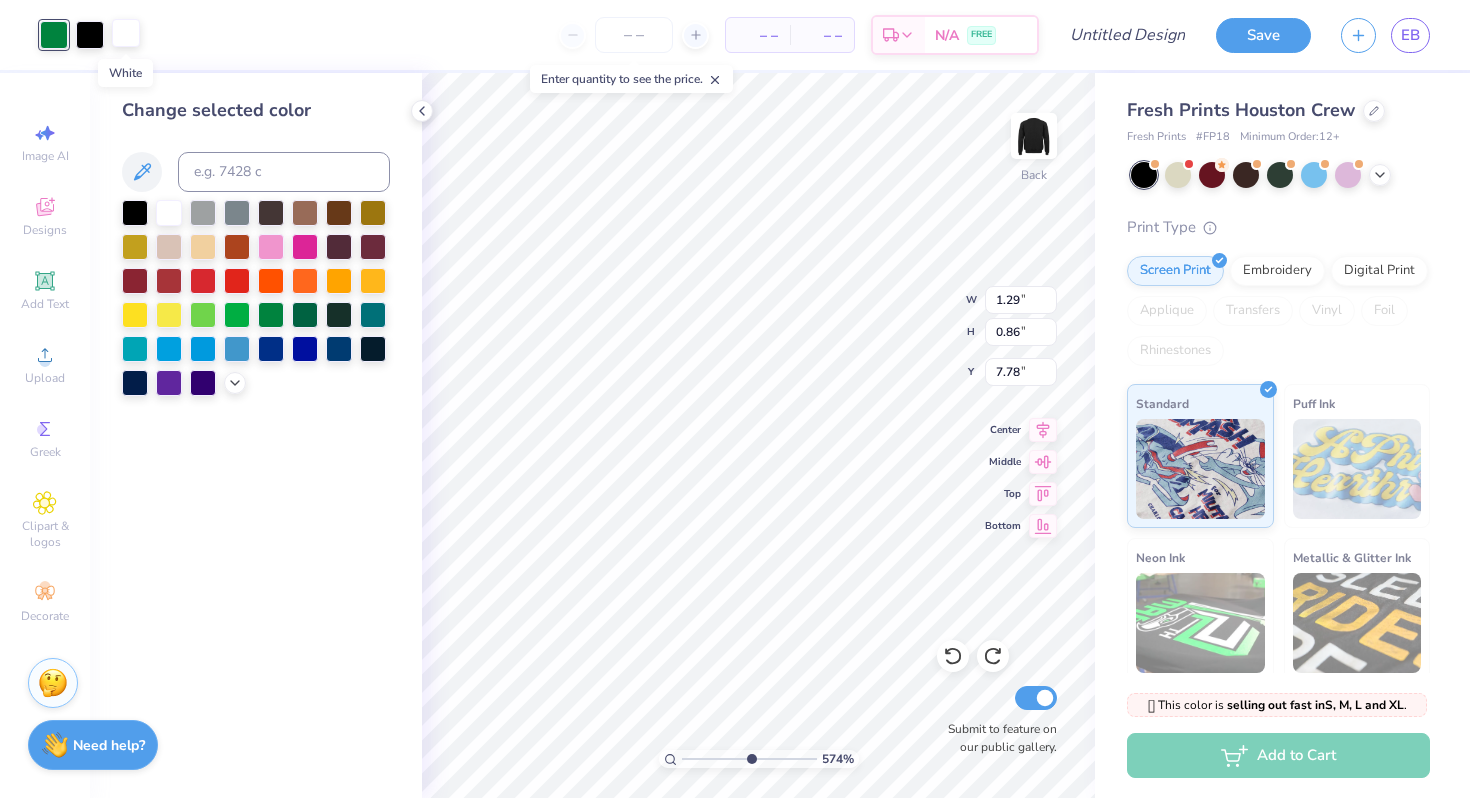 click at bounding box center (126, 33) 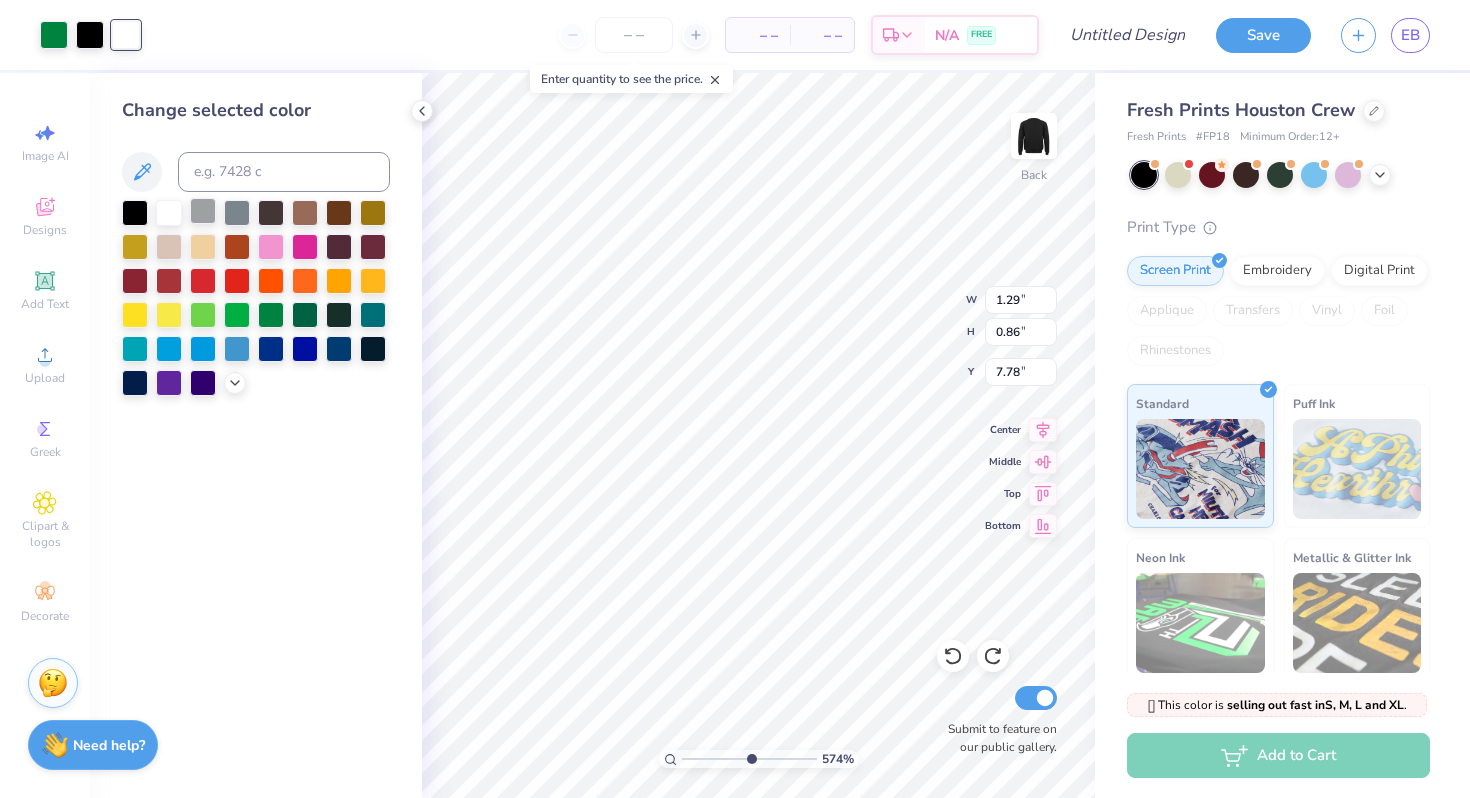 click at bounding box center (203, 211) 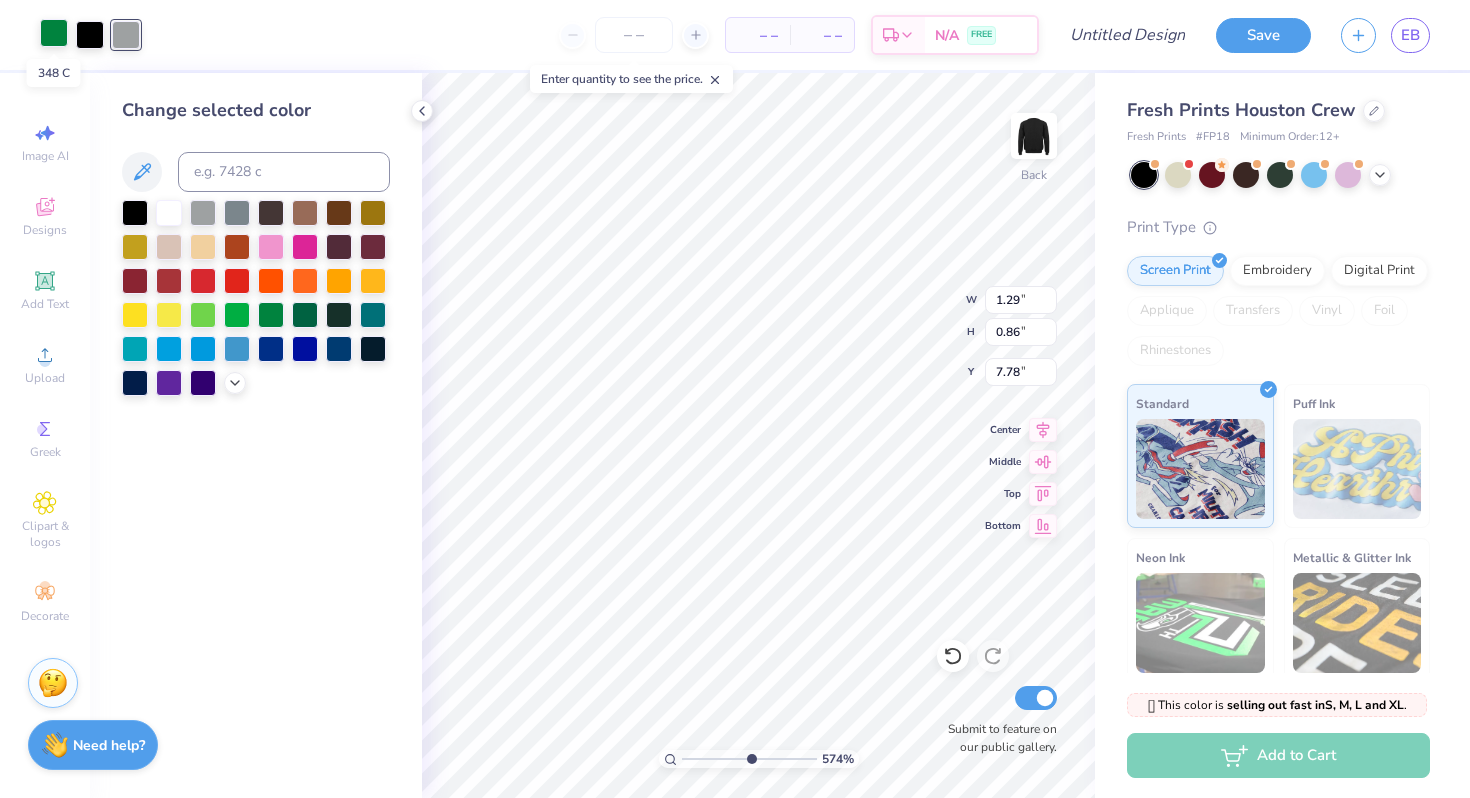 click at bounding box center (54, 33) 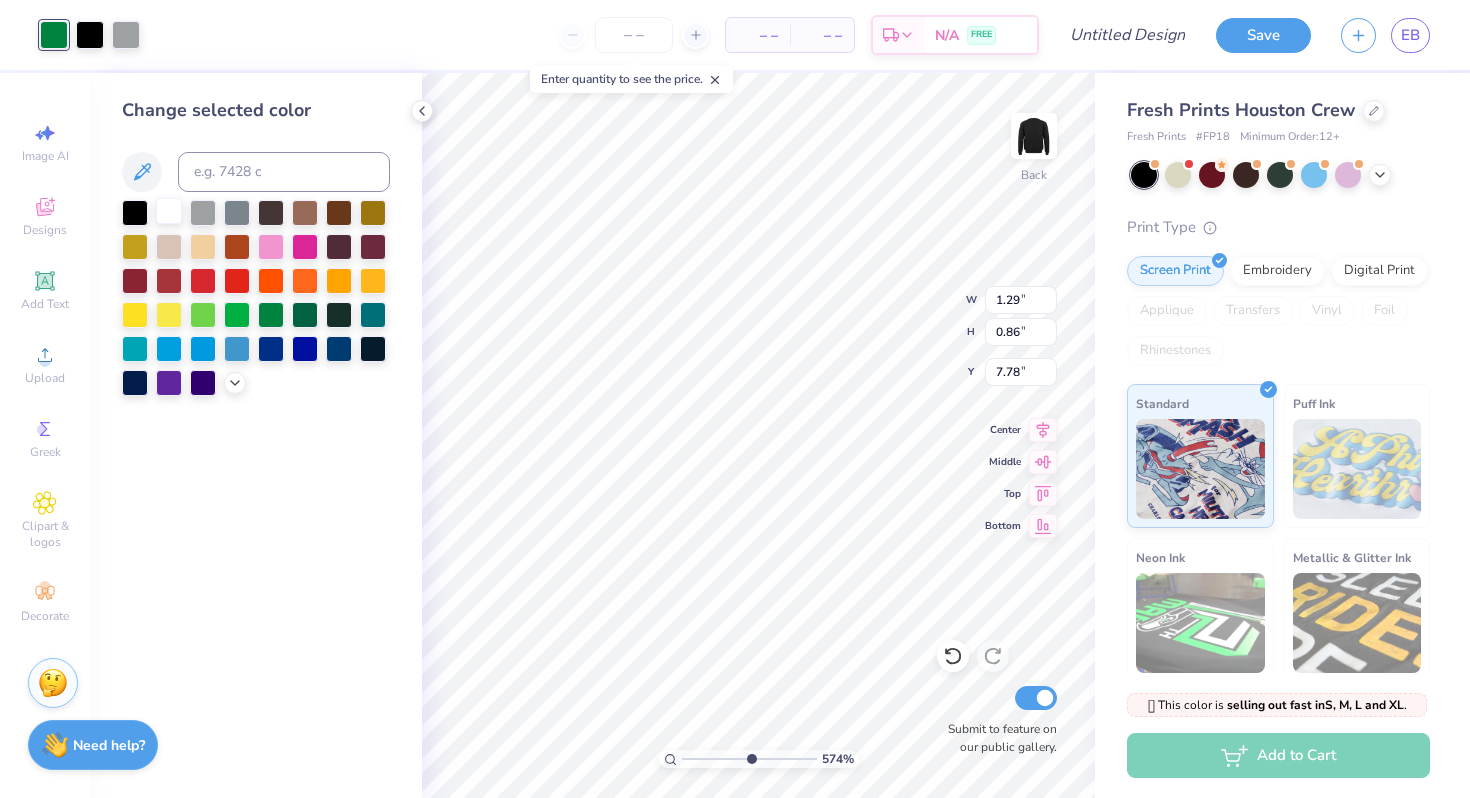 click at bounding box center [169, 211] 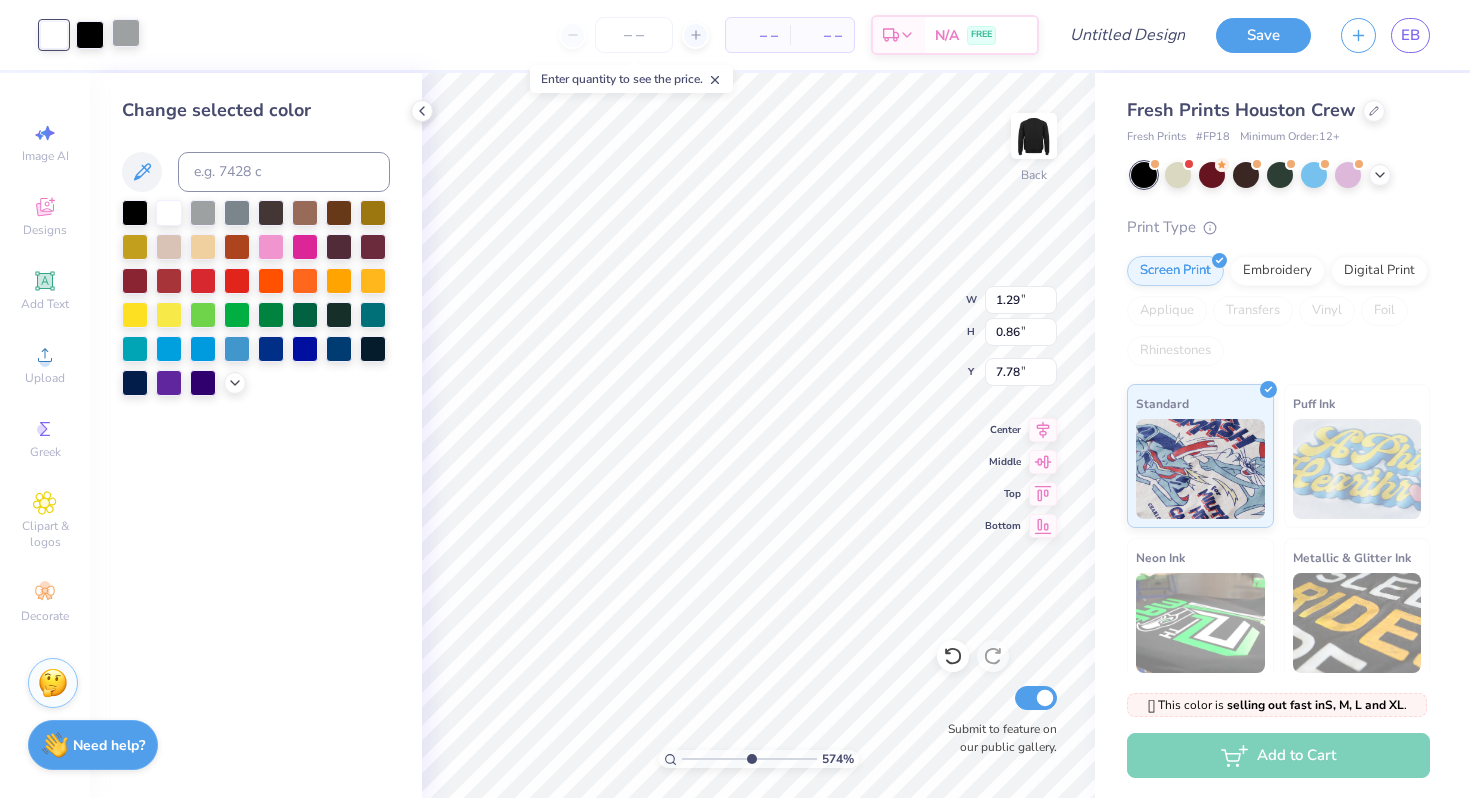 click at bounding box center (126, 33) 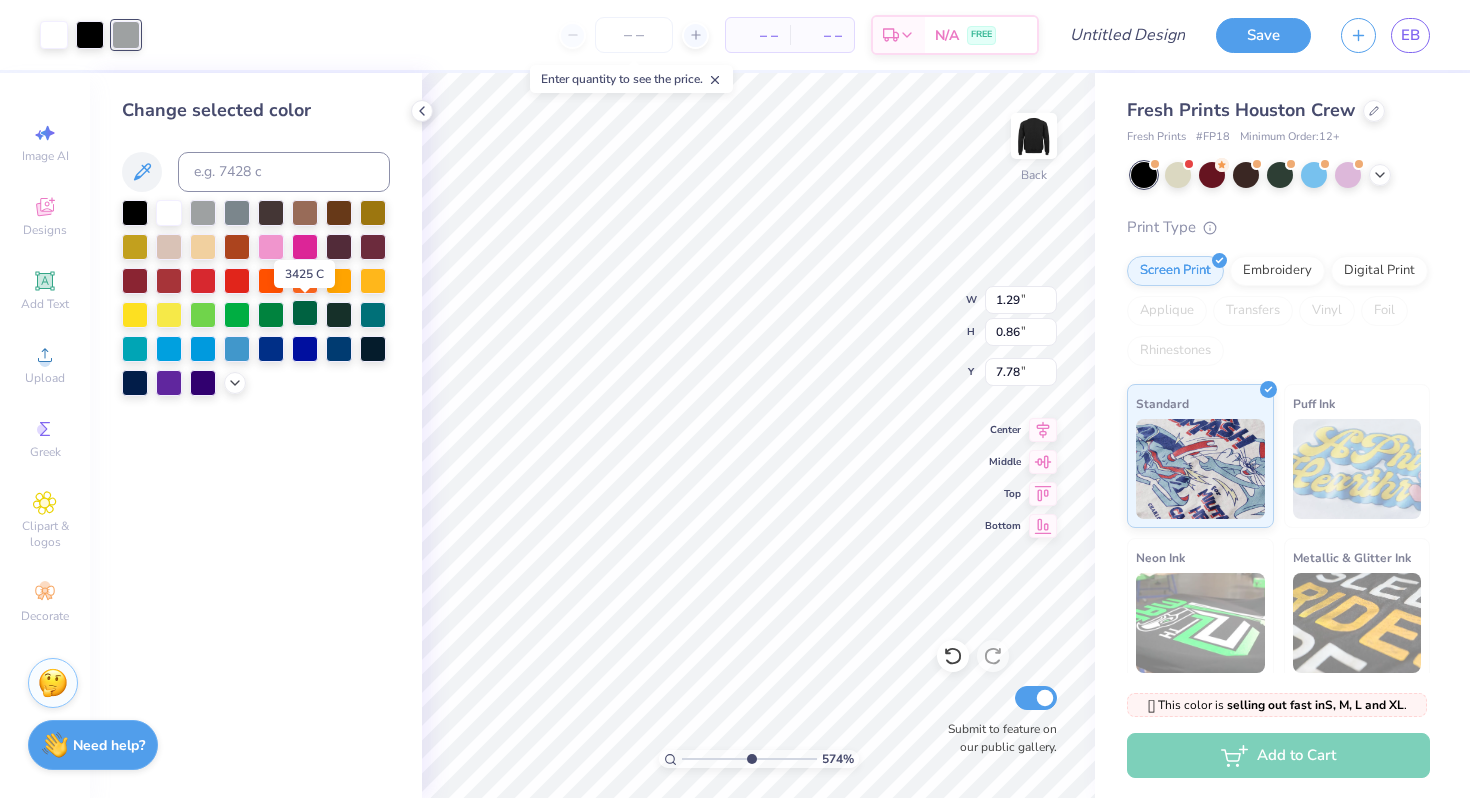 click at bounding box center (305, 313) 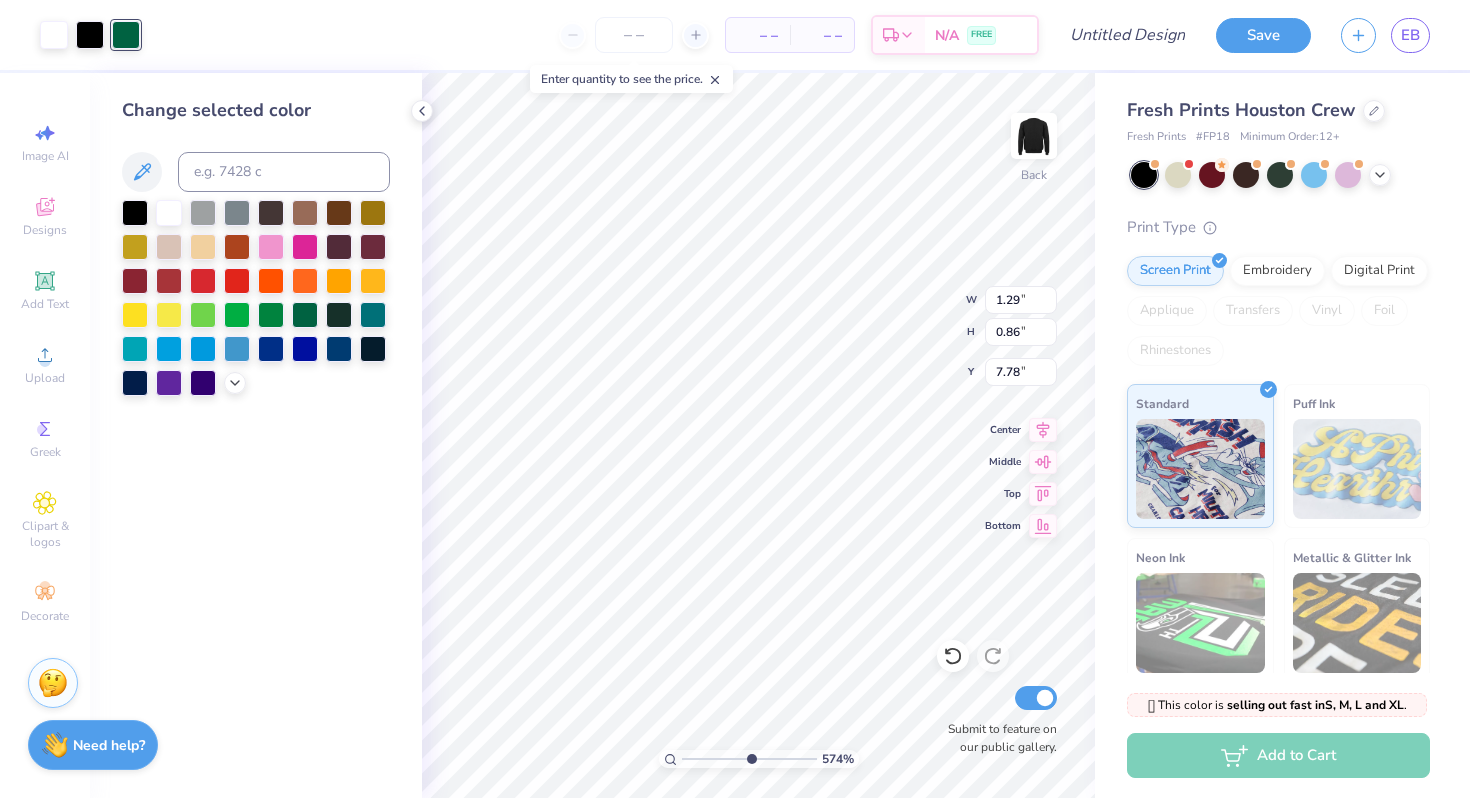 type on "4.85" 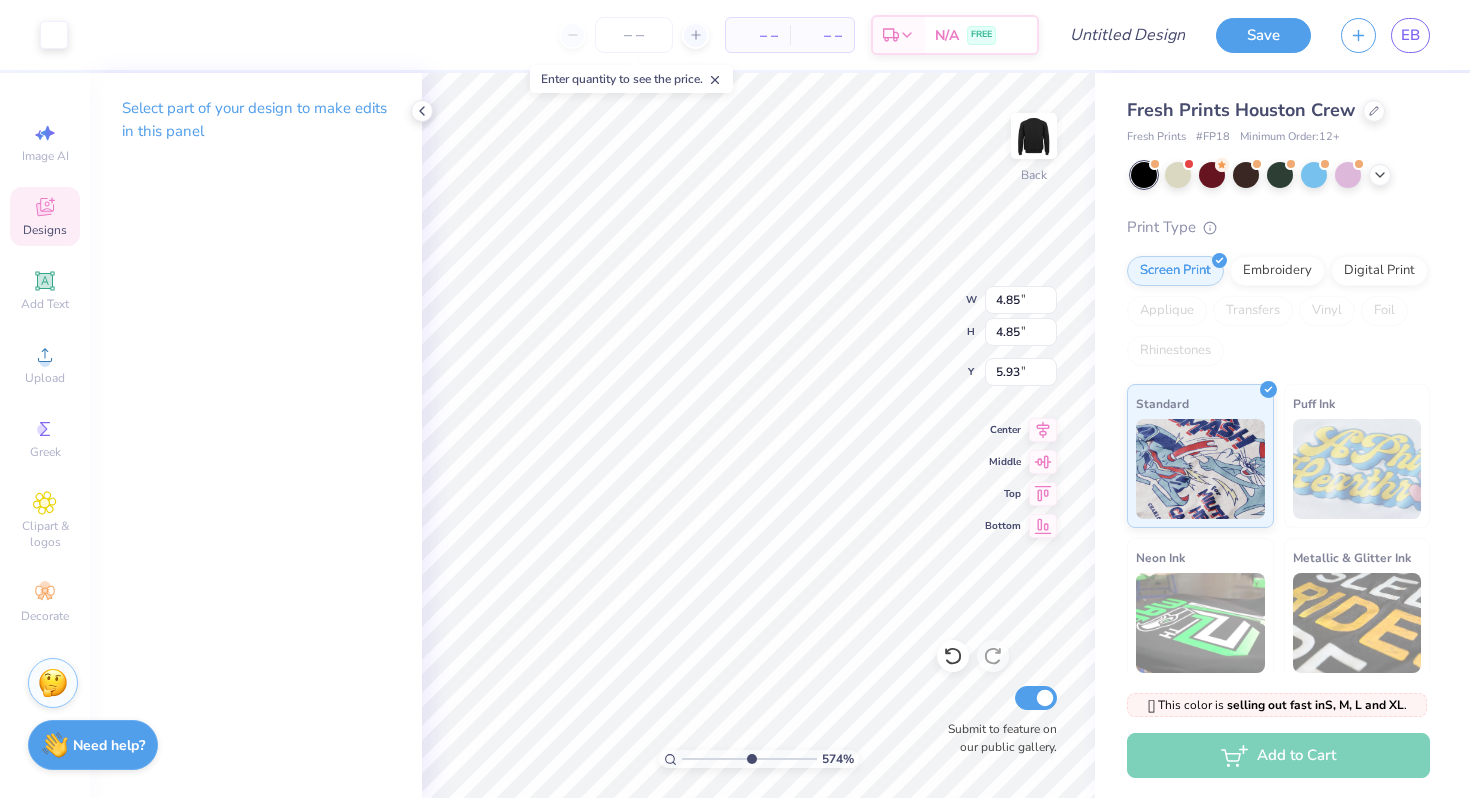 type on "1.29" 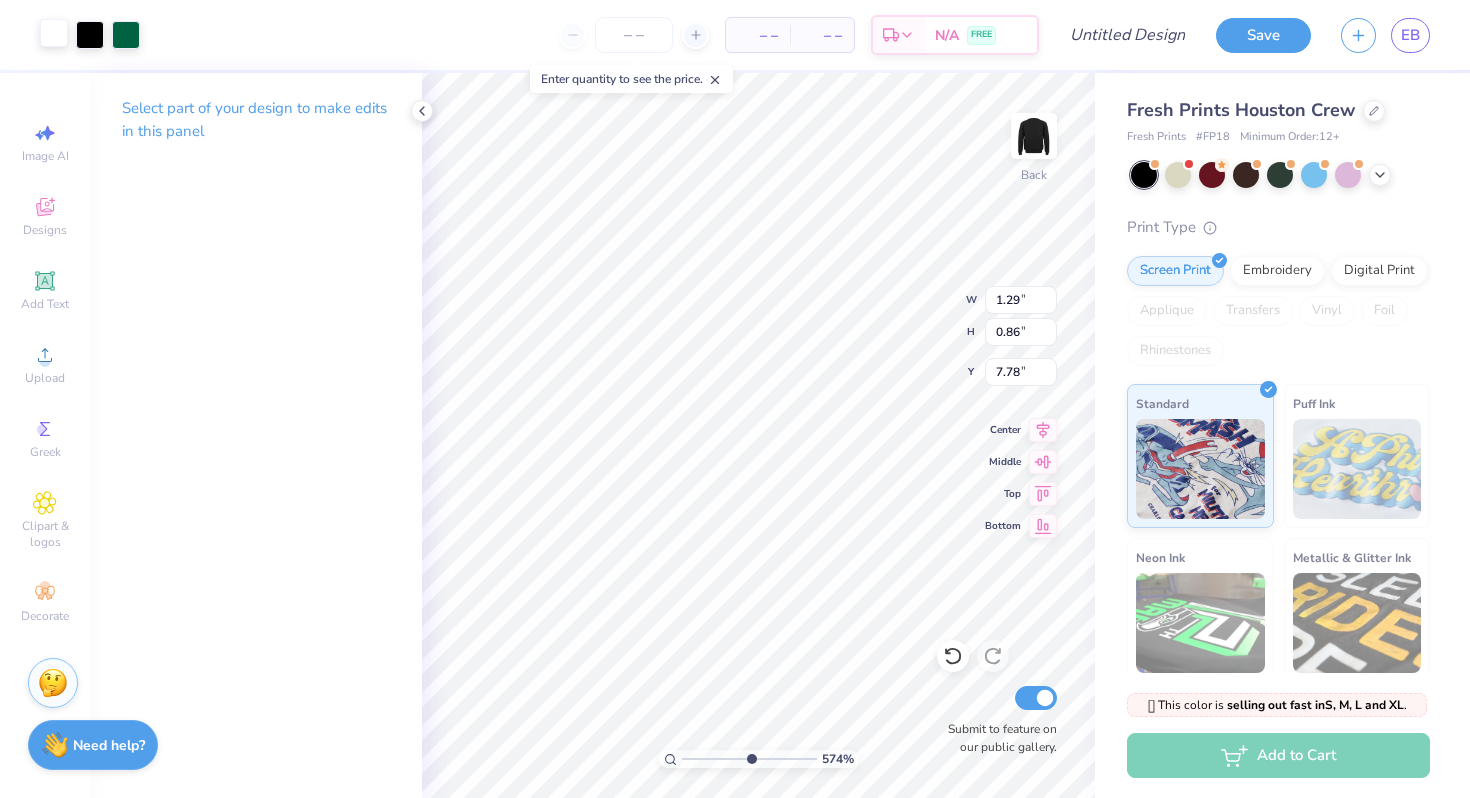 click at bounding box center (54, 33) 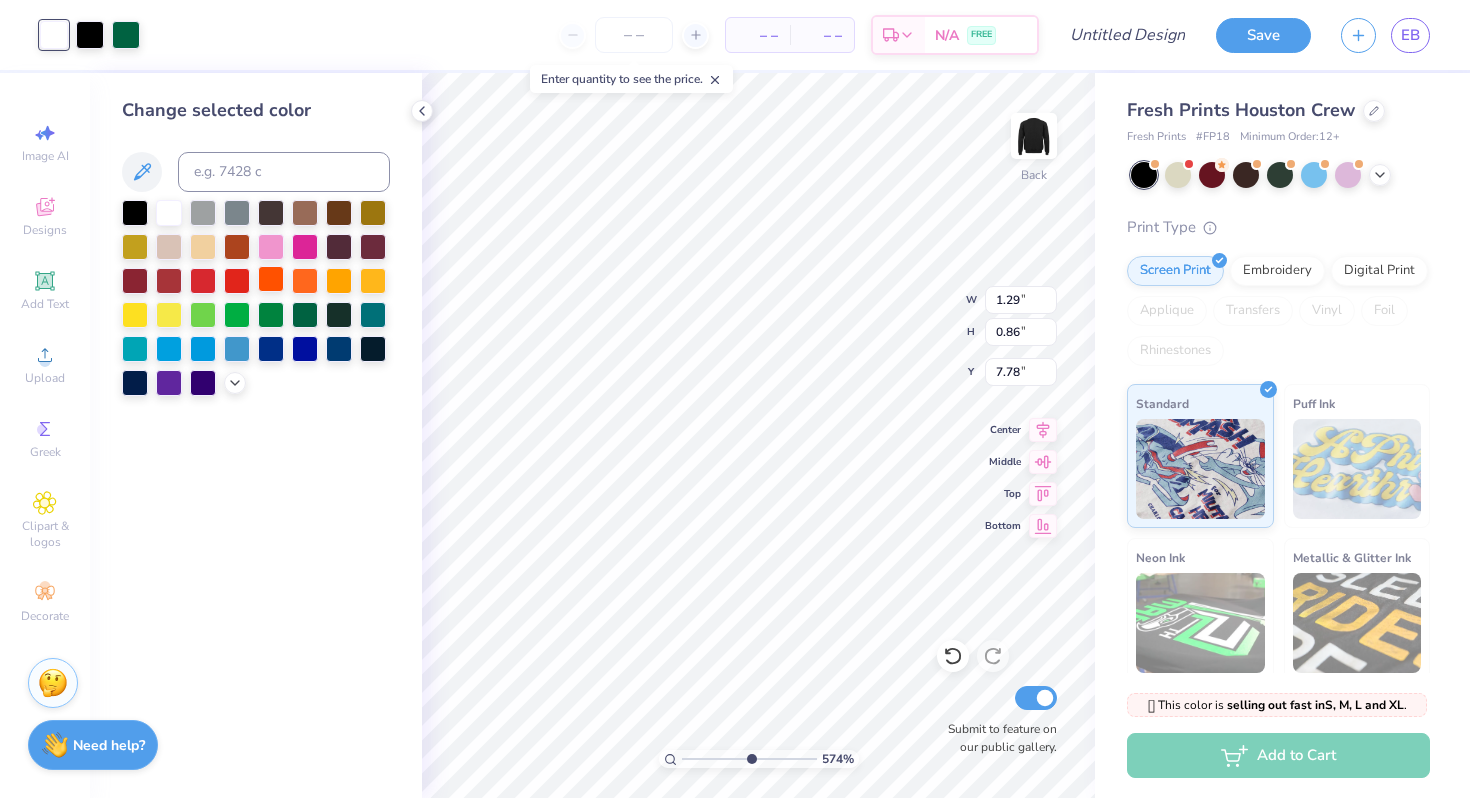 click at bounding box center (271, 279) 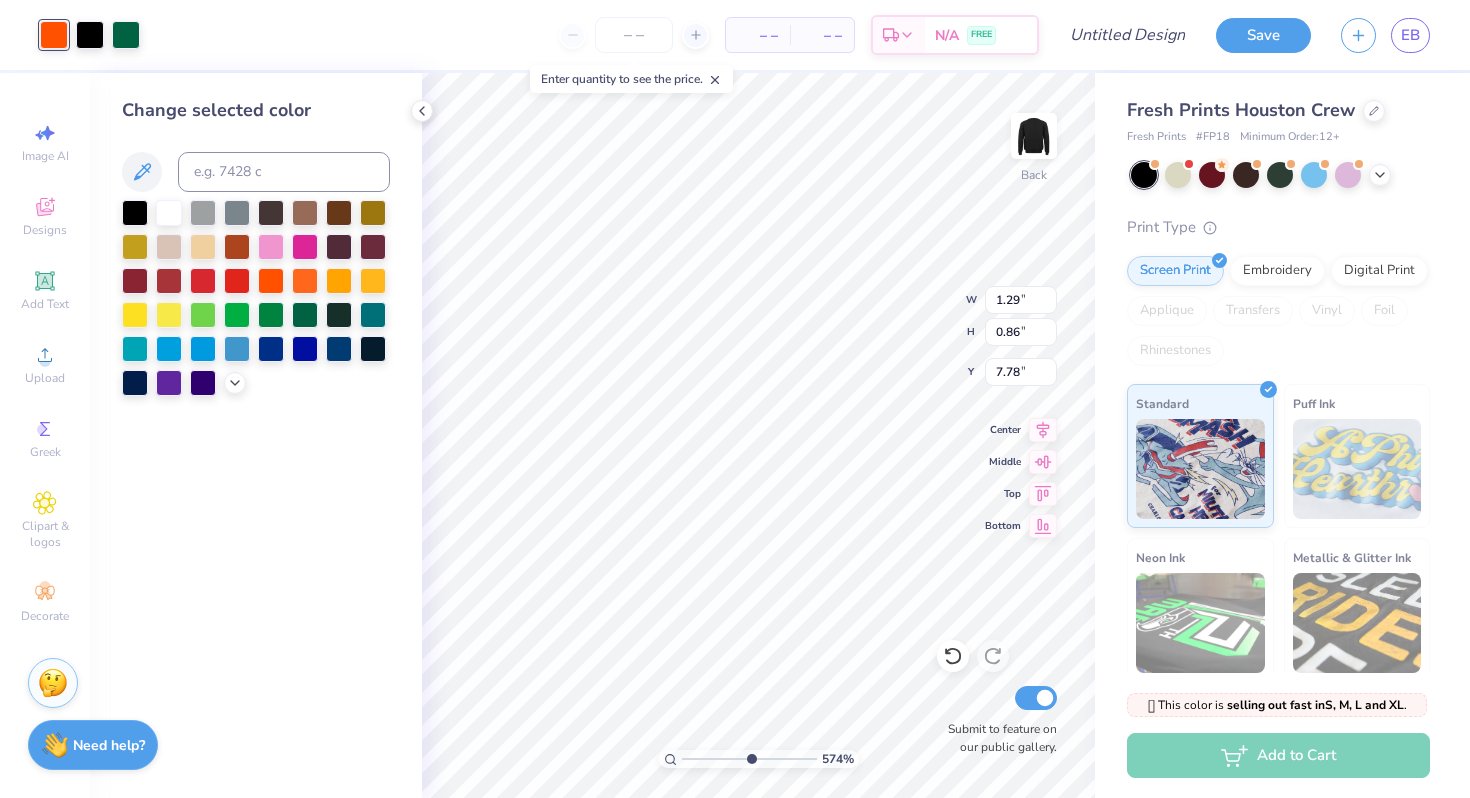 click at bounding box center [169, 213] 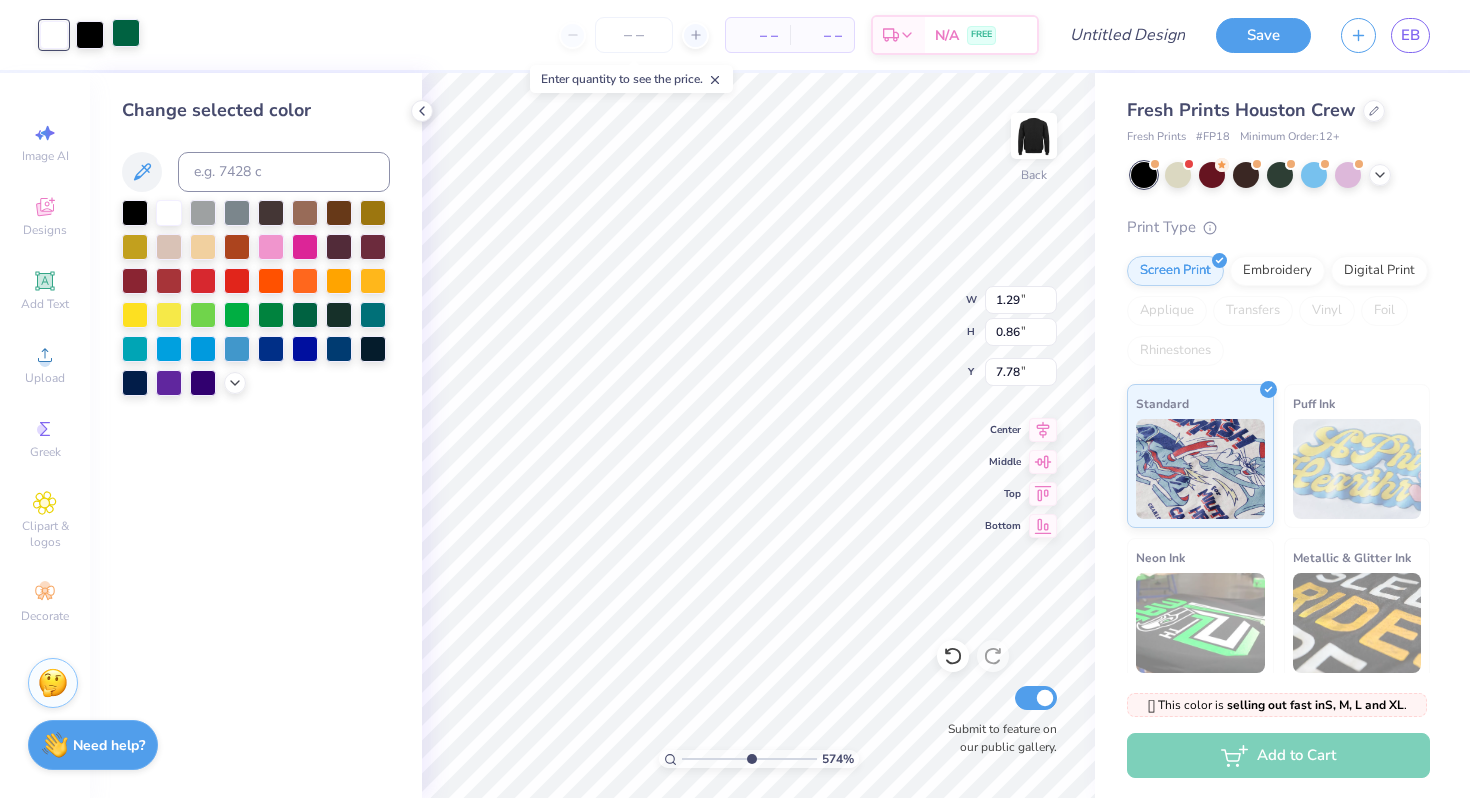 click at bounding box center [126, 33] 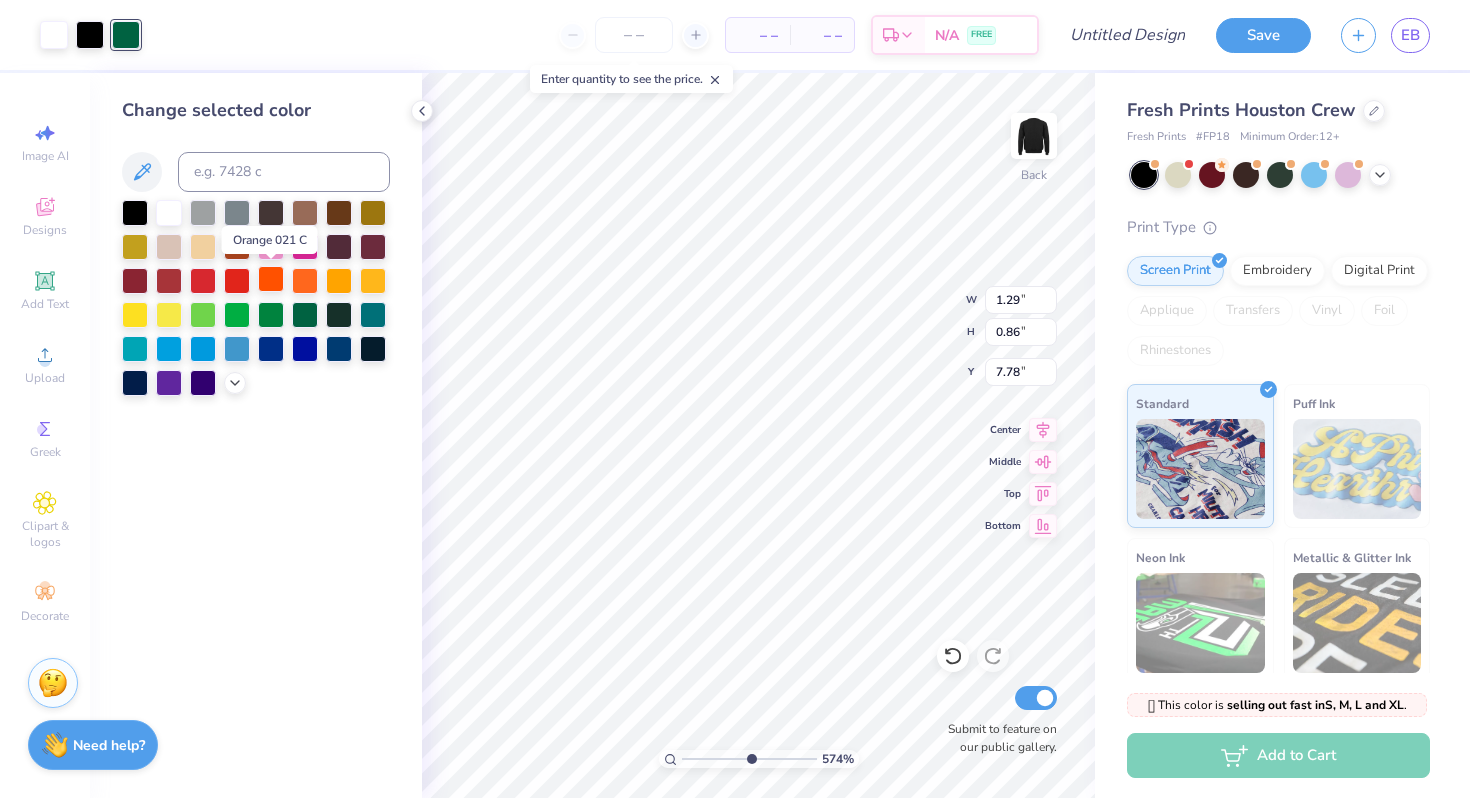 click at bounding box center (271, 279) 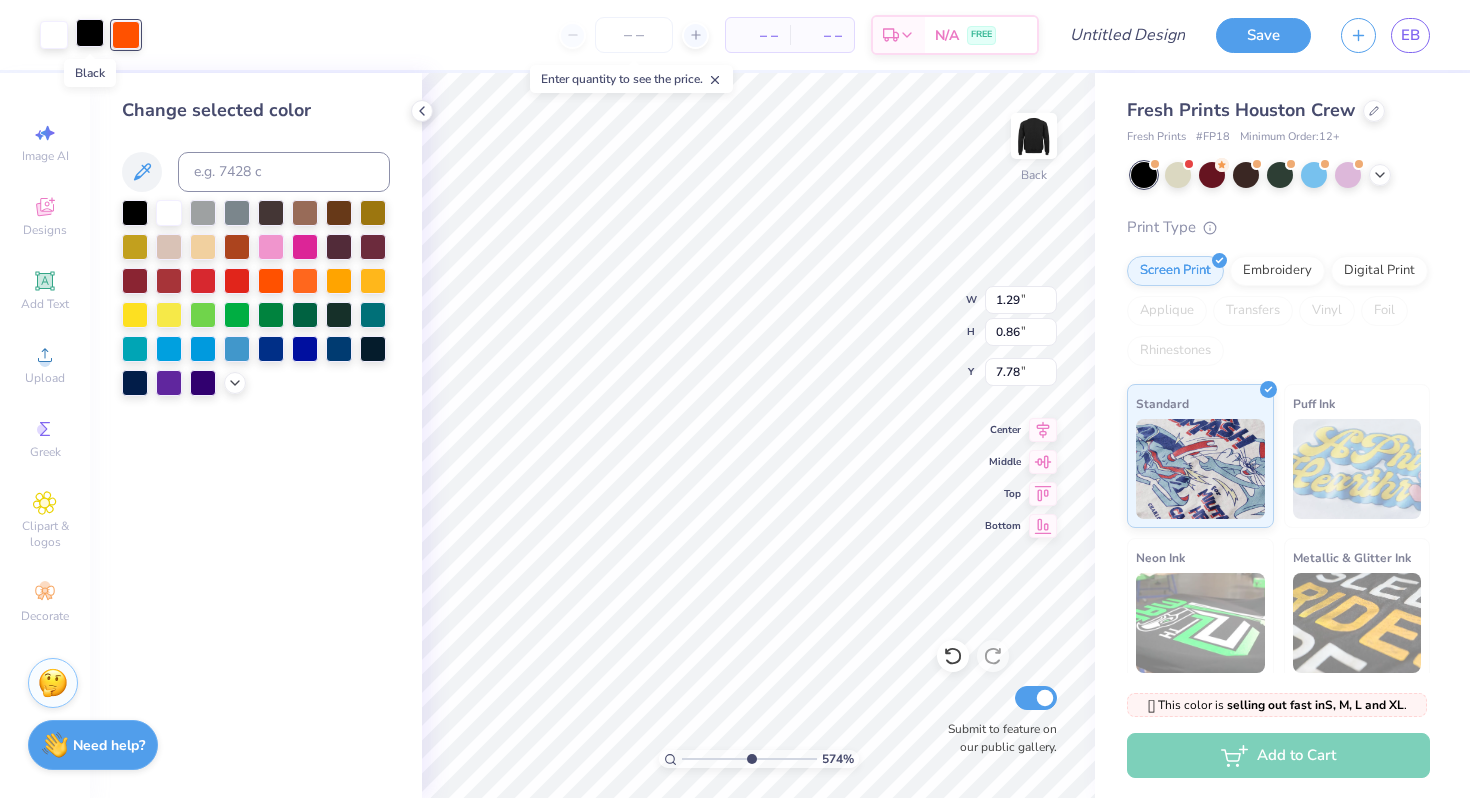 click at bounding box center [90, 33] 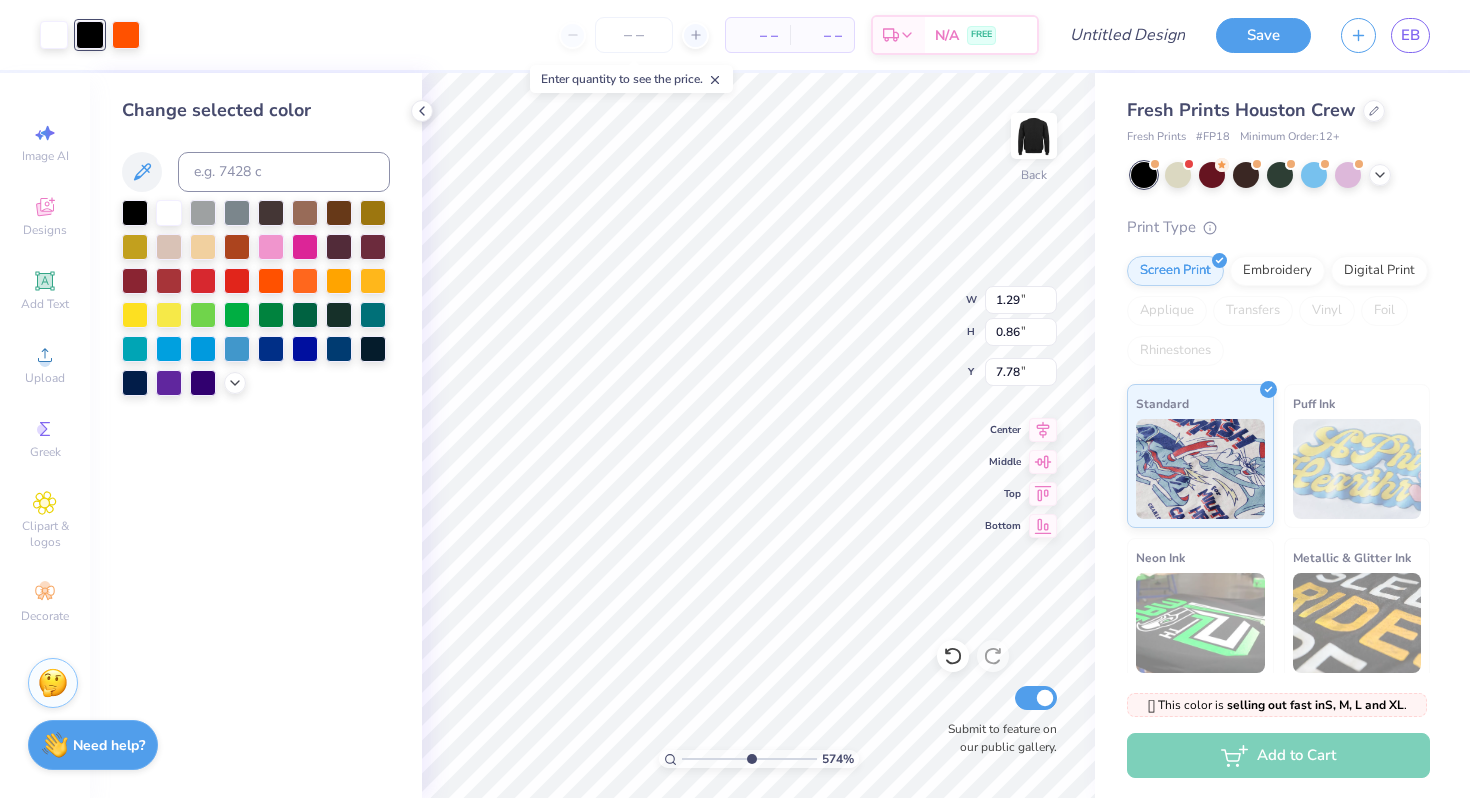 drag, startPoint x: 171, startPoint y: 248, endPoint x: 51, endPoint y: 18, distance: 259.42242 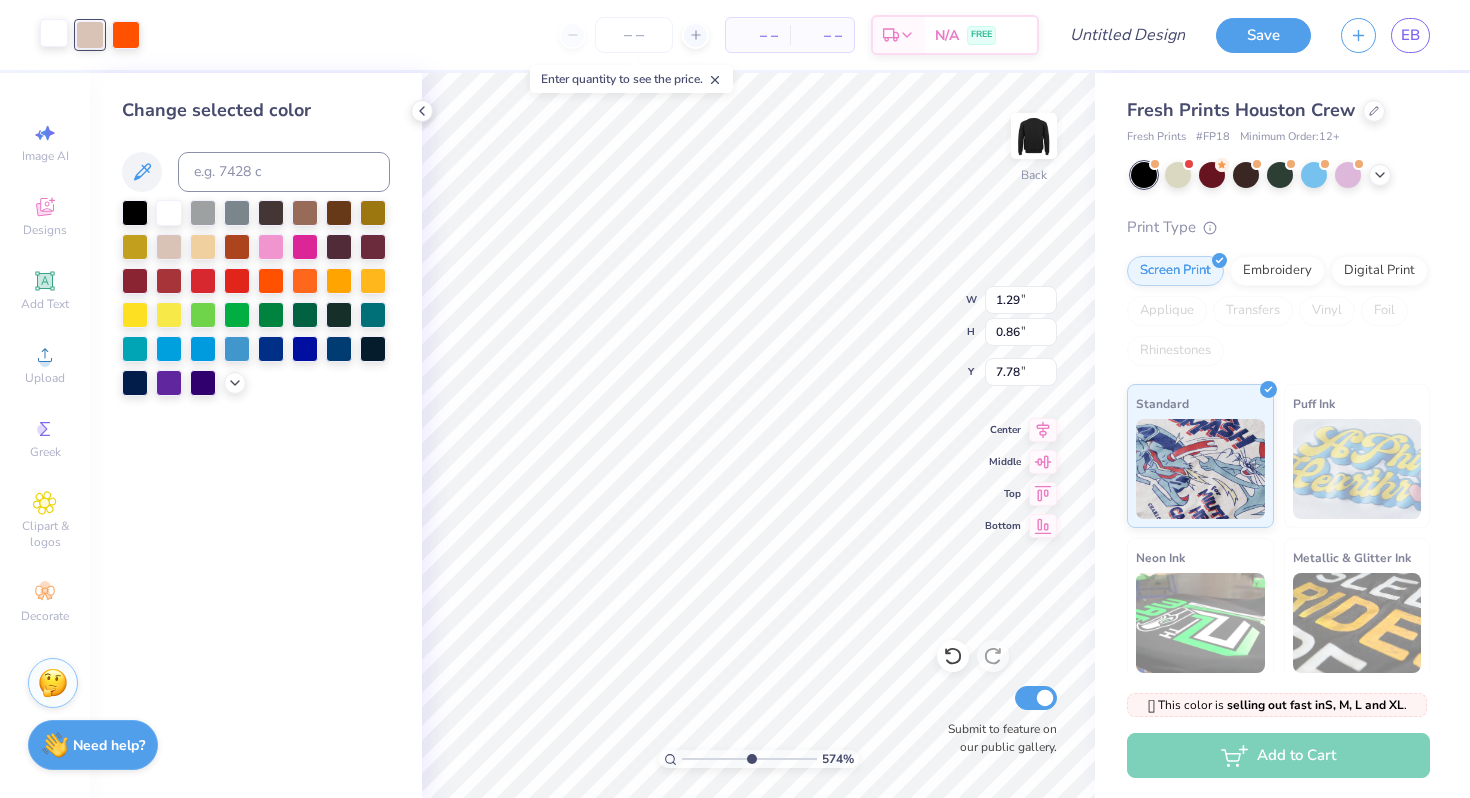 click at bounding box center (54, 33) 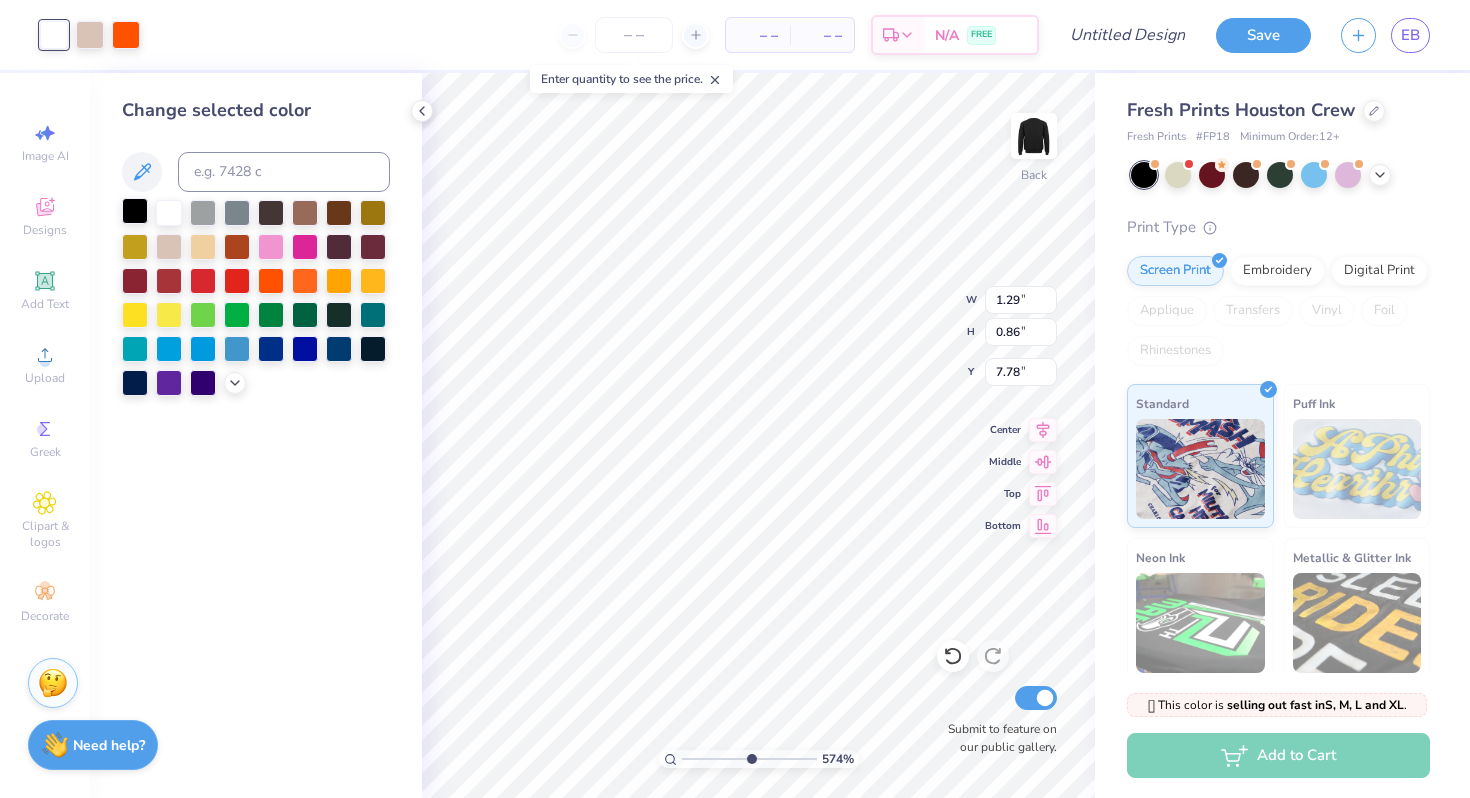 click at bounding box center (135, 211) 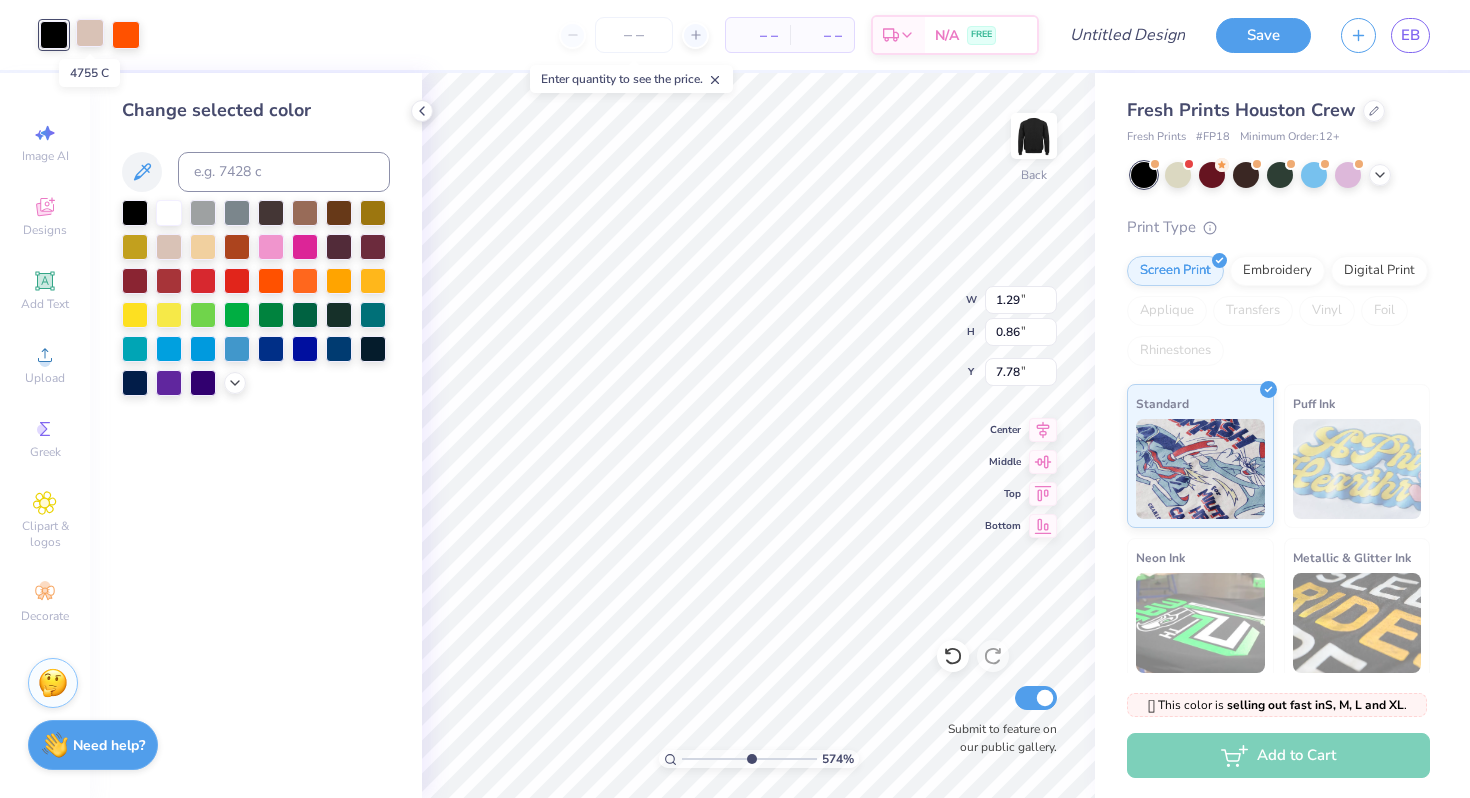 click at bounding box center [90, 33] 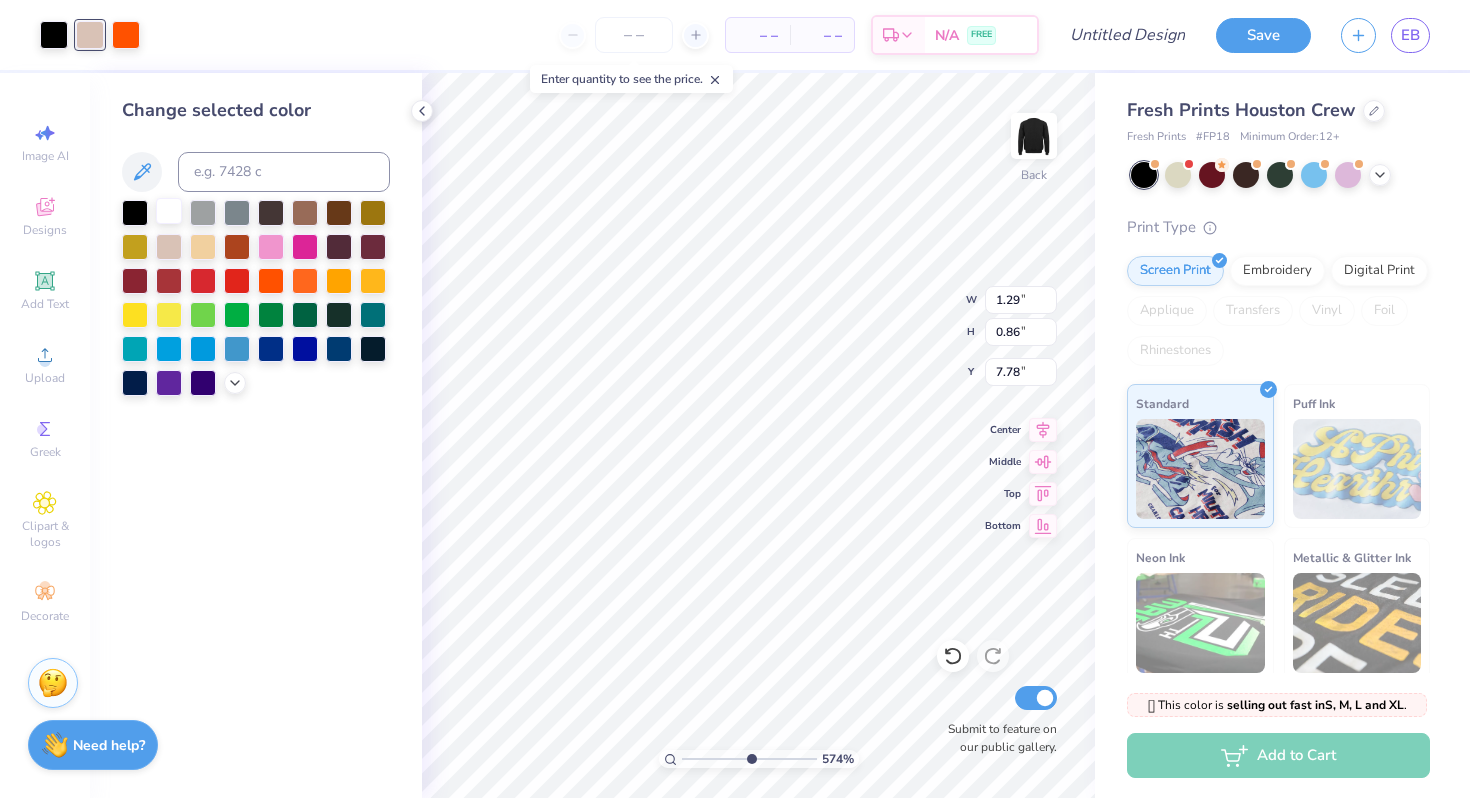click at bounding box center (169, 211) 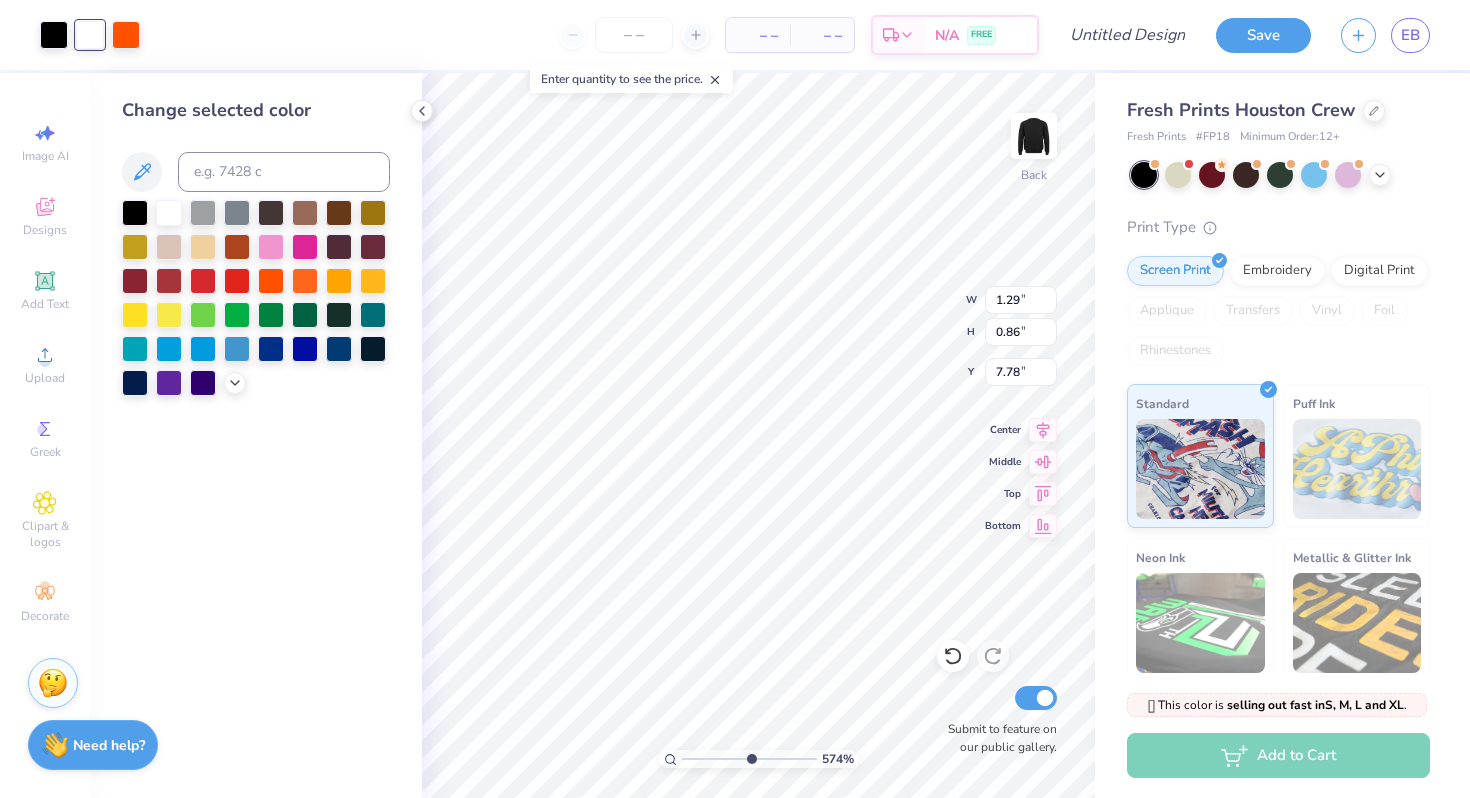 type on "0.80" 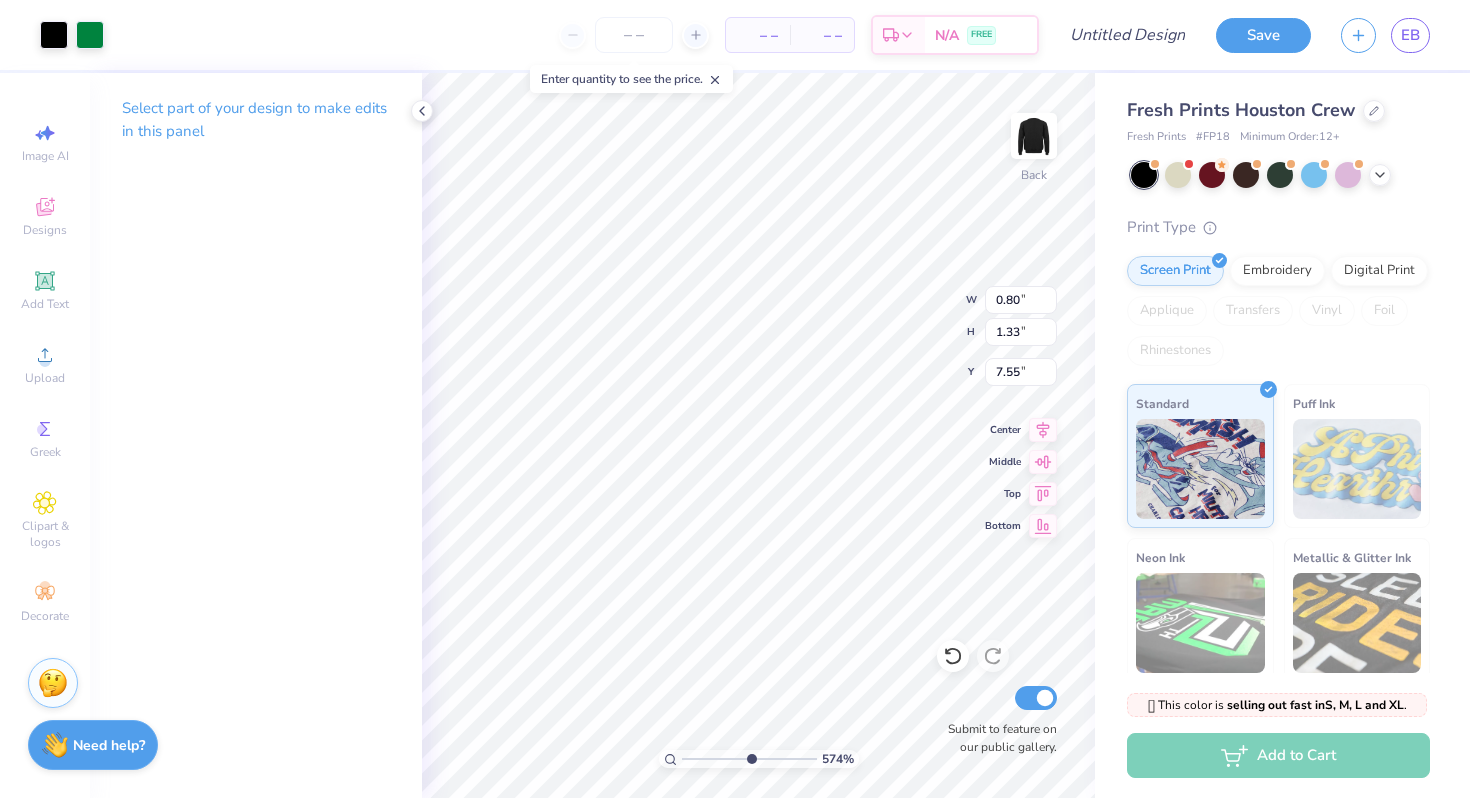 type on "1.29" 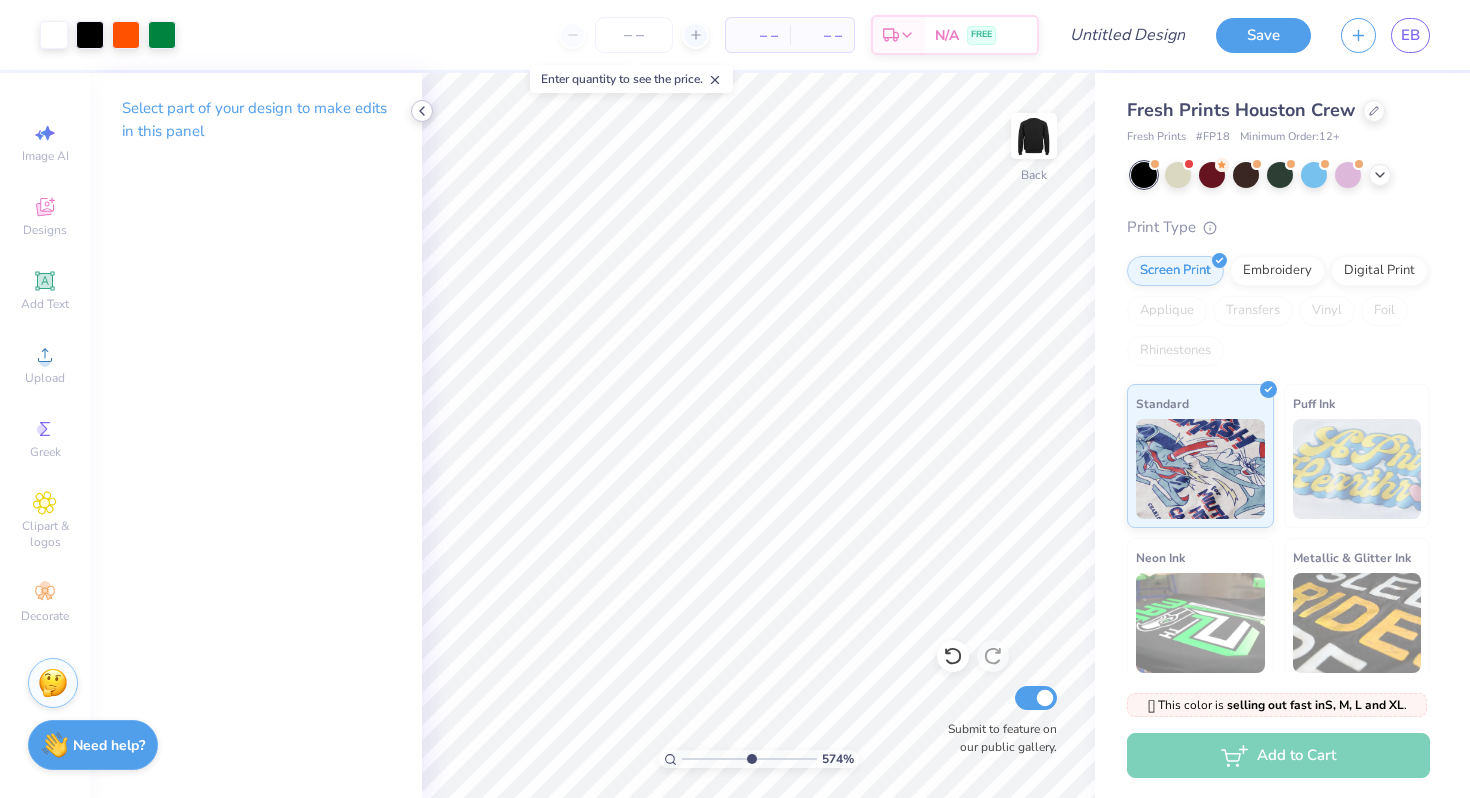 click 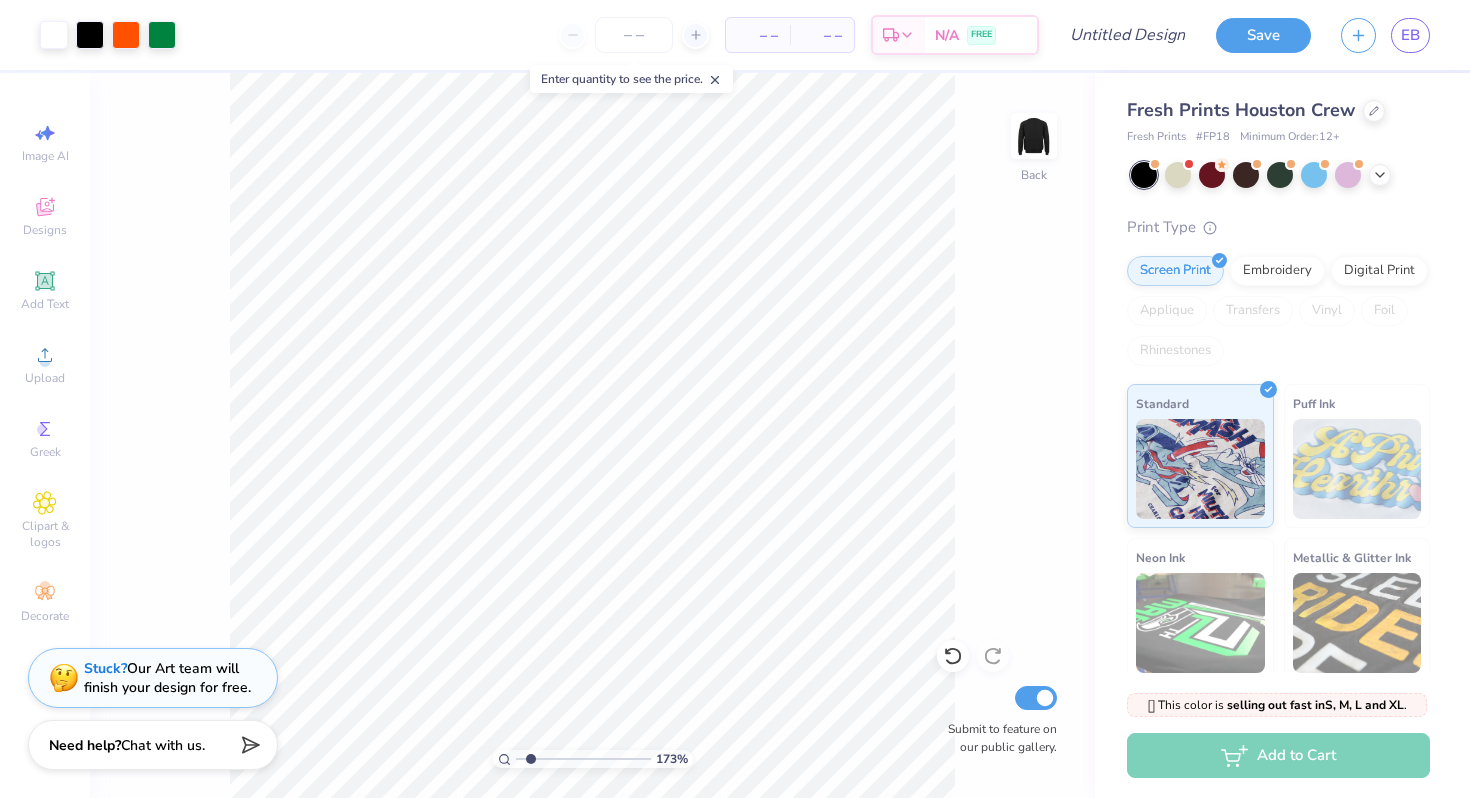 drag, startPoint x: 580, startPoint y: 758, endPoint x: 530, endPoint y: 751, distance: 50.48762 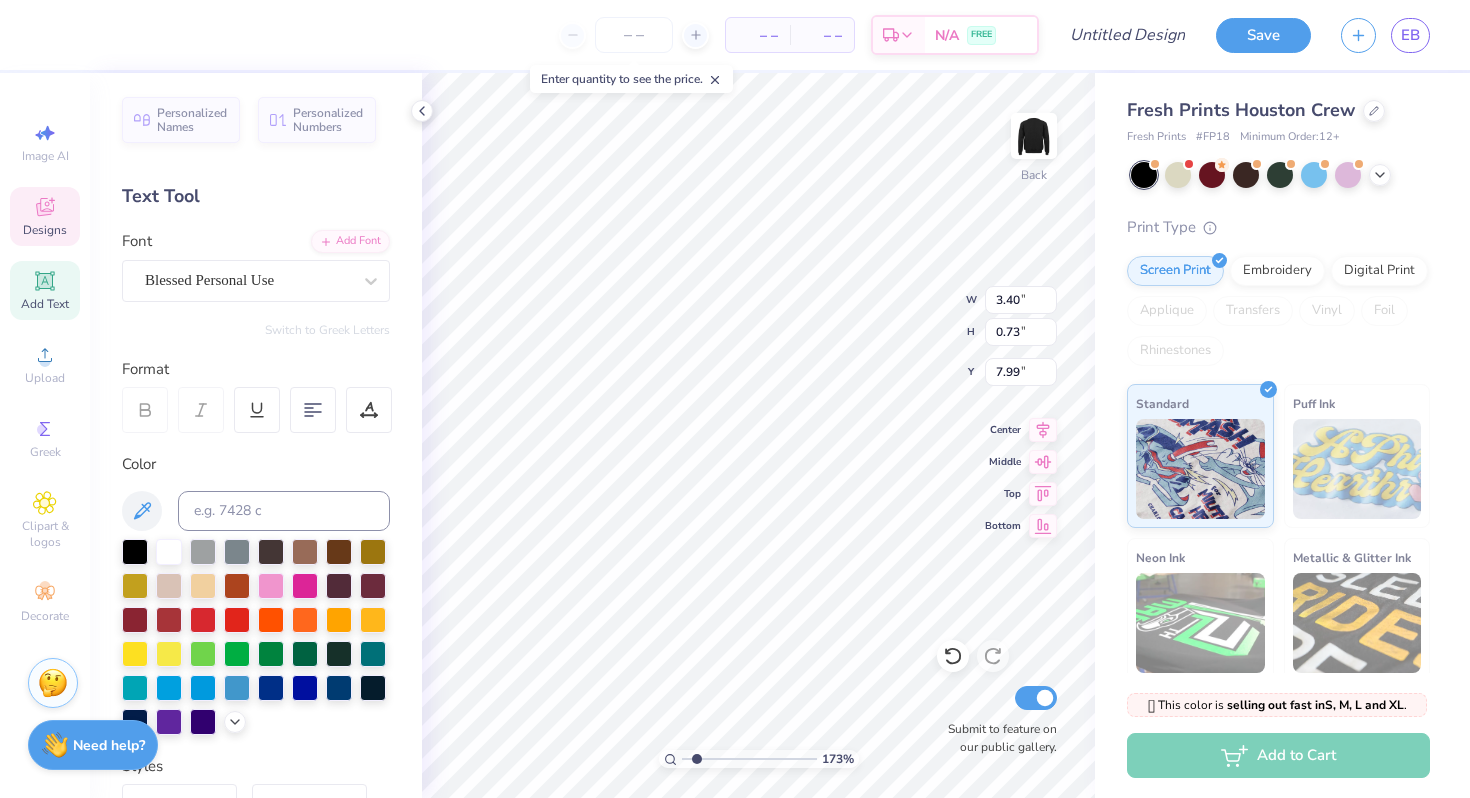 type on "2.13" 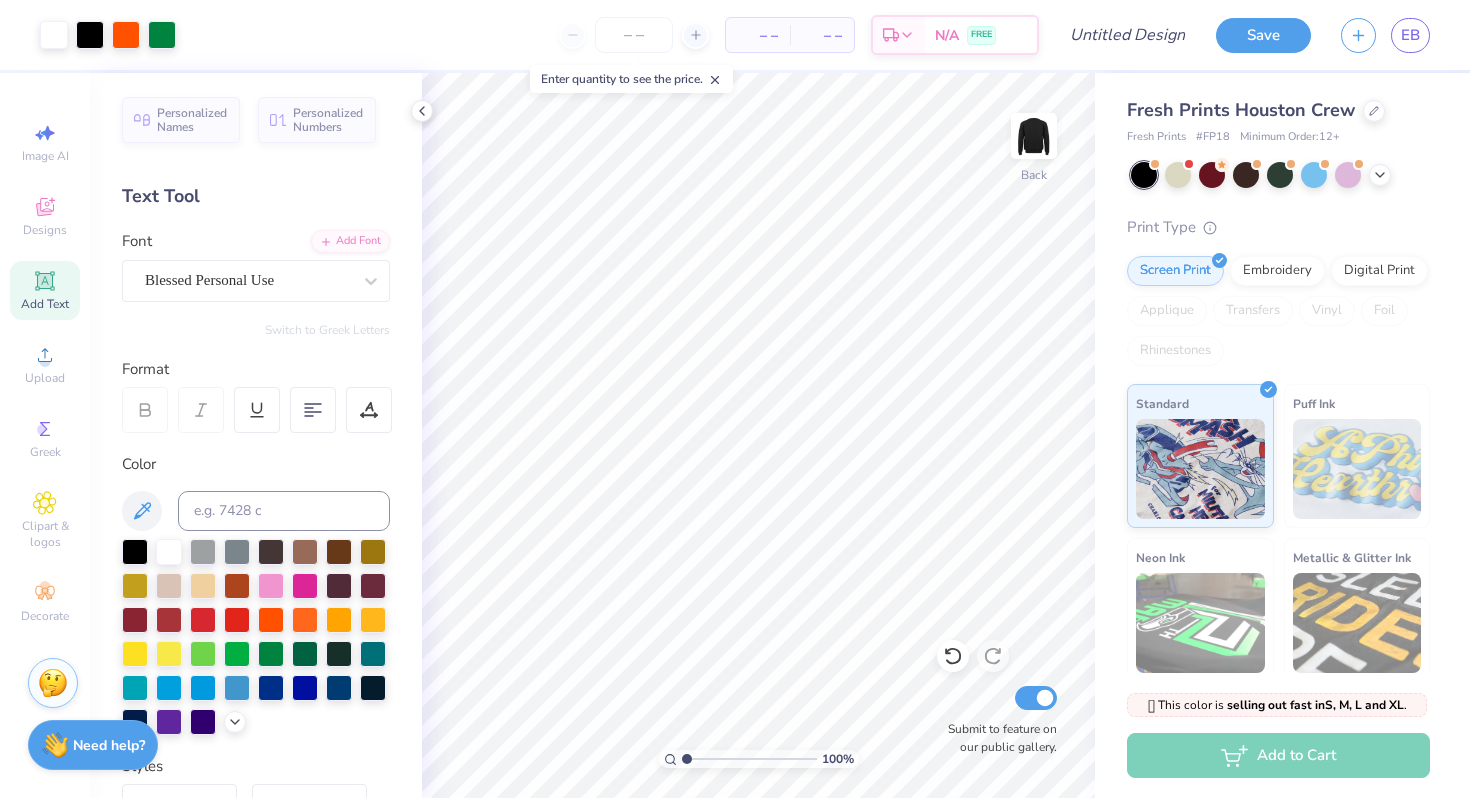 drag, startPoint x: 697, startPoint y: 753, endPoint x: 663, endPoint y: 749, distance: 34.234486 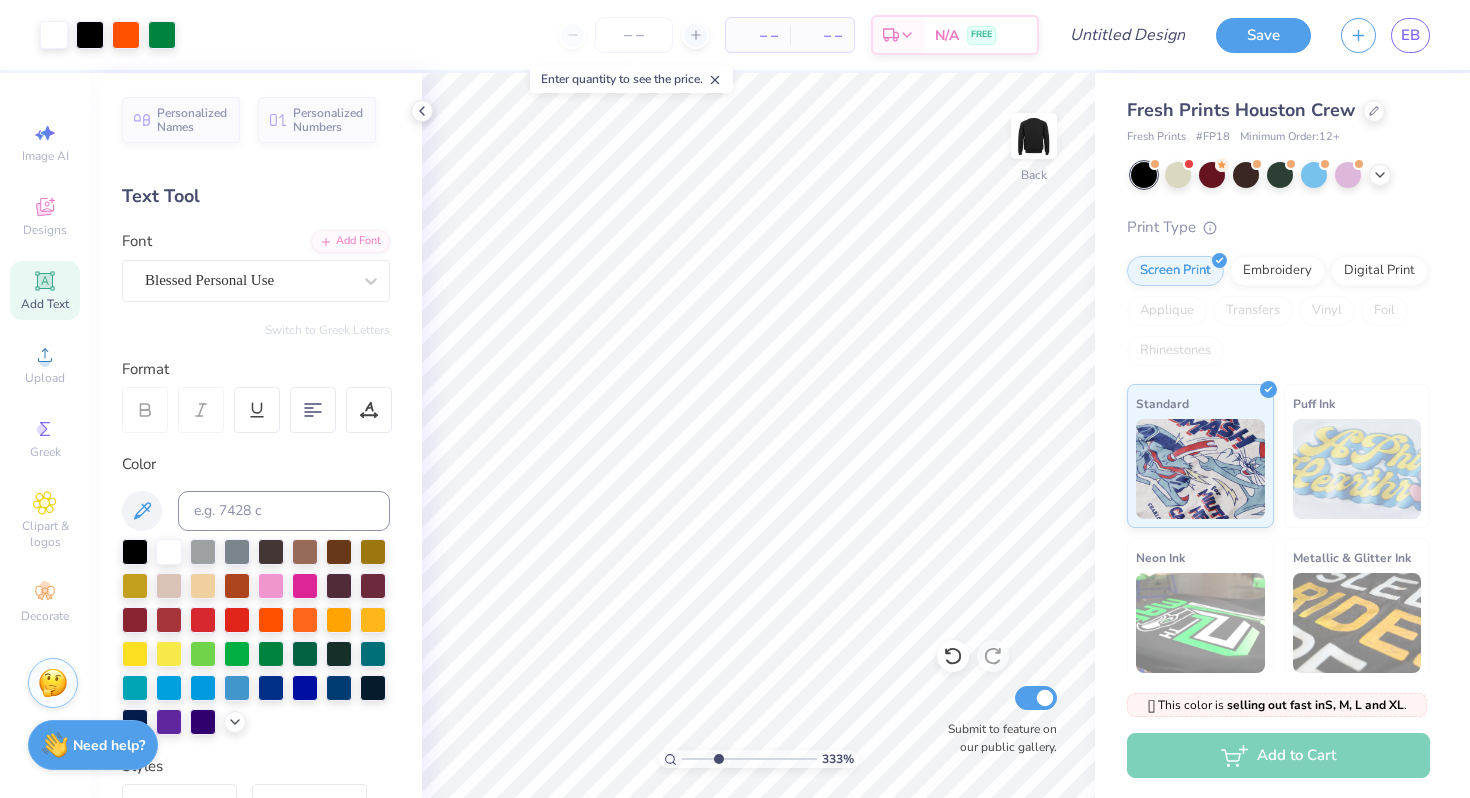 drag, startPoint x: 688, startPoint y: 761, endPoint x: 717, endPoint y: 762, distance: 29.017237 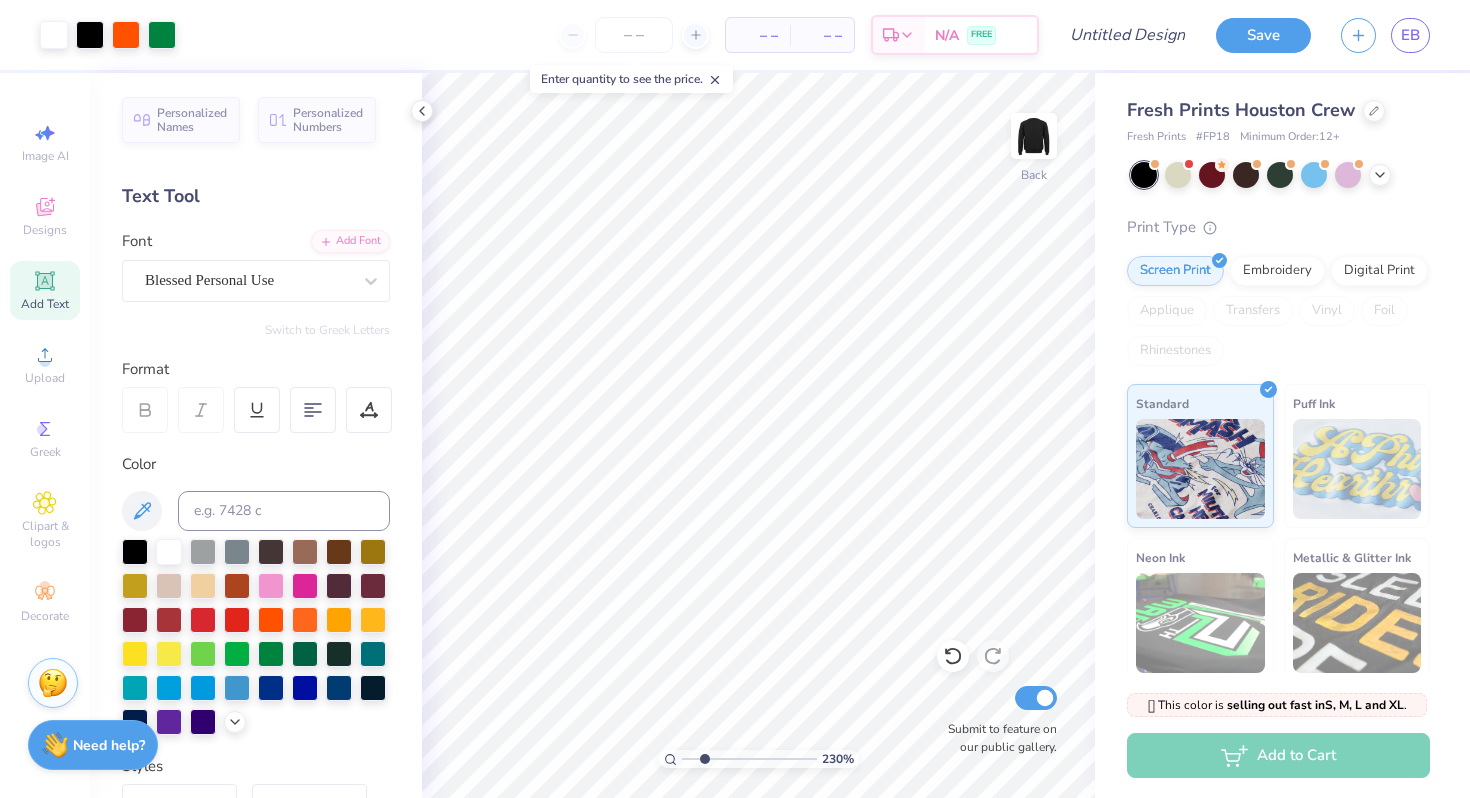 drag, startPoint x: 719, startPoint y: 759, endPoint x: 703, endPoint y: 758, distance: 16.03122 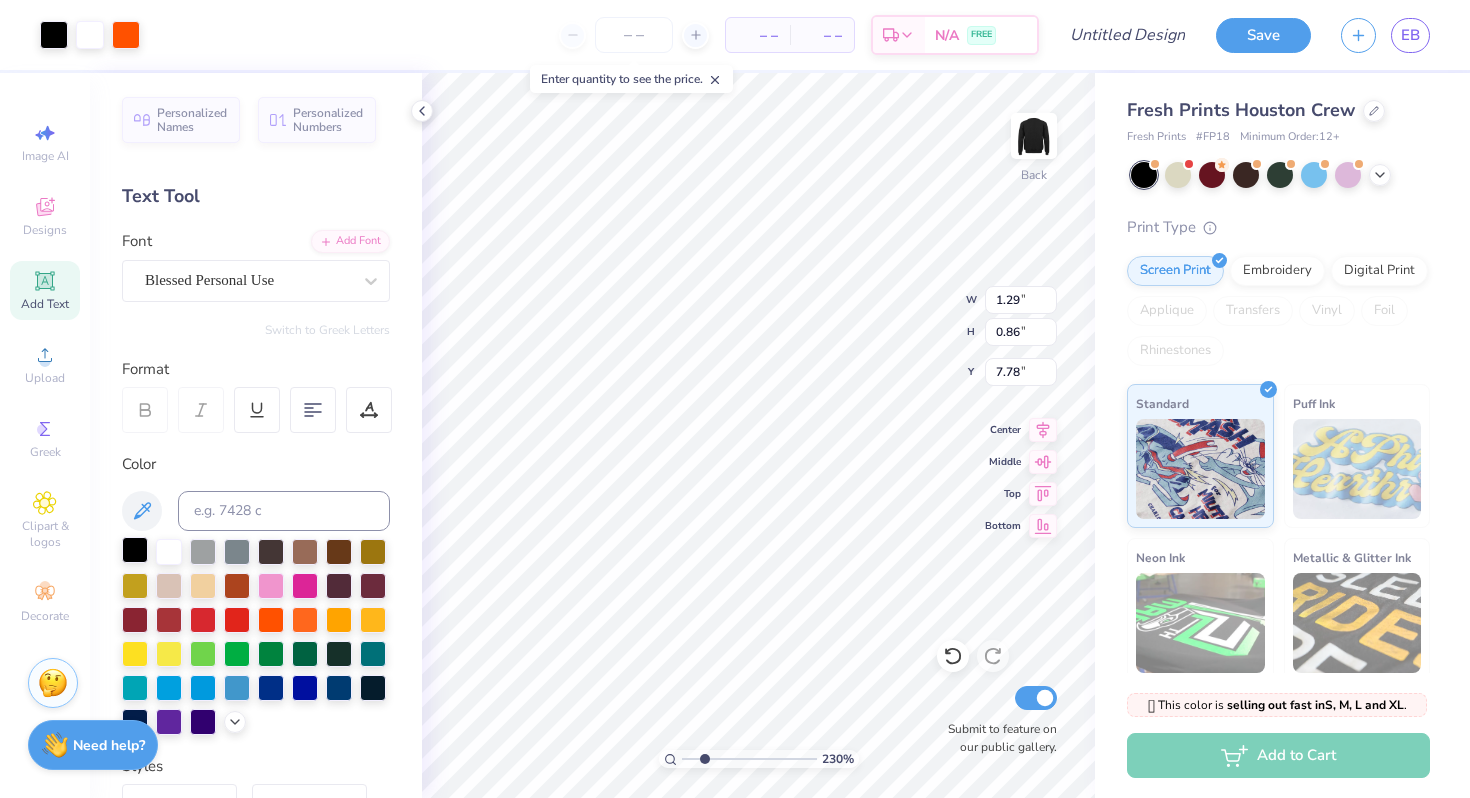 click at bounding box center [135, 550] 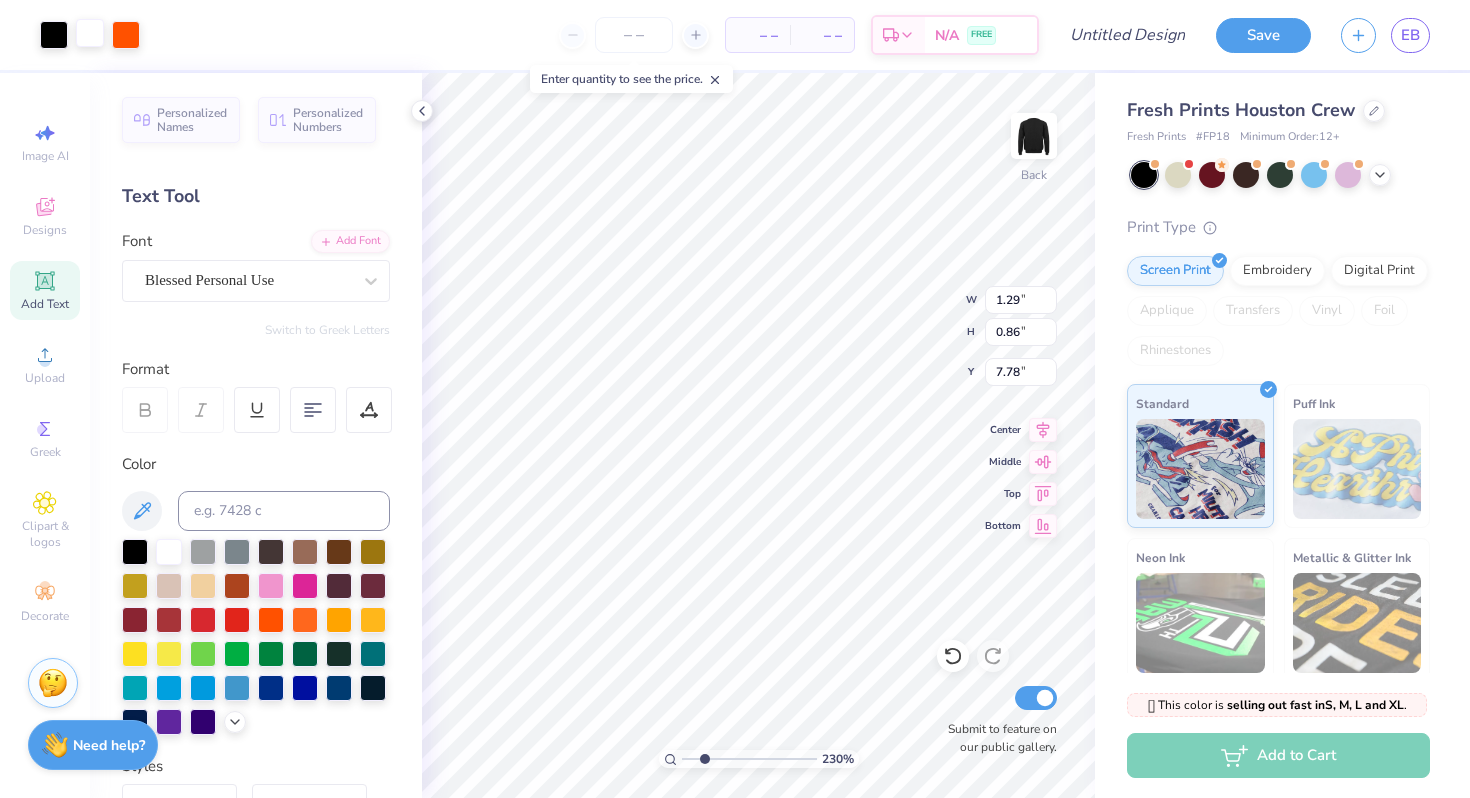 click at bounding box center [90, 33] 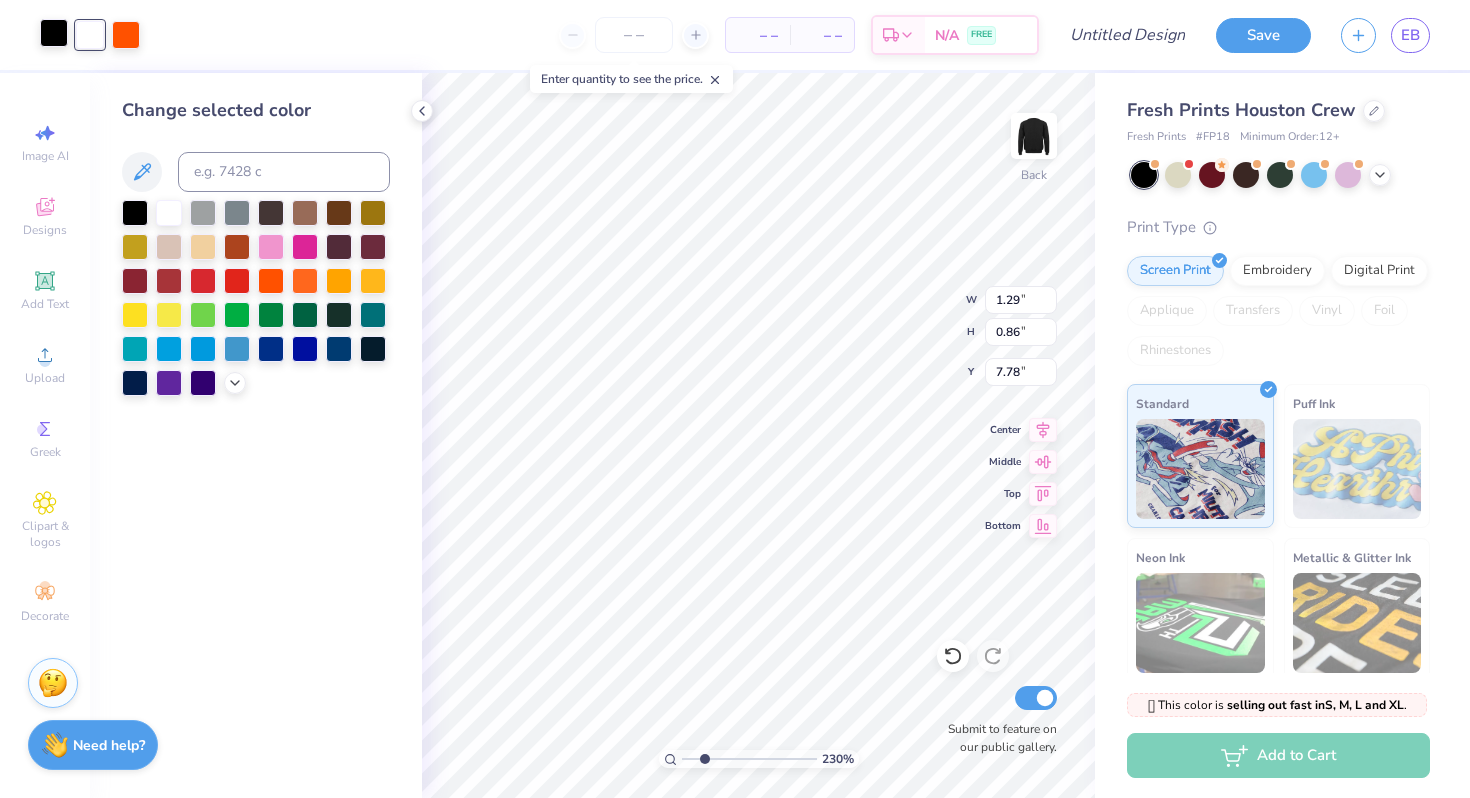 click at bounding box center [54, 33] 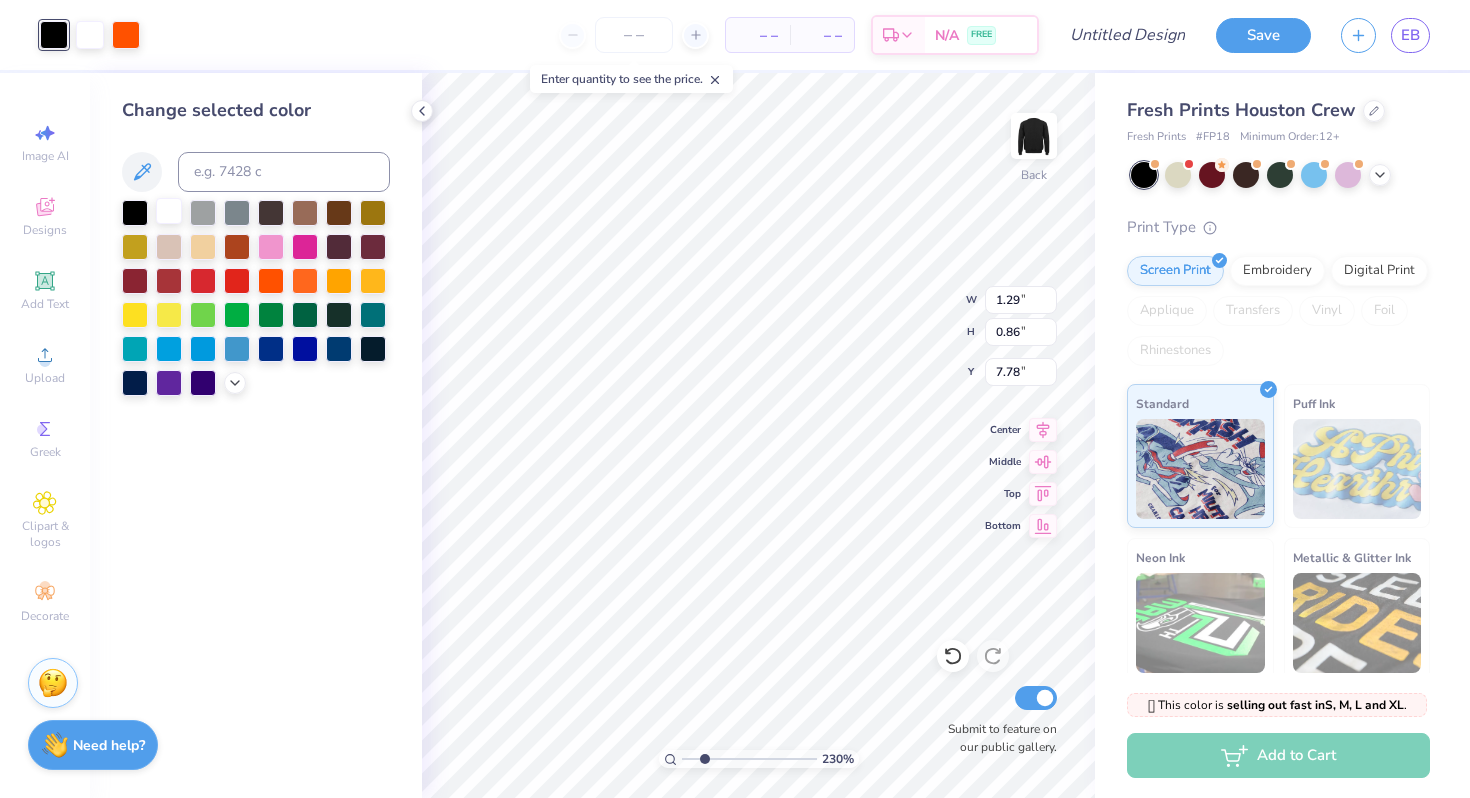click at bounding box center (169, 211) 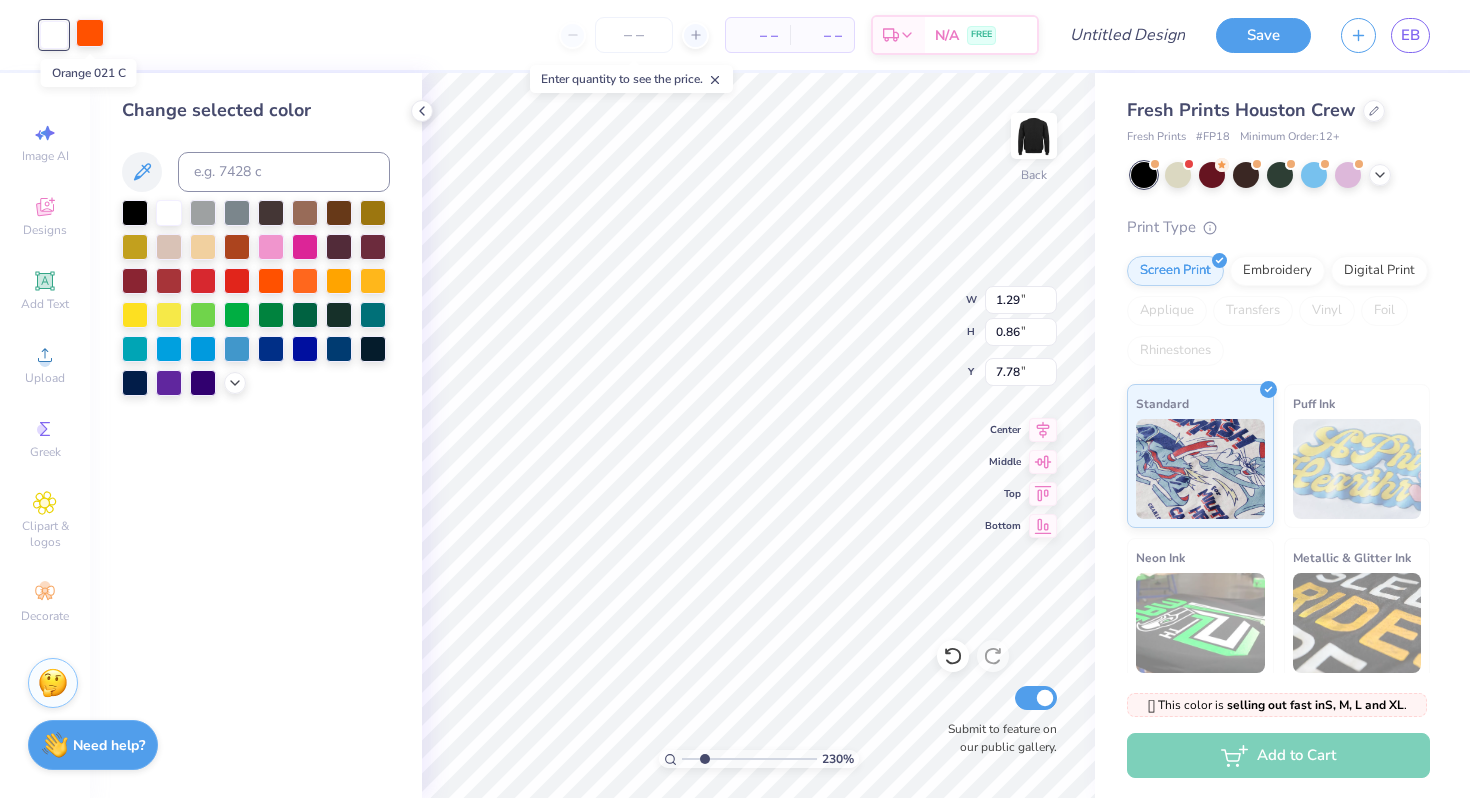 click at bounding box center (90, 33) 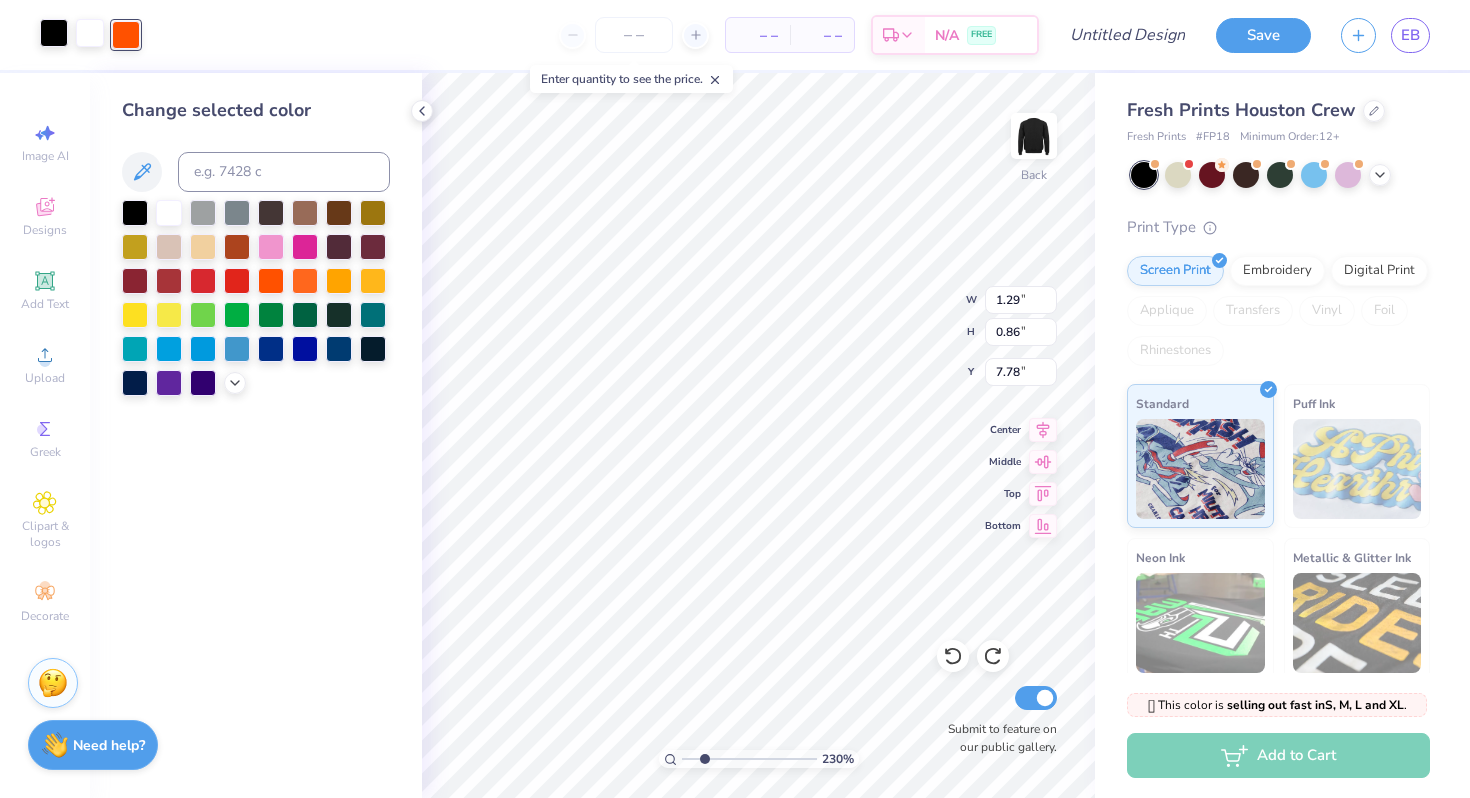 click at bounding box center (54, 33) 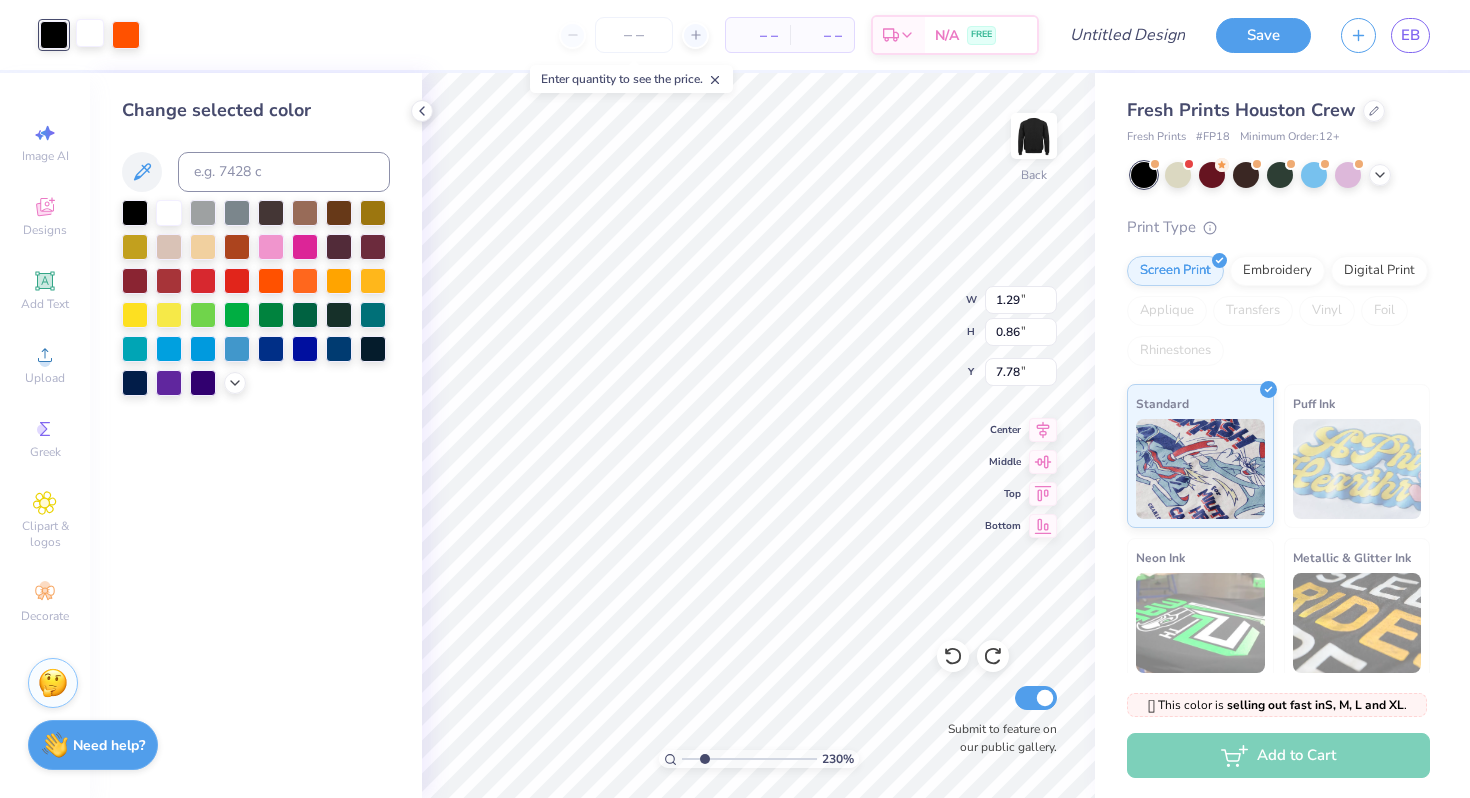 click at bounding box center (169, 349) 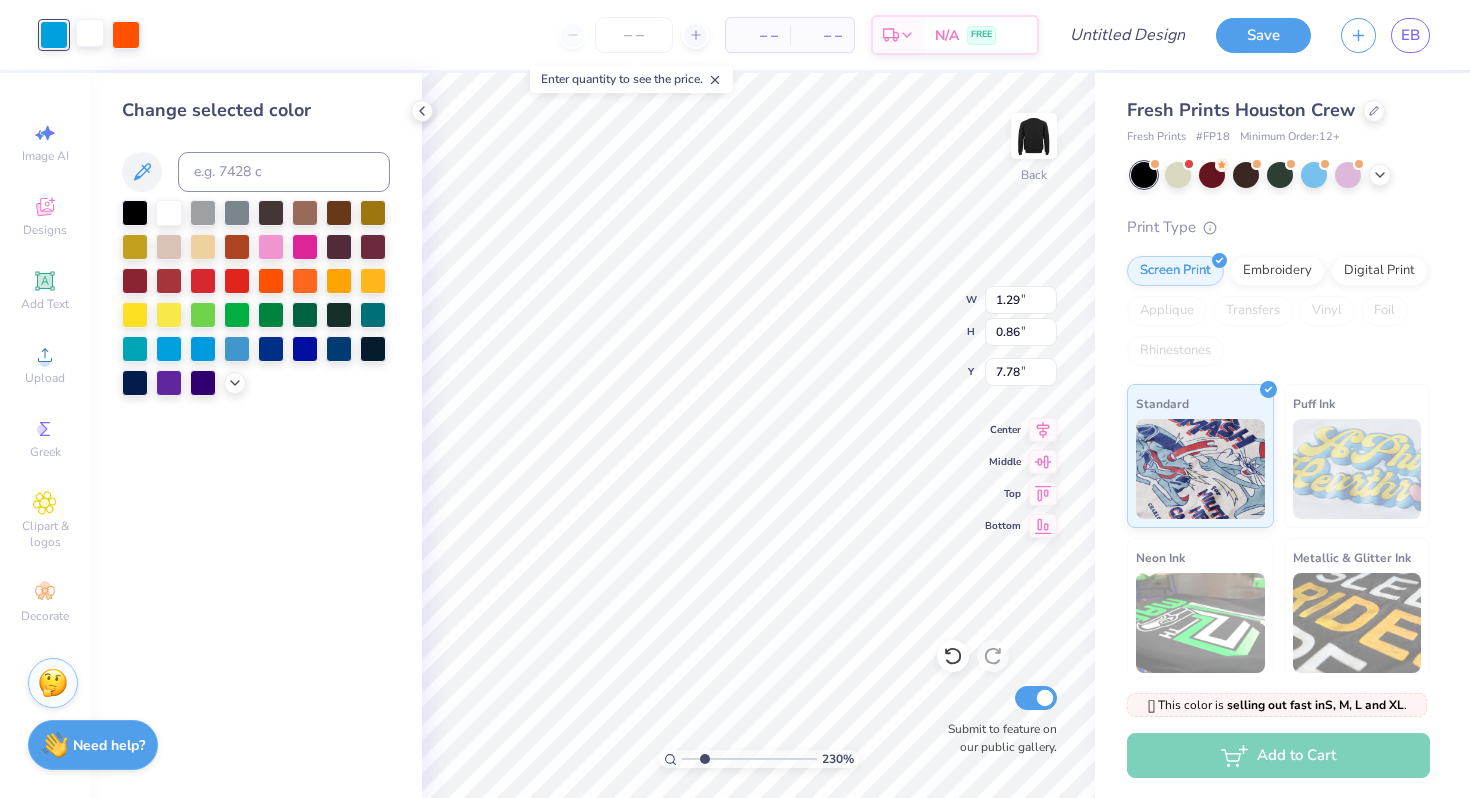 click at bounding box center [90, 33] 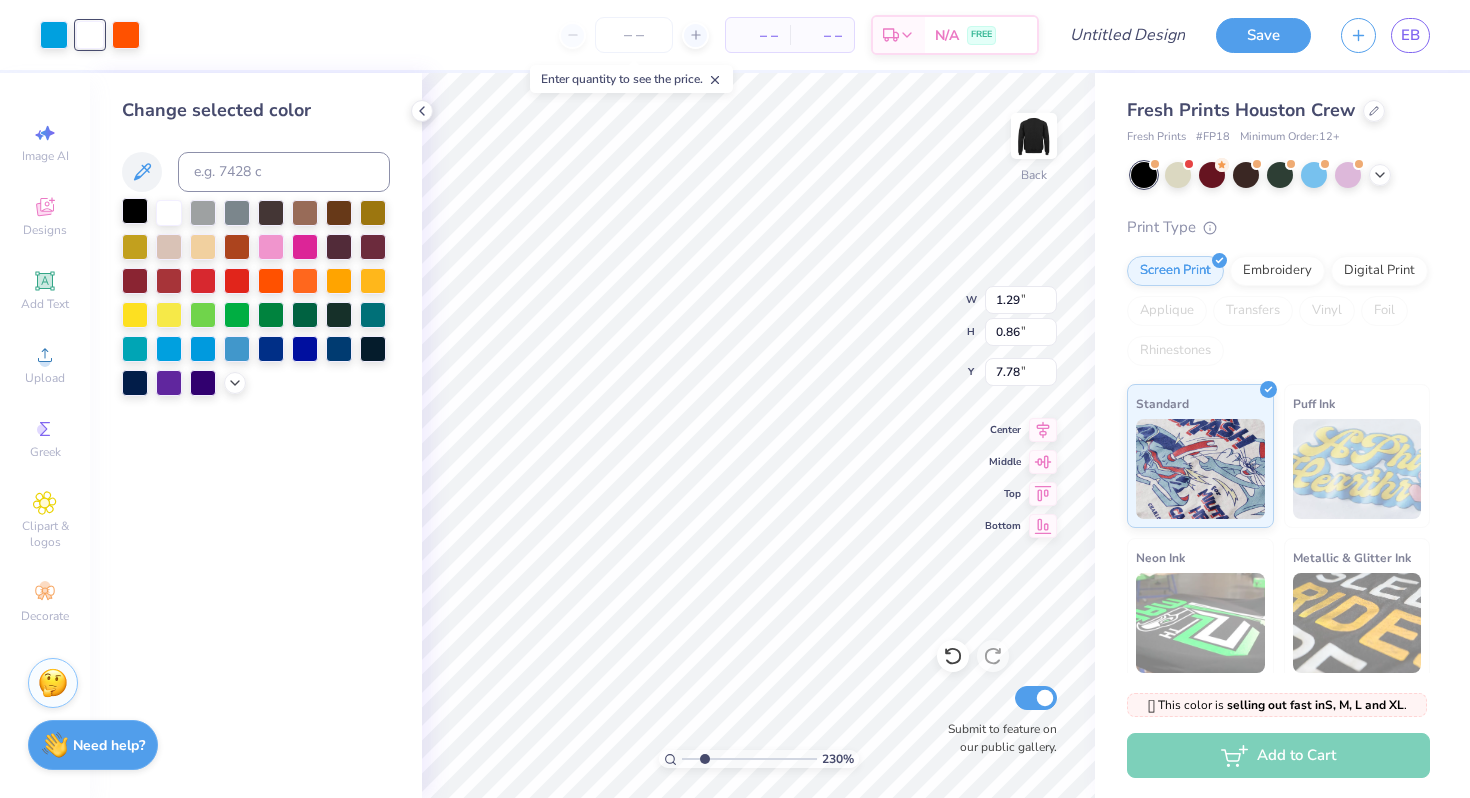 click at bounding box center (135, 211) 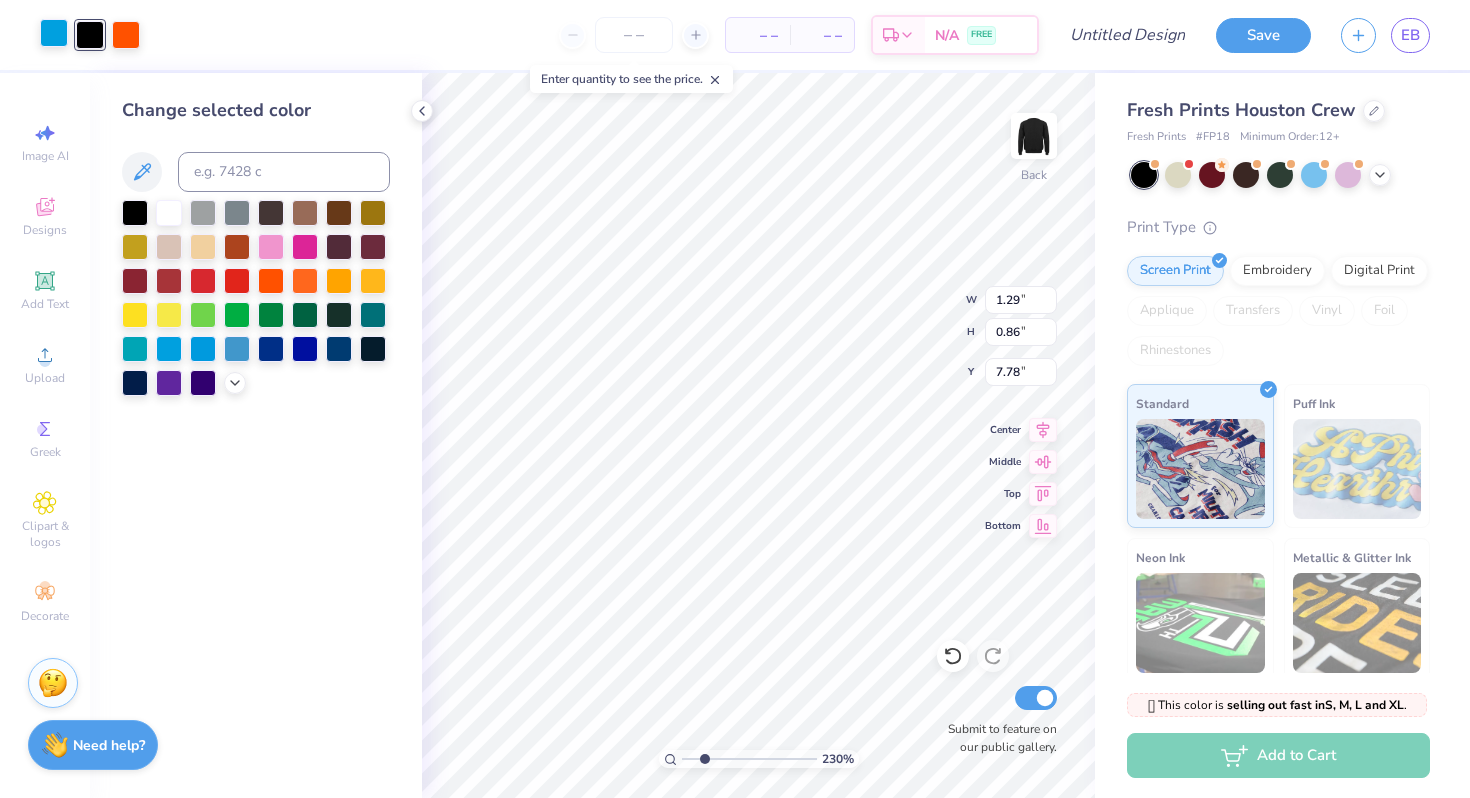 click at bounding box center [54, 33] 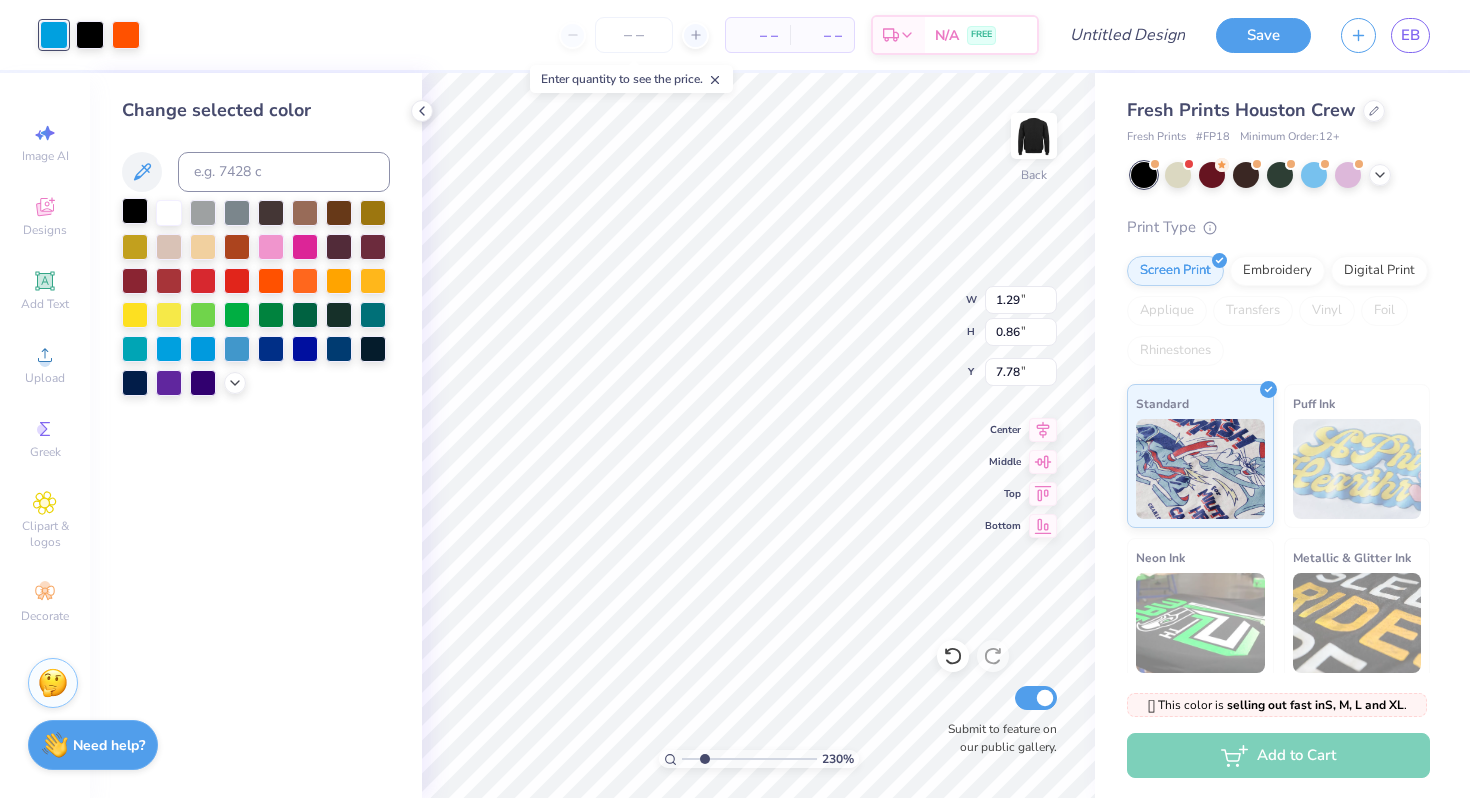 click at bounding box center (135, 211) 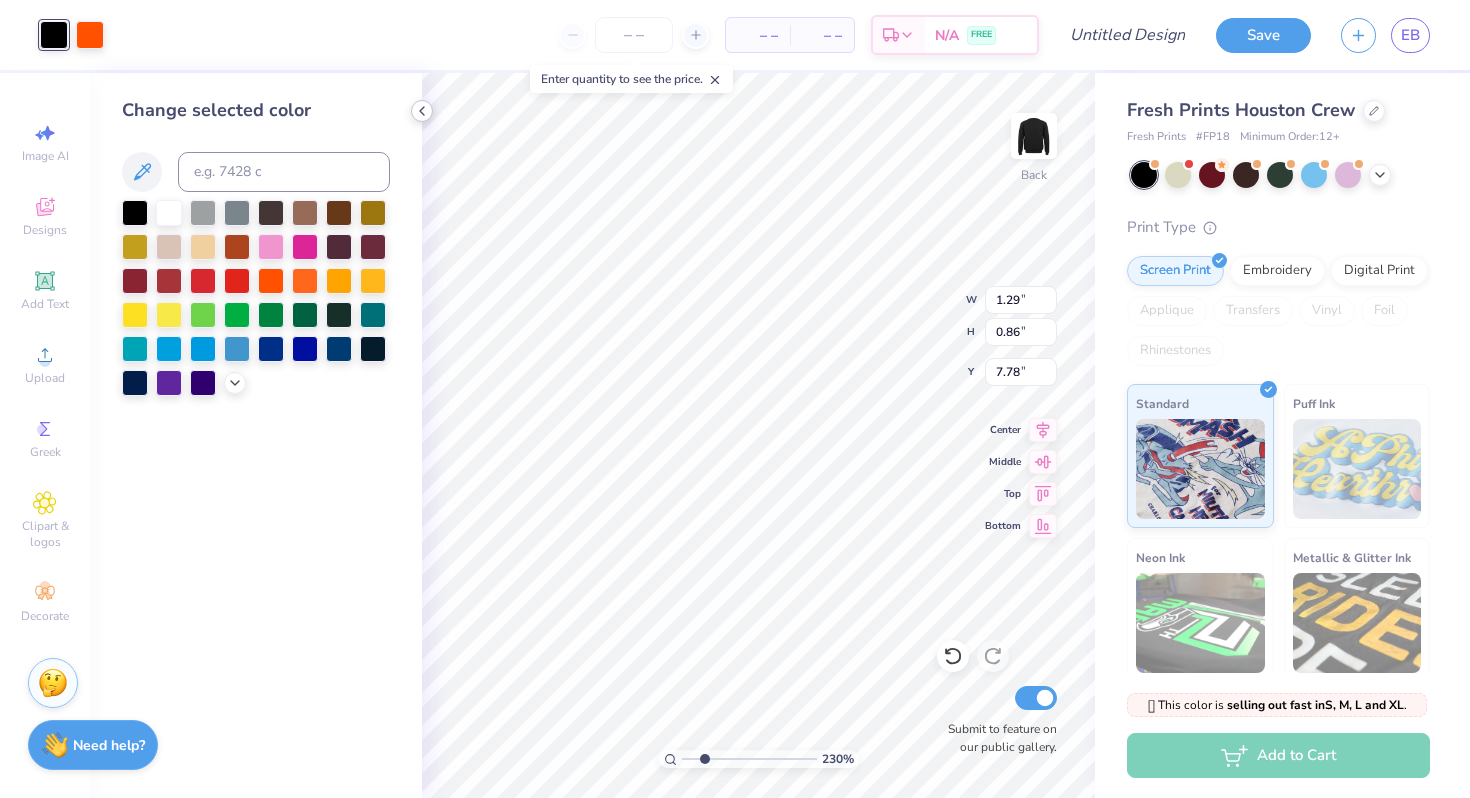 type on "3.40" 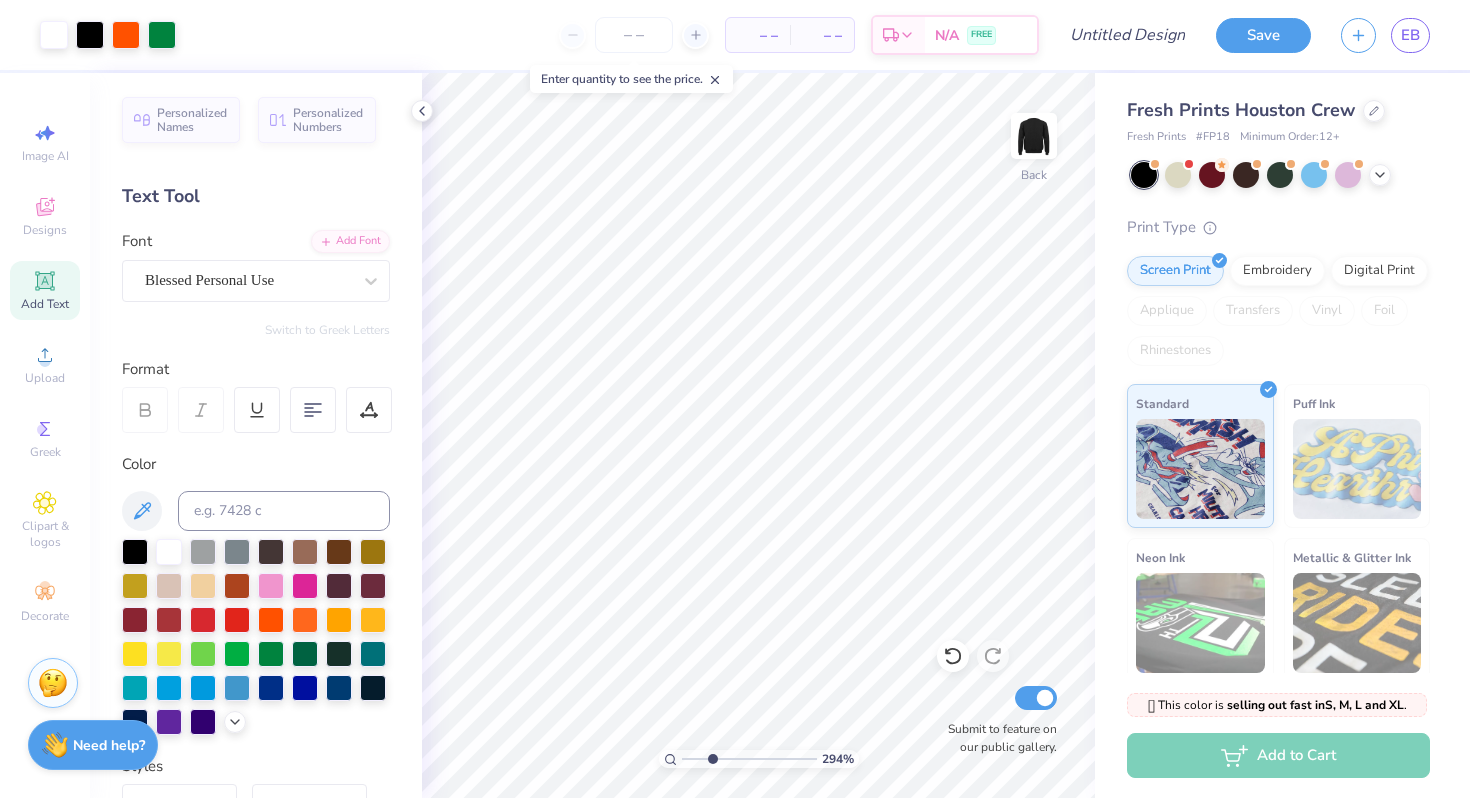 click at bounding box center [749, 759] 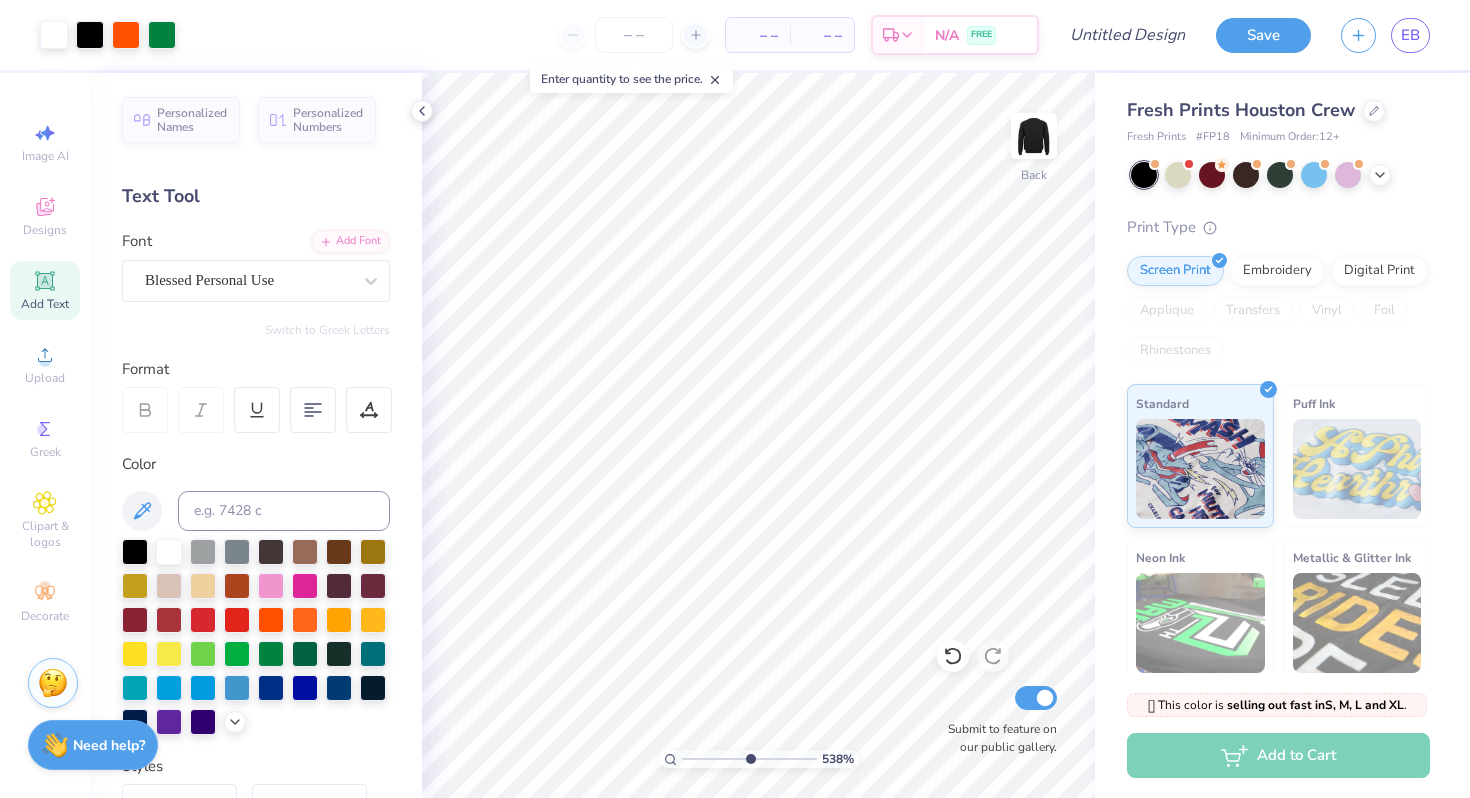 type on "5.64" 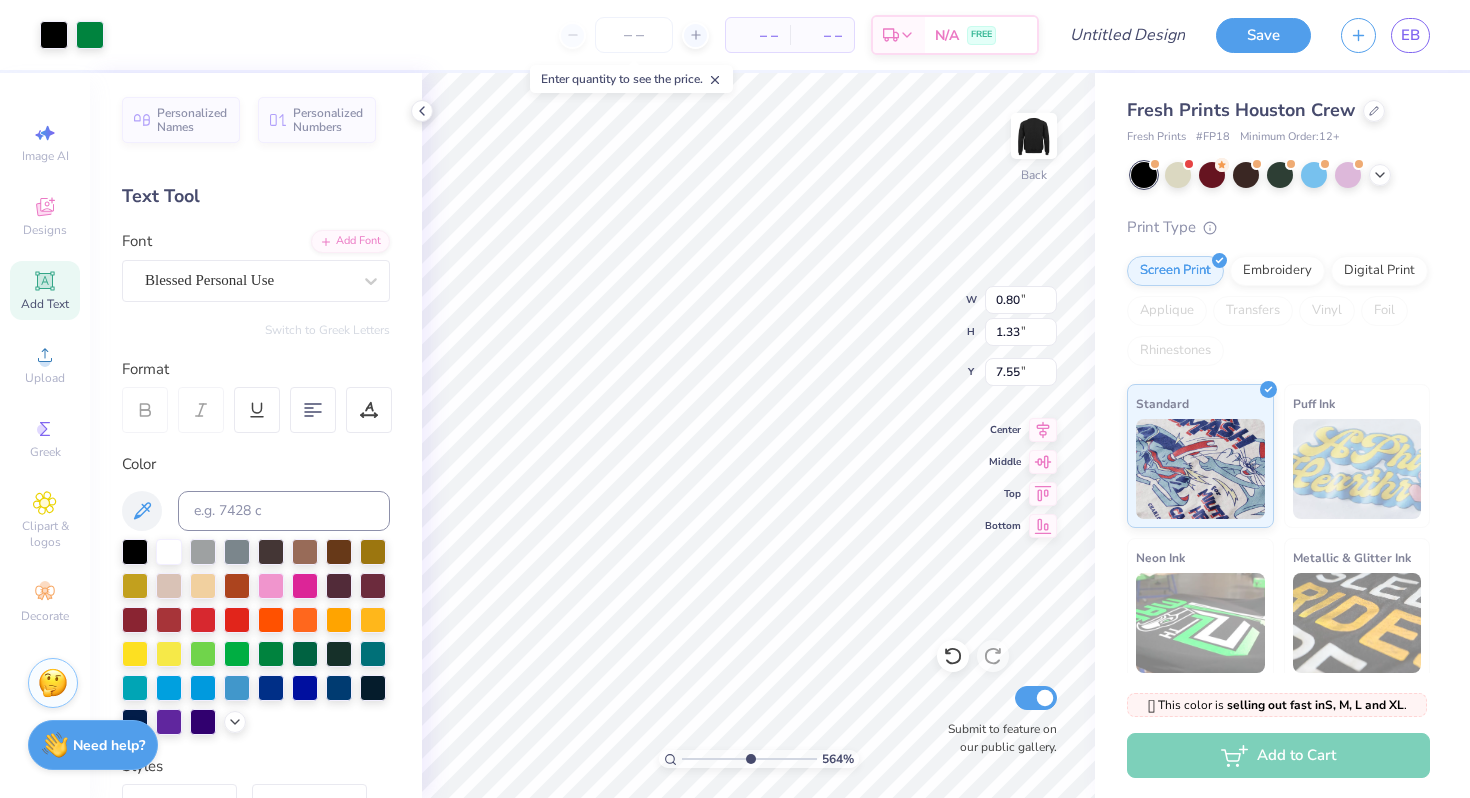 type on "4.85" 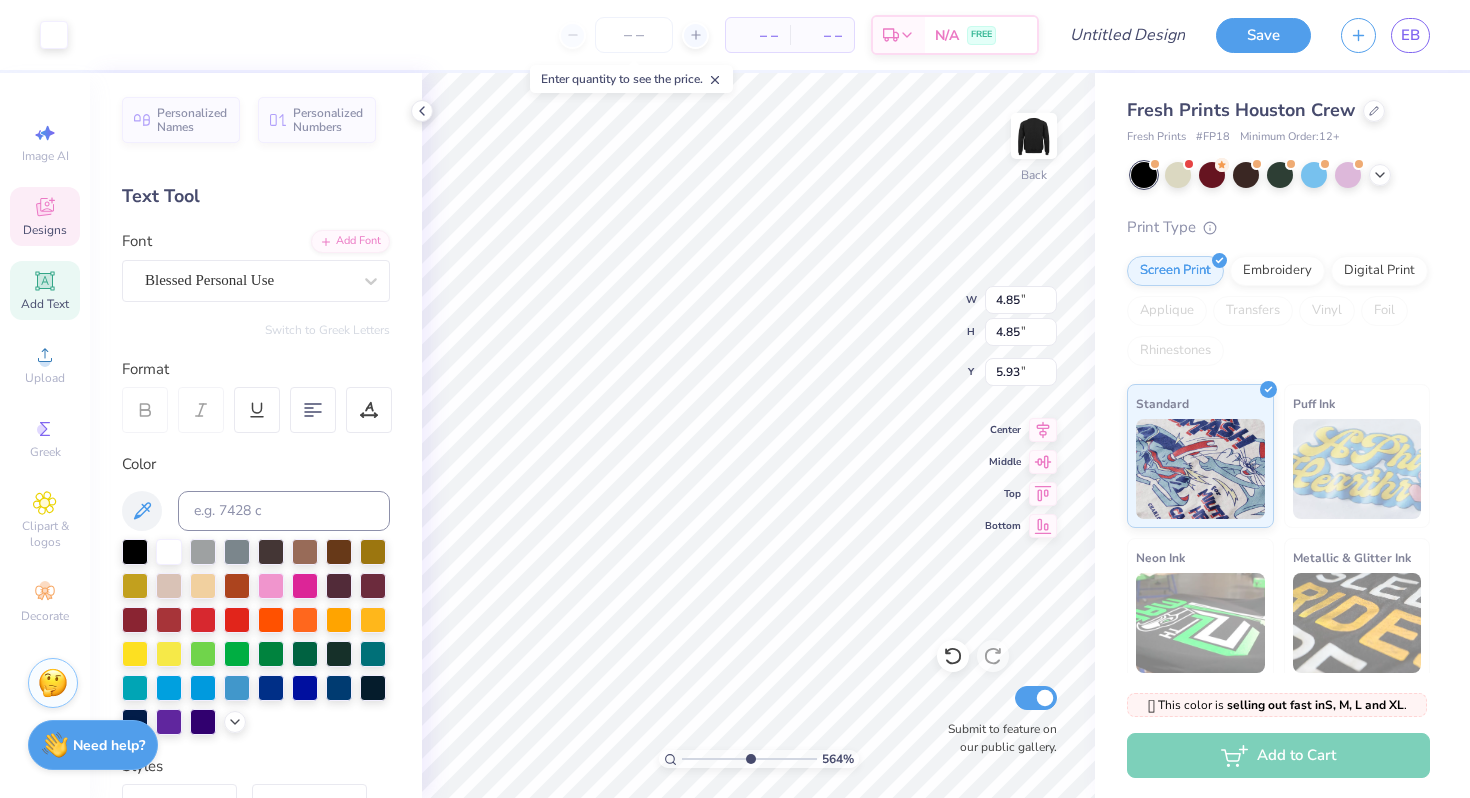 type on "0.80" 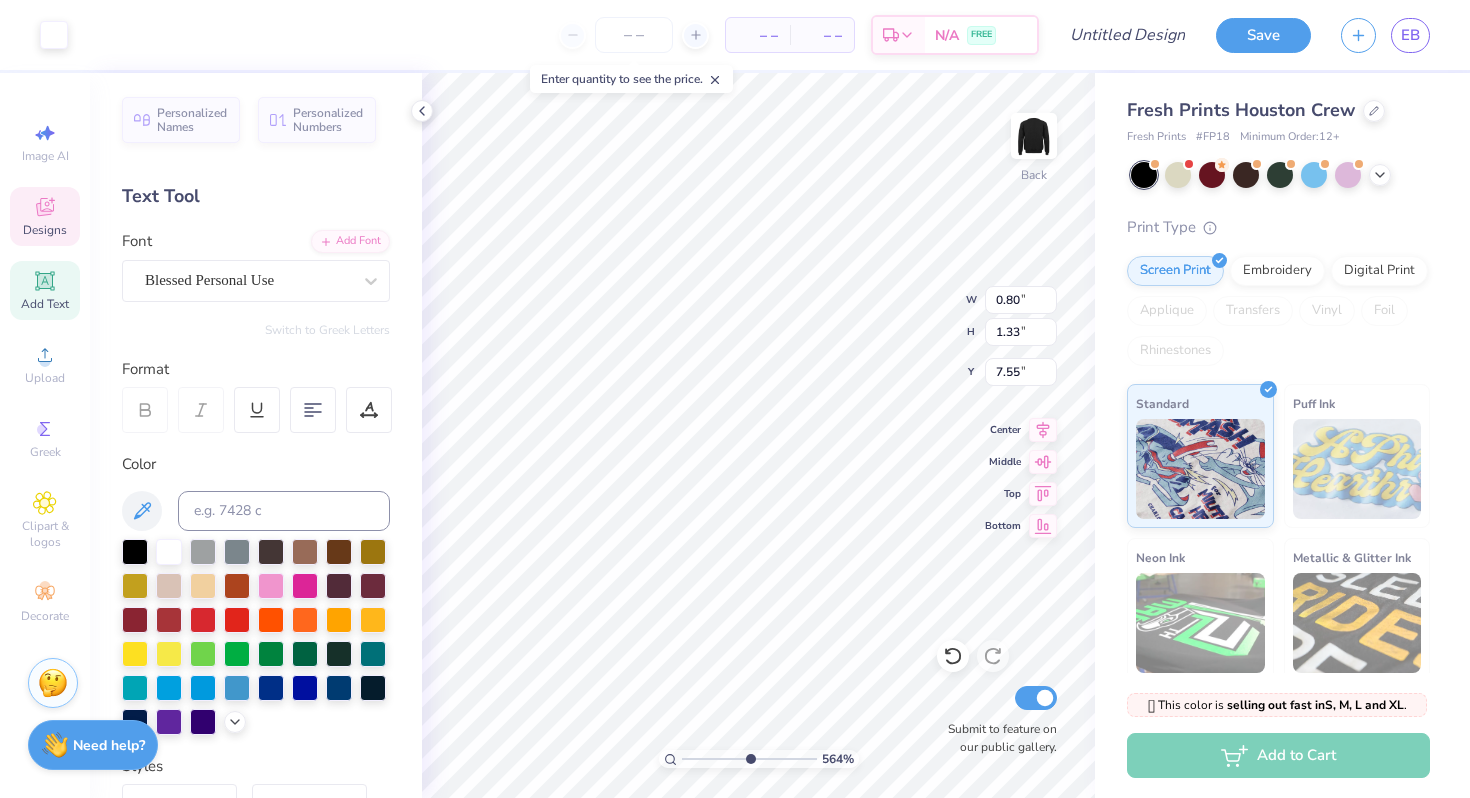 type on "4.85" 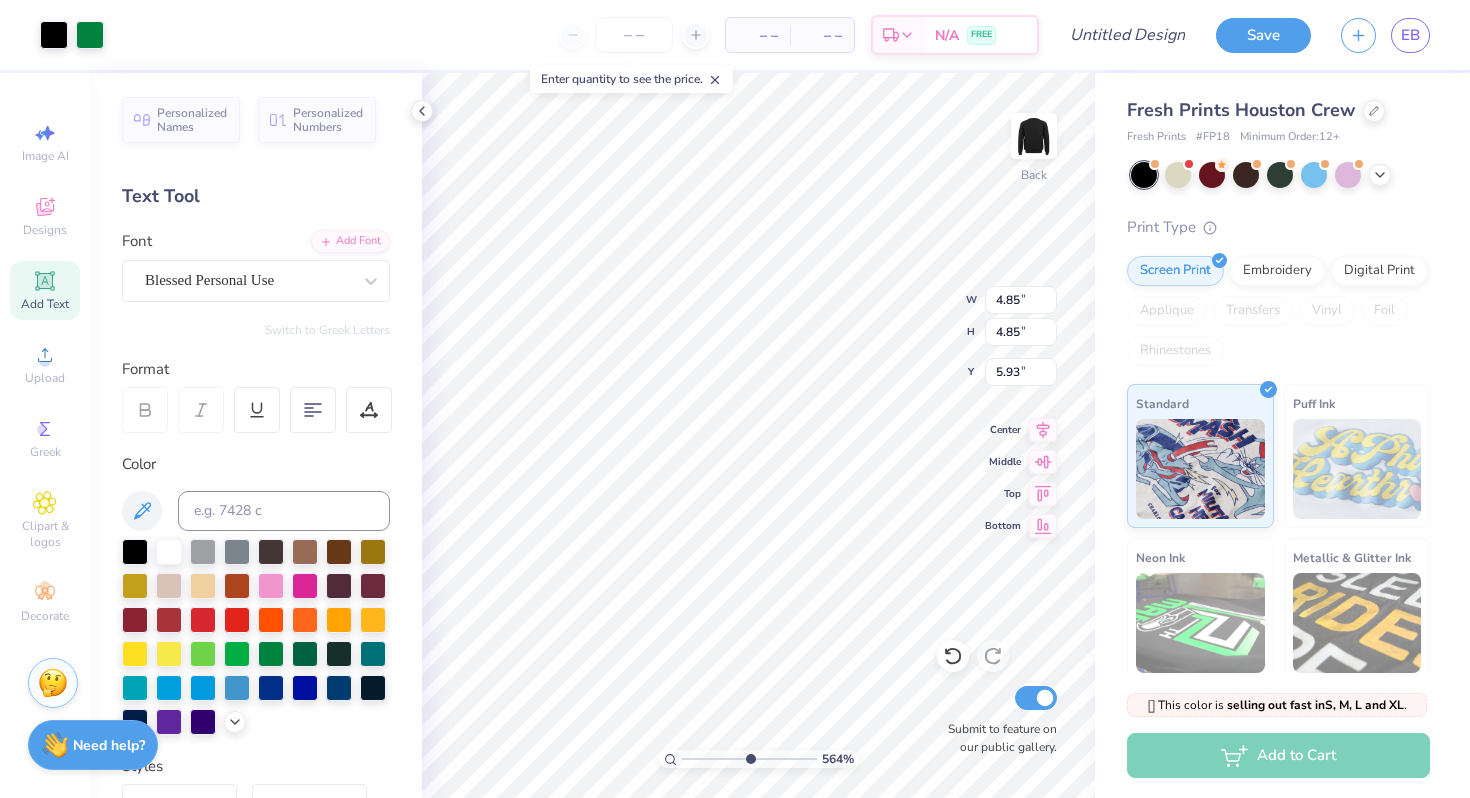 type on "0.78" 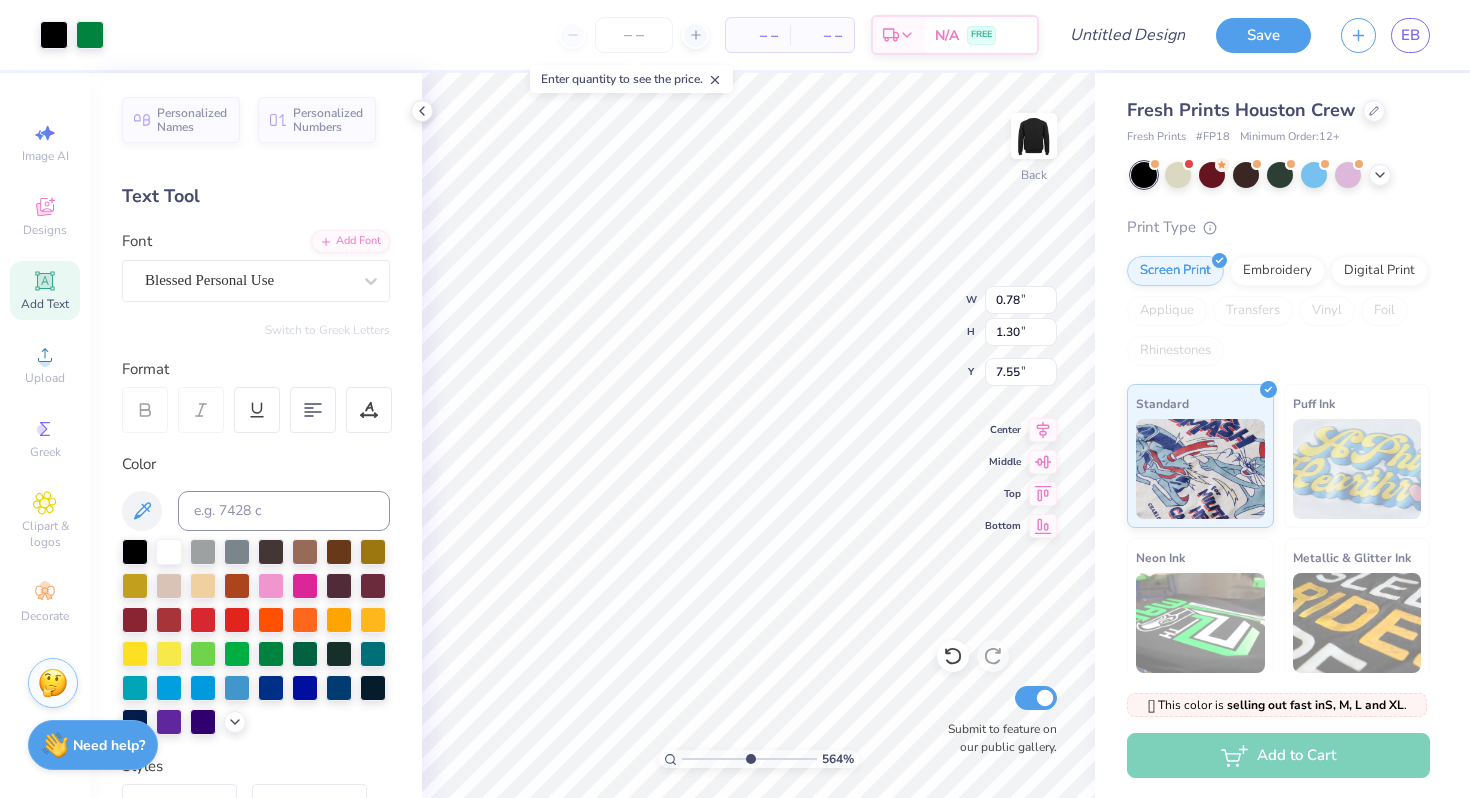 type on "7.56" 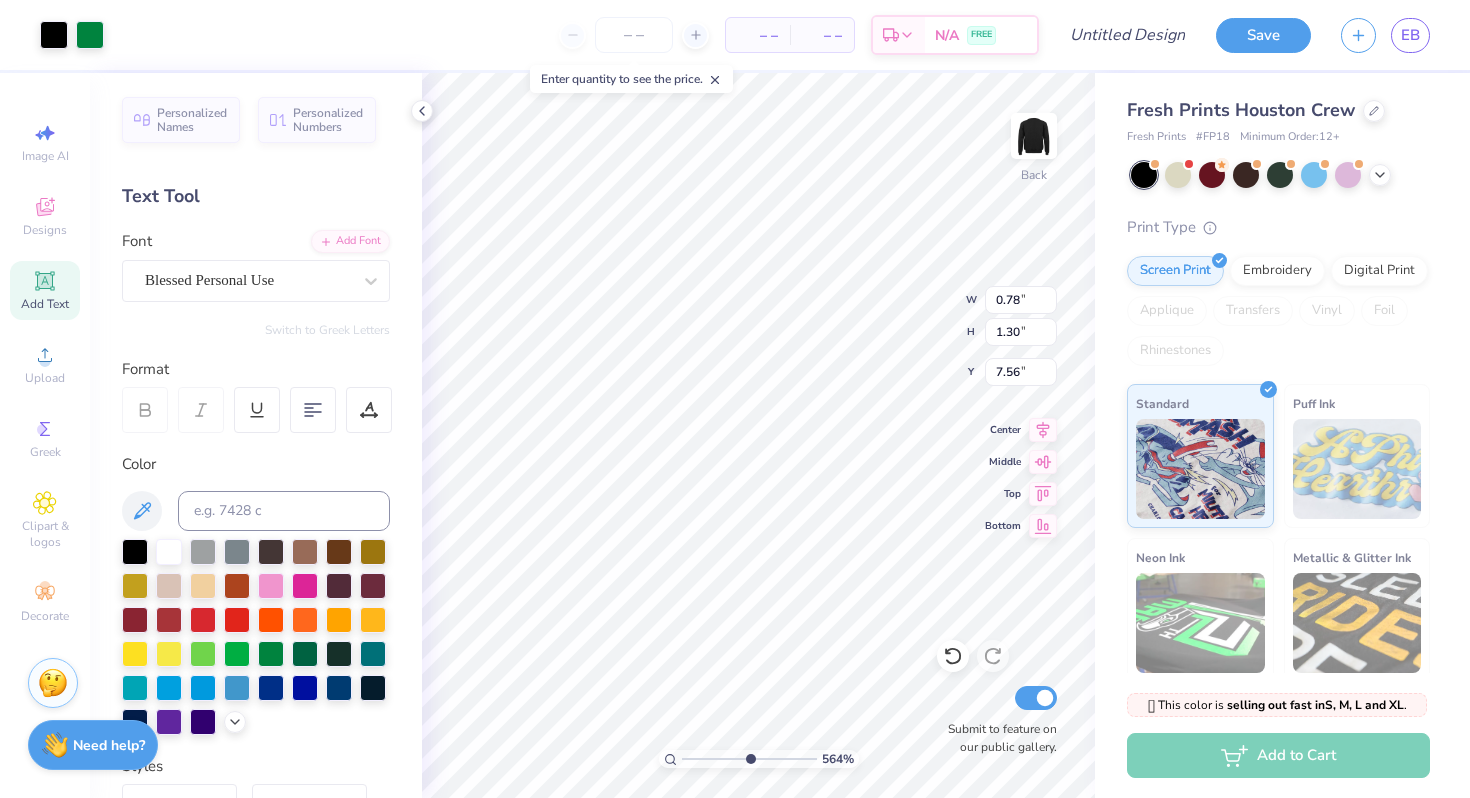 type on "4.85" 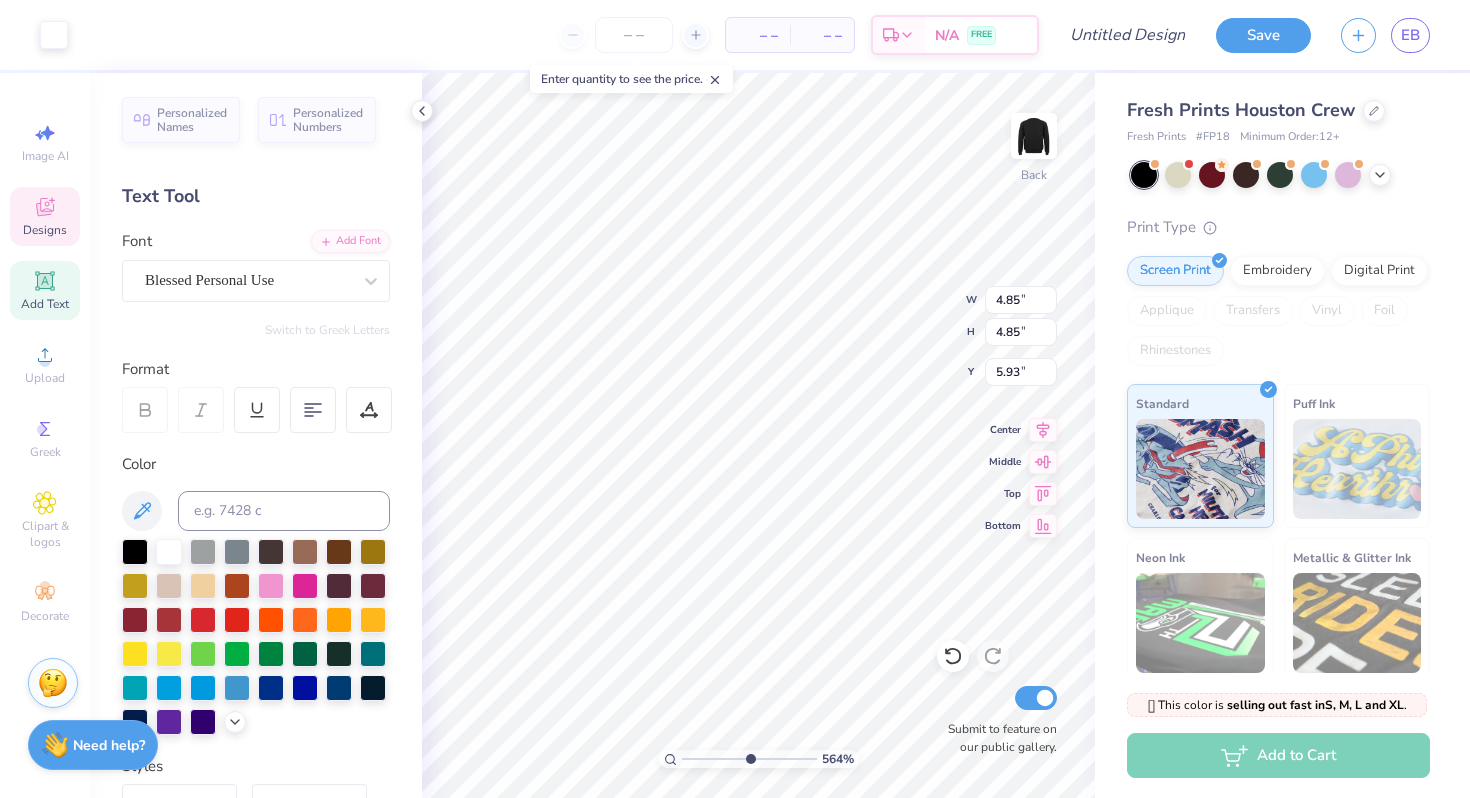 type on "4.29" 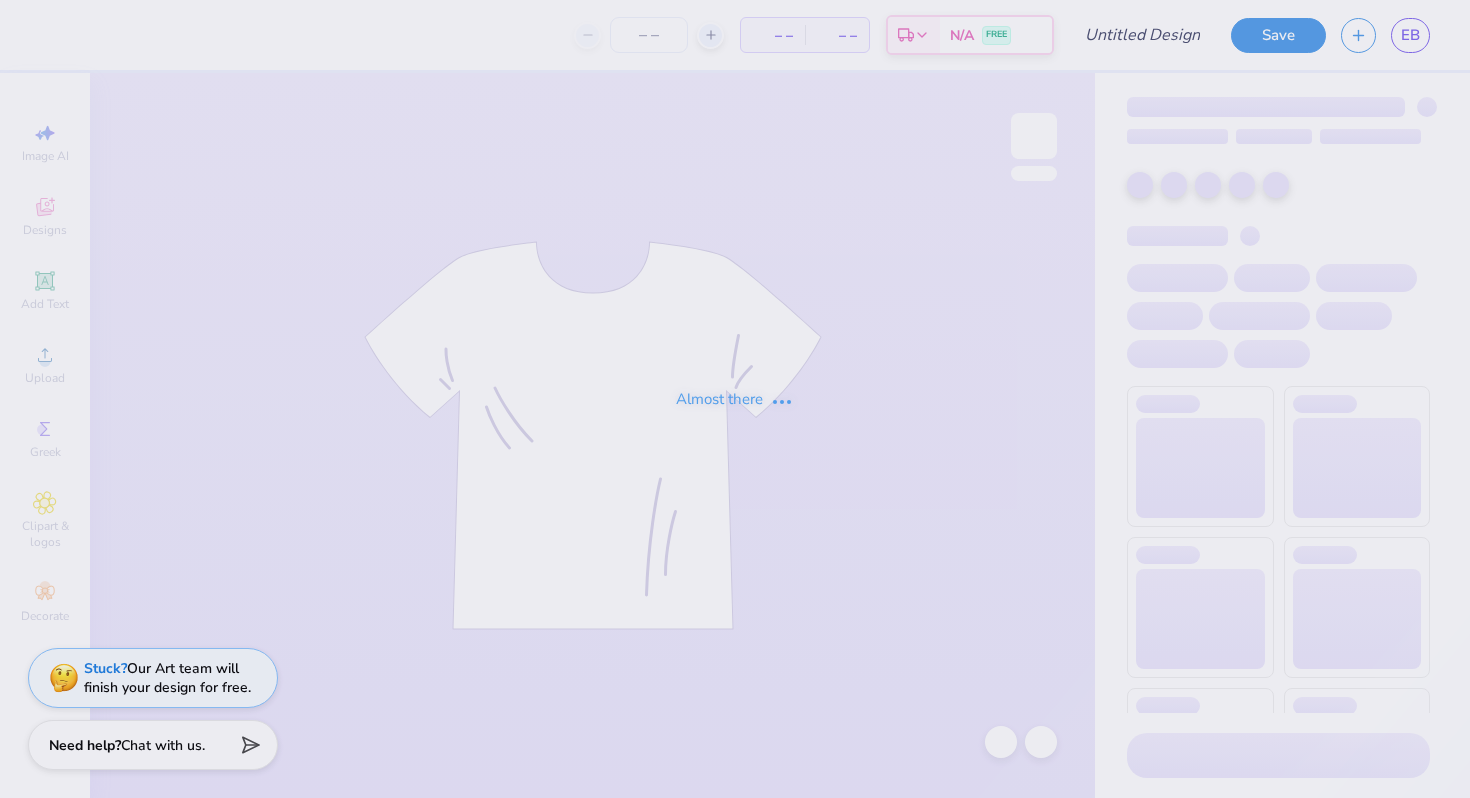 scroll, scrollTop: 0, scrollLeft: 0, axis: both 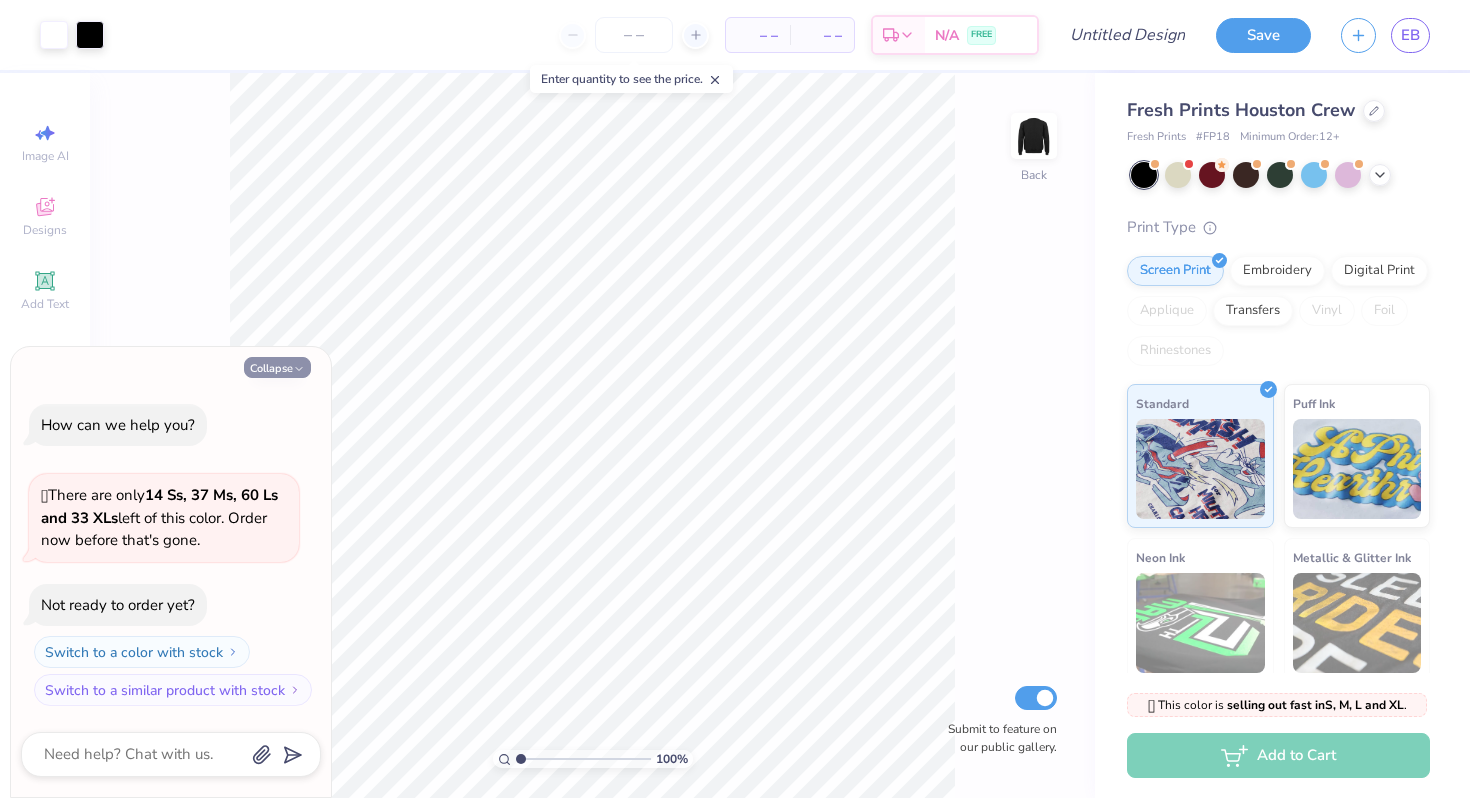 click on "Collapse" at bounding box center (277, 367) 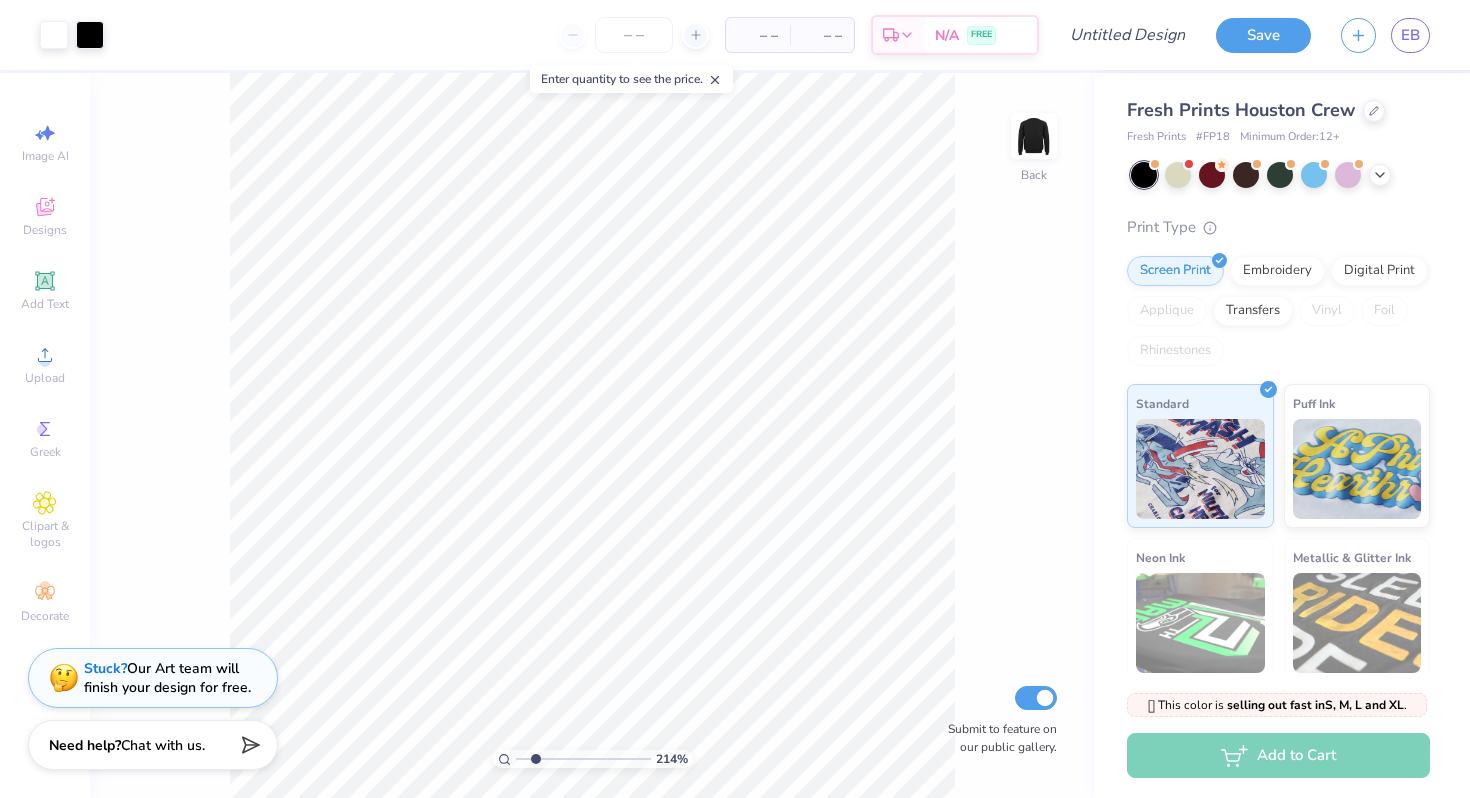 drag, startPoint x: 520, startPoint y: 759, endPoint x: 535, endPoint y: 760, distance: 15.033297 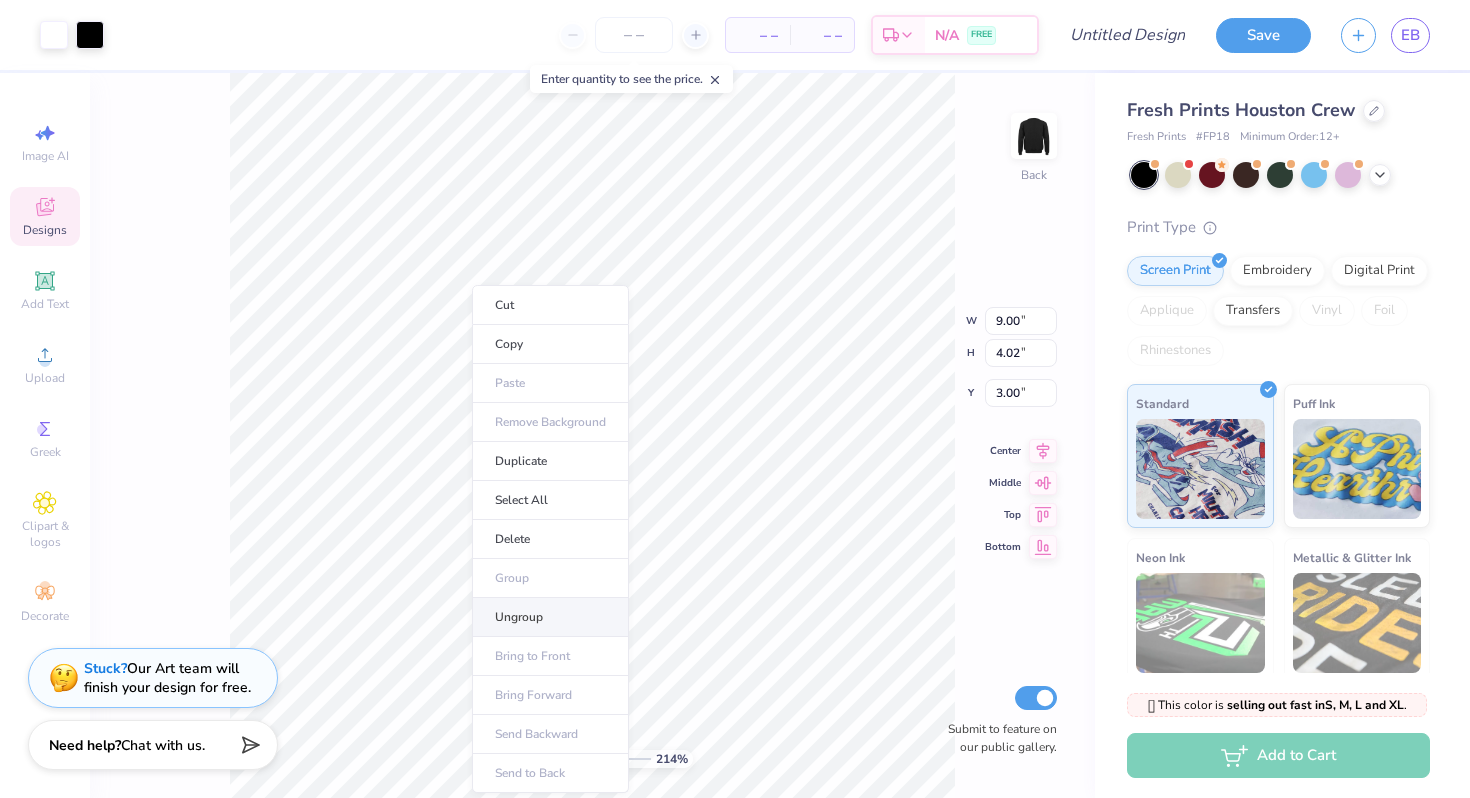click on "Ungroup" at bounding box center [550, 617] 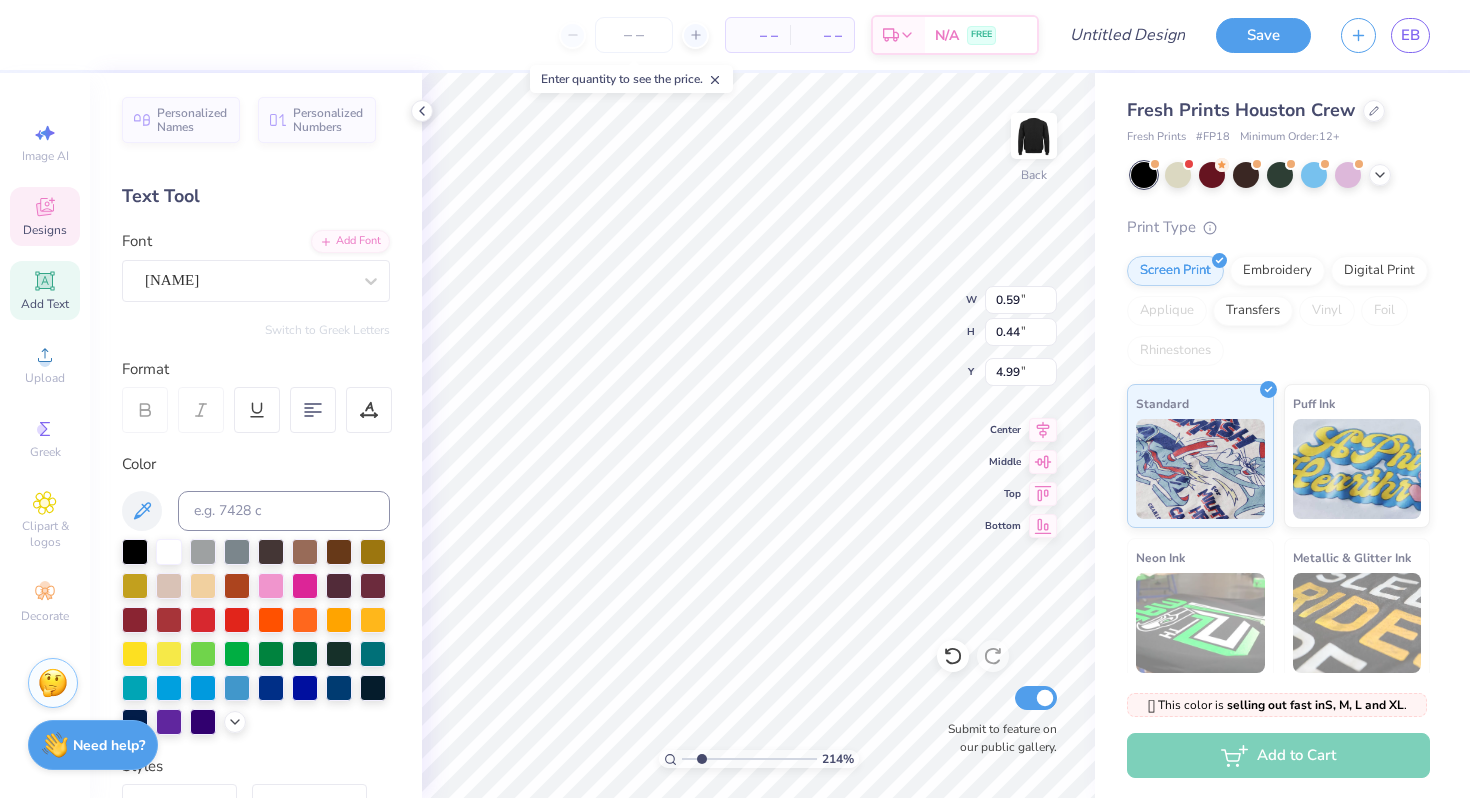 type on "0.58" 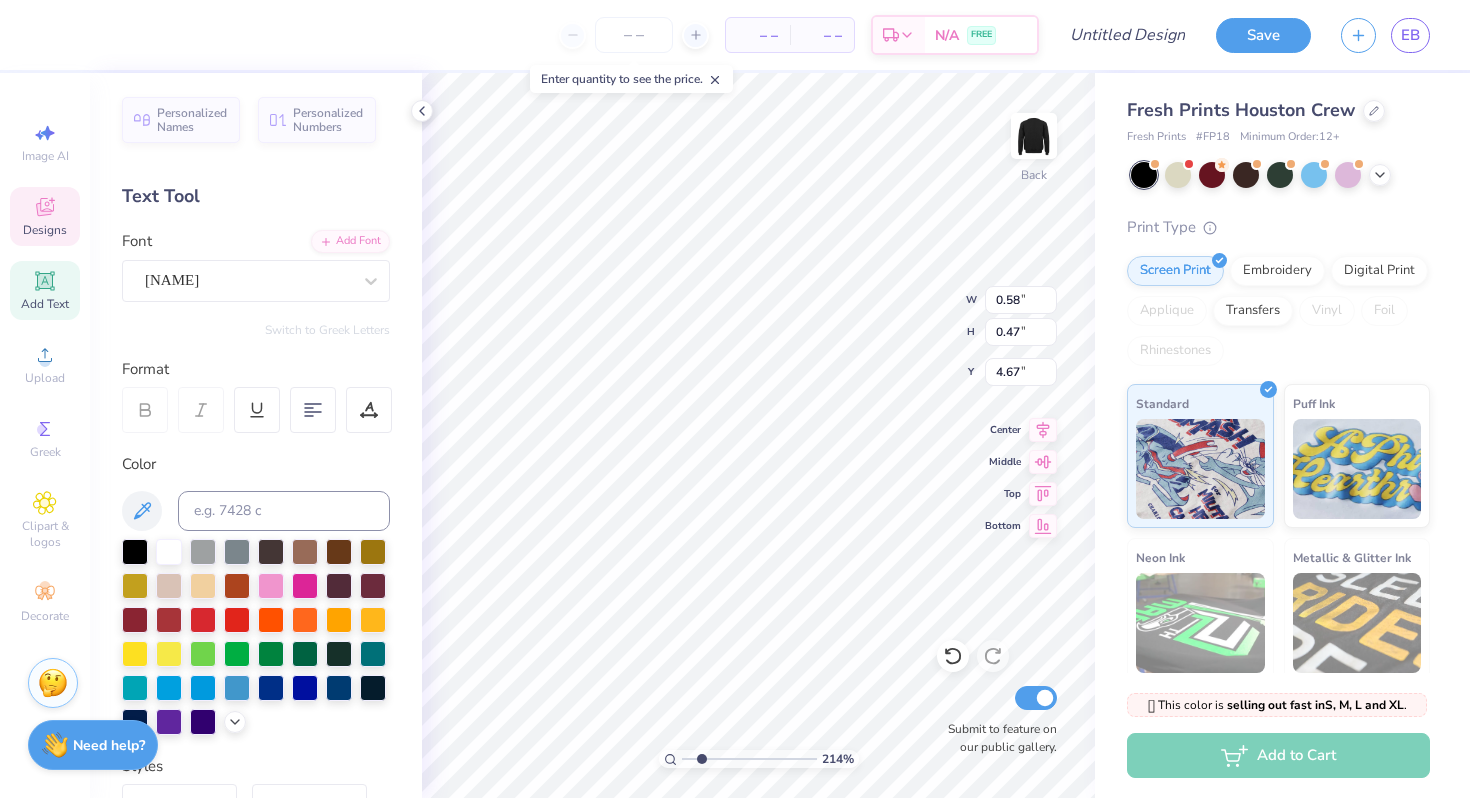 type on "3.76" 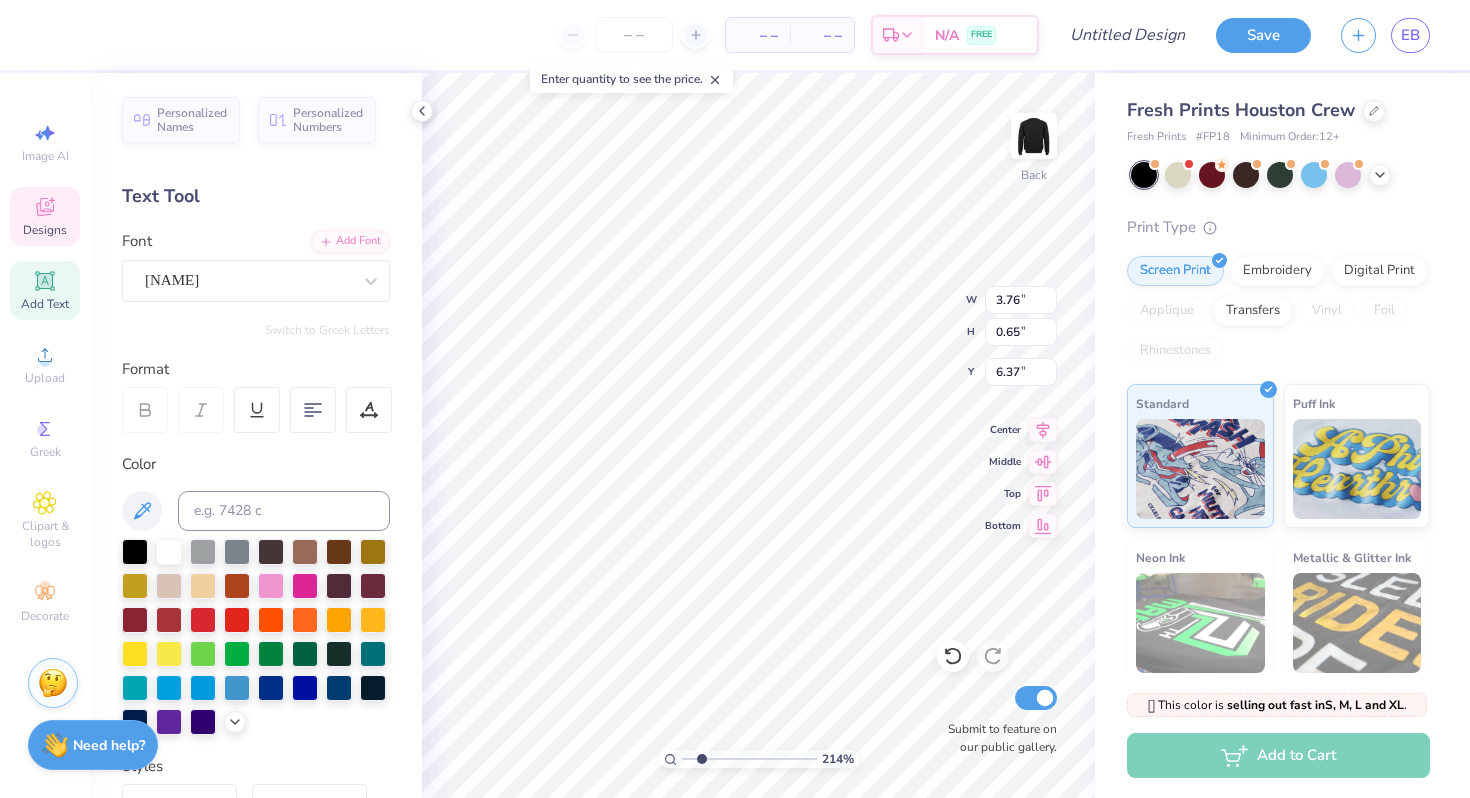 type on "7.23" 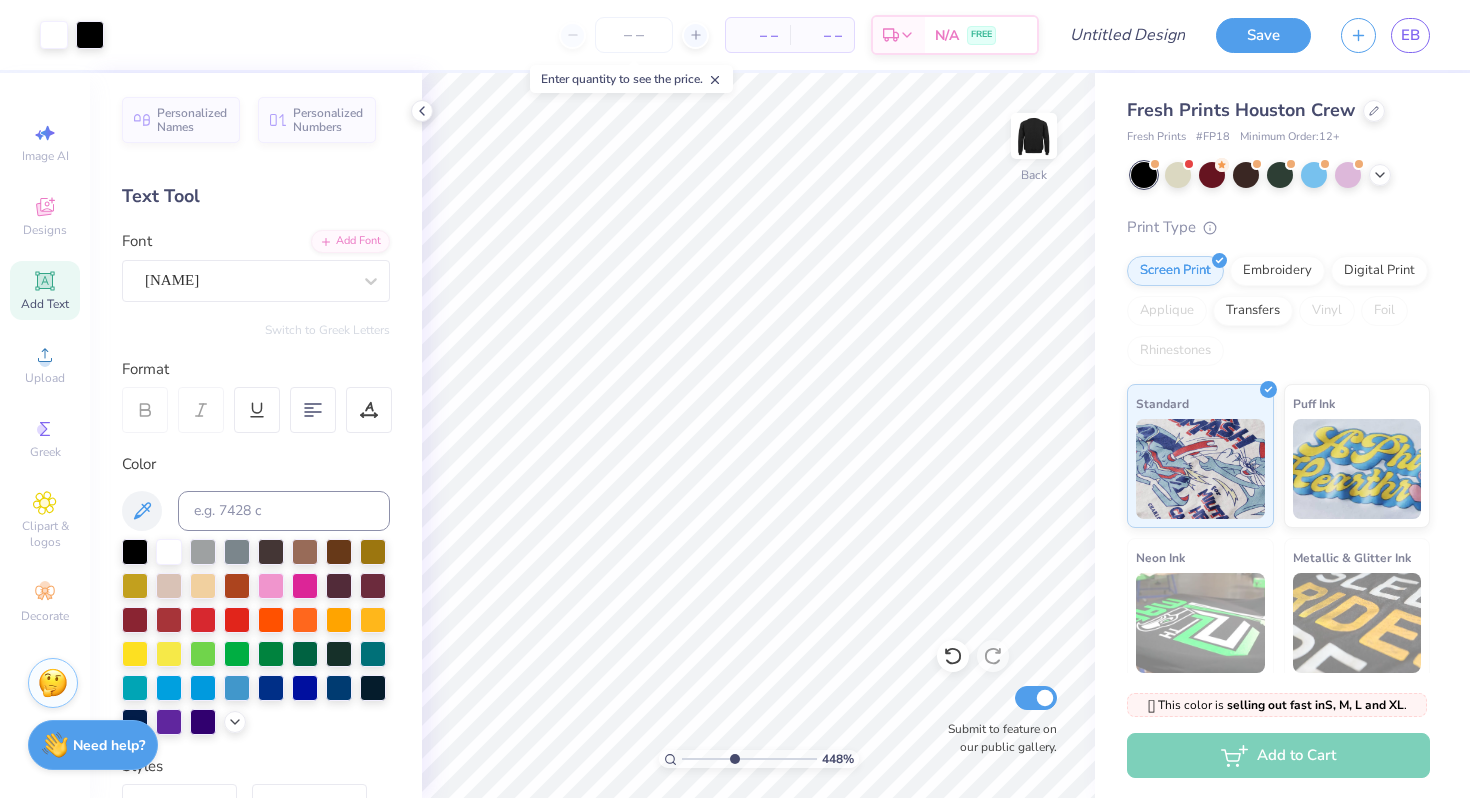 drag, startPoint x: 704, startPoint y: 763, endPoint x: 733, endPoint y: 766, distance: 29.15476 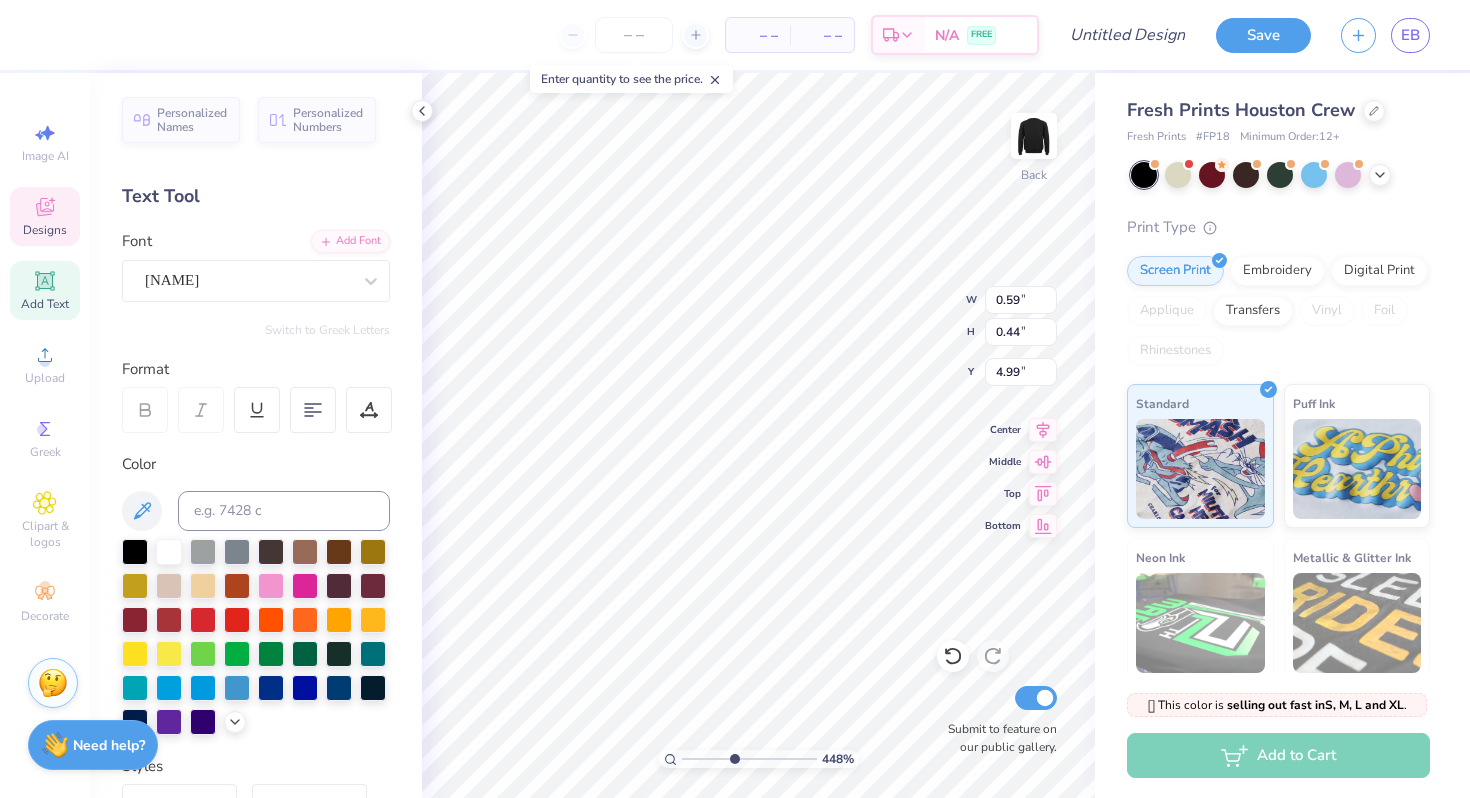 type on "0.58" 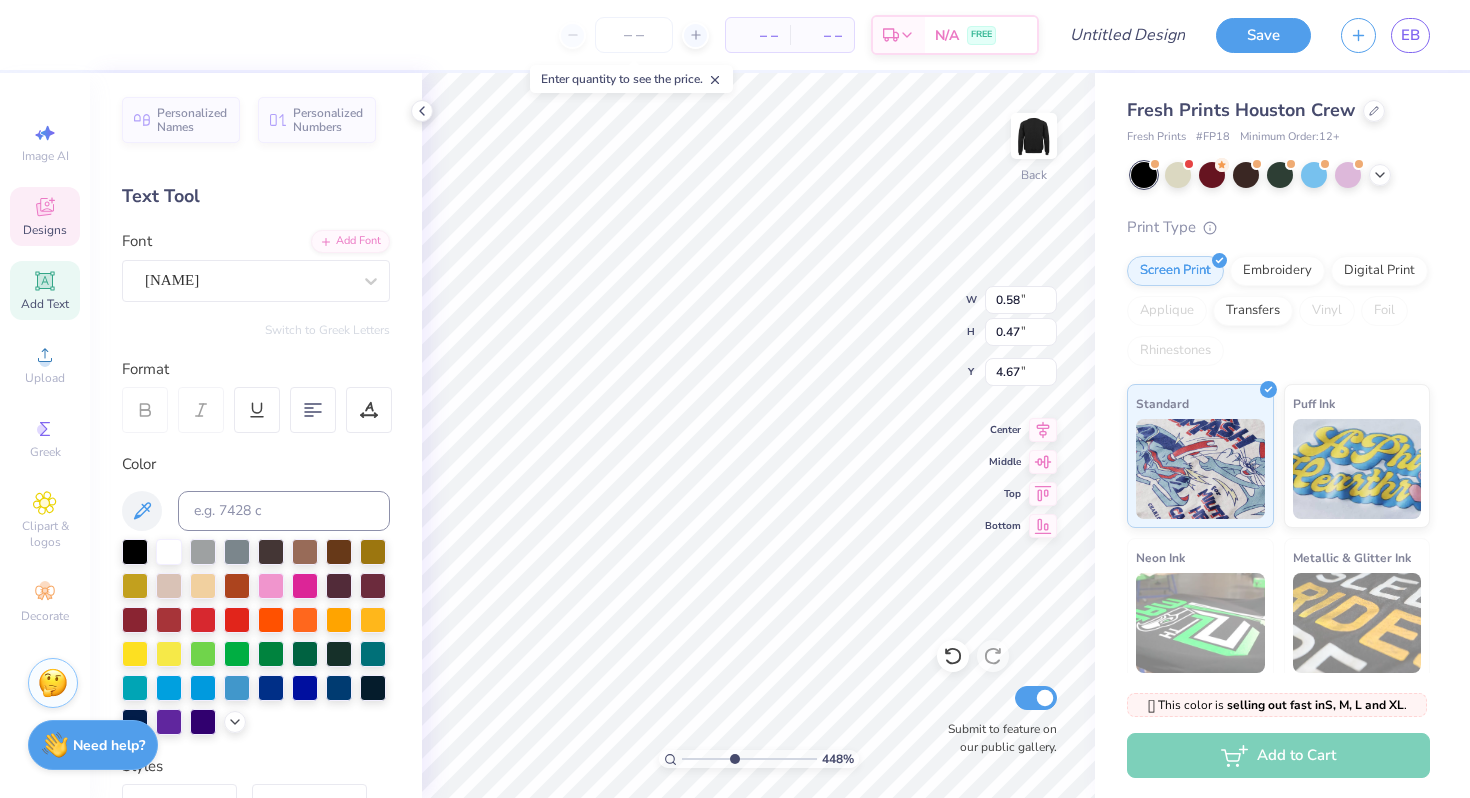 type on "K" 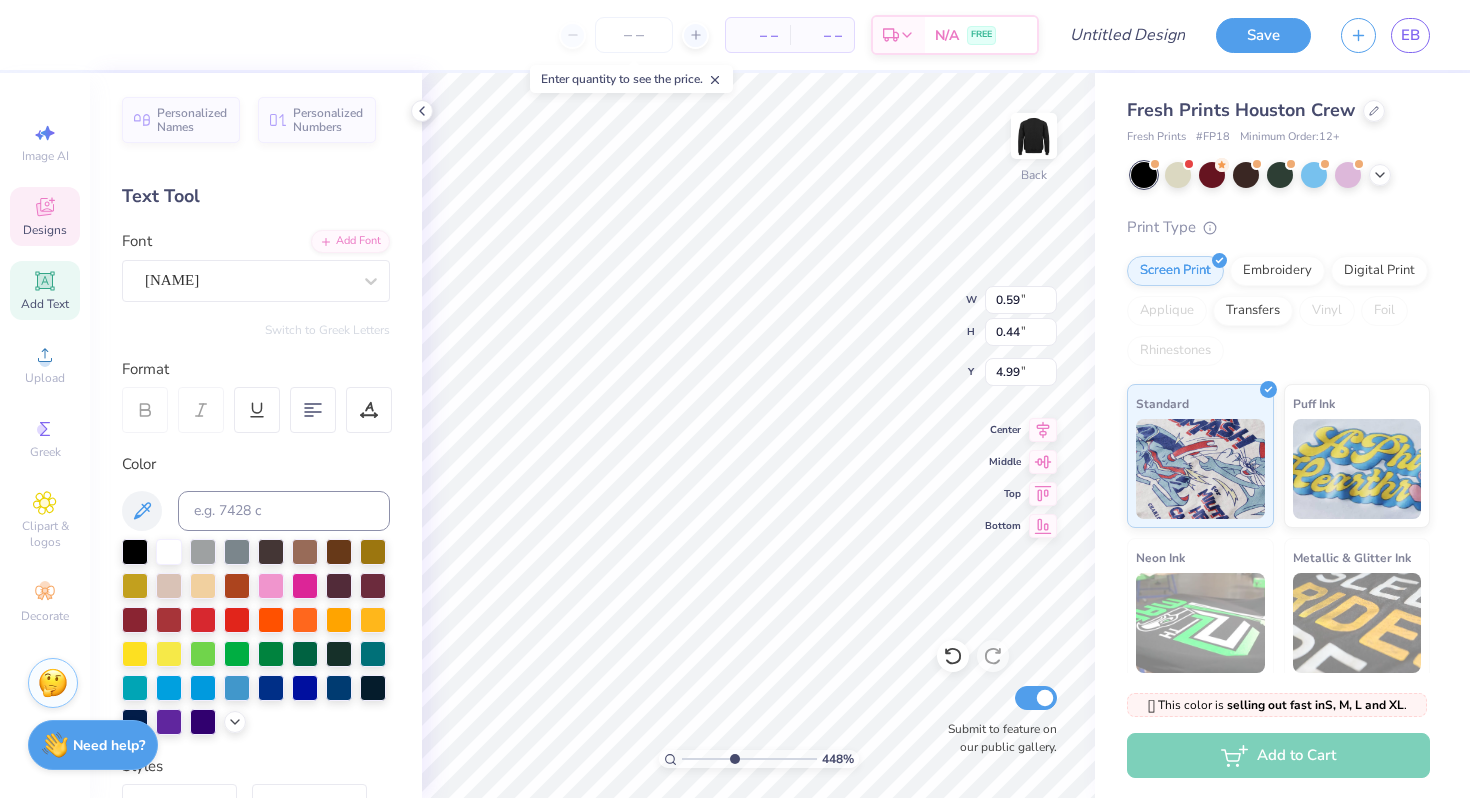 type on "5.01" 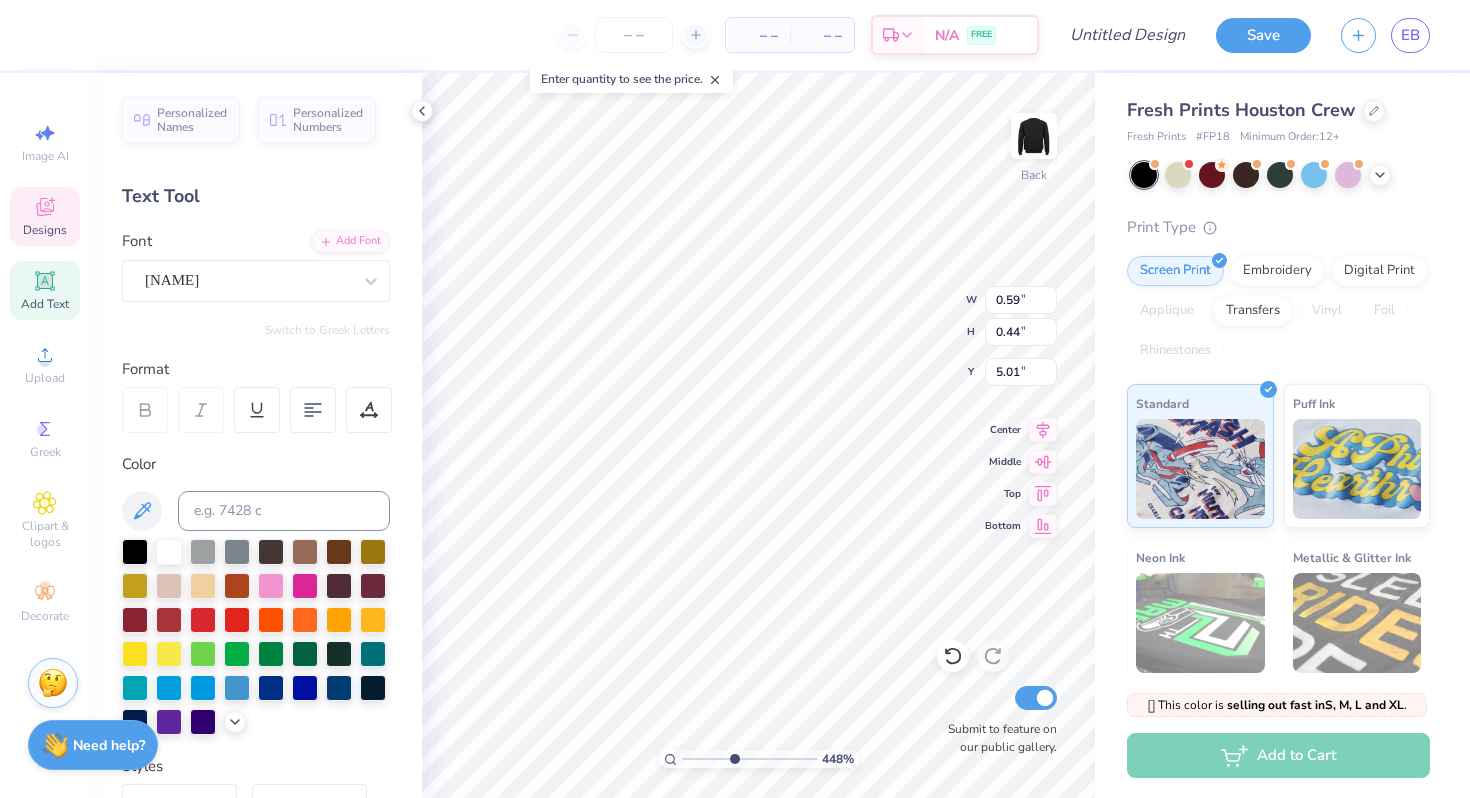 type on "0.74" 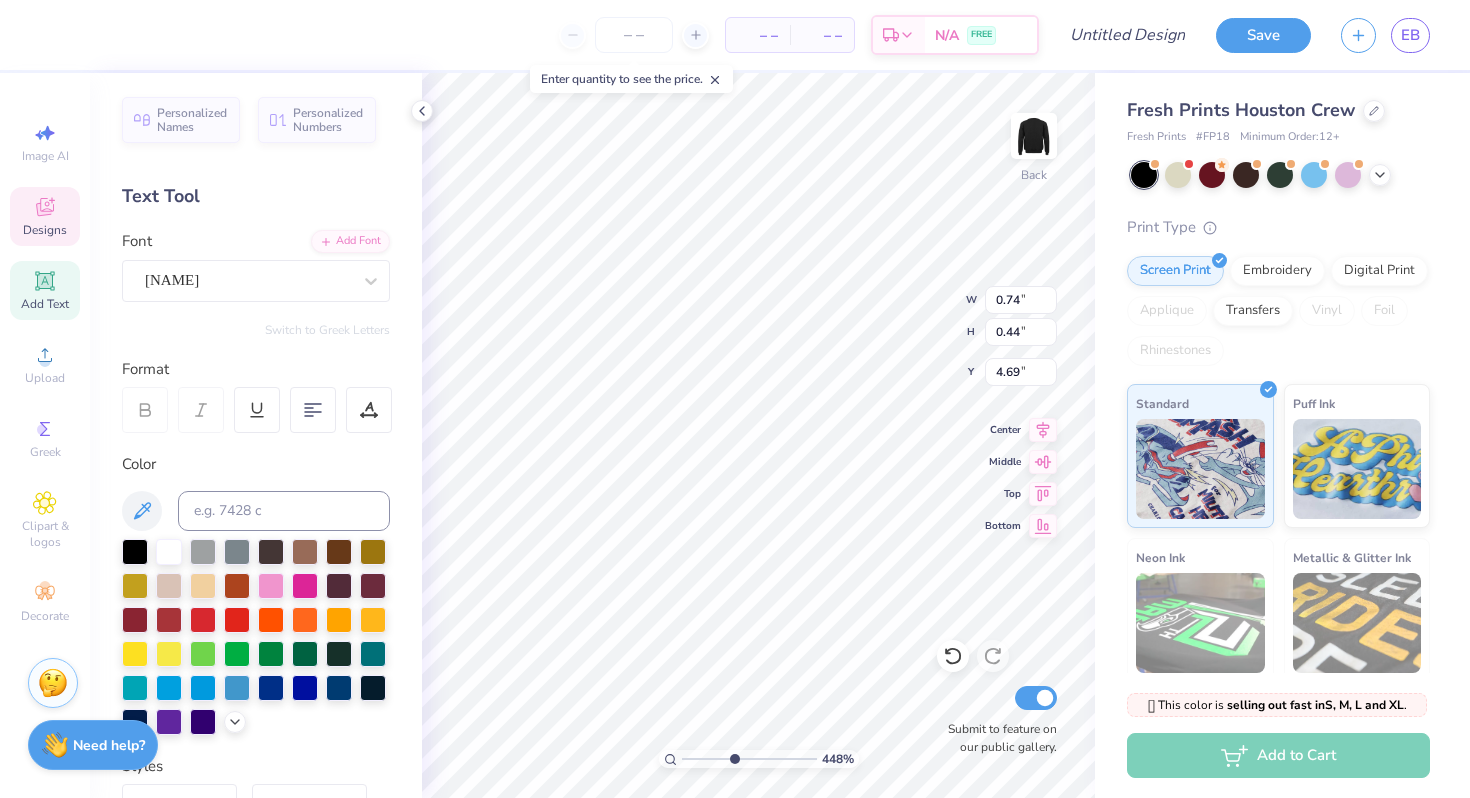 type on "4.70" 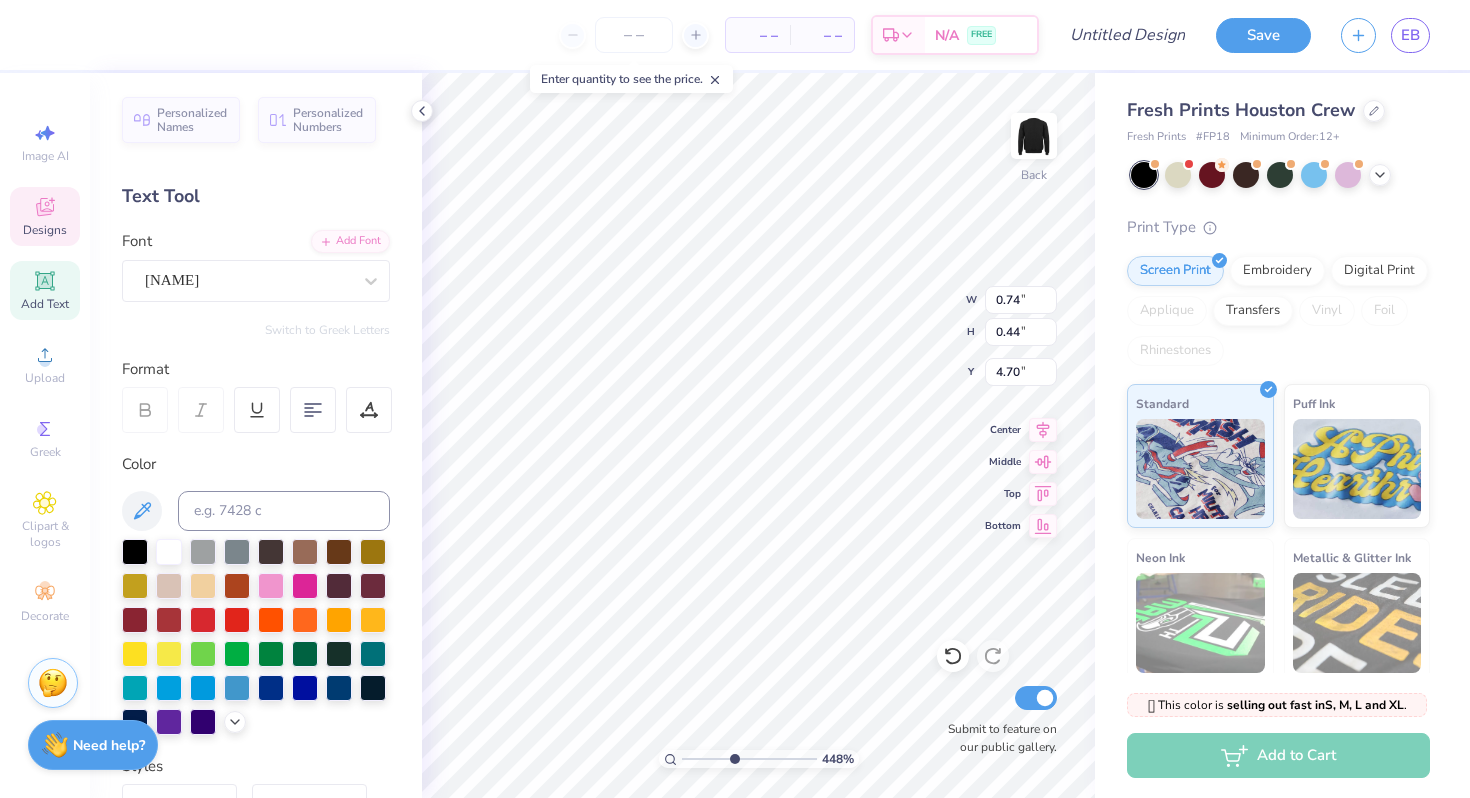 type on "0.59" 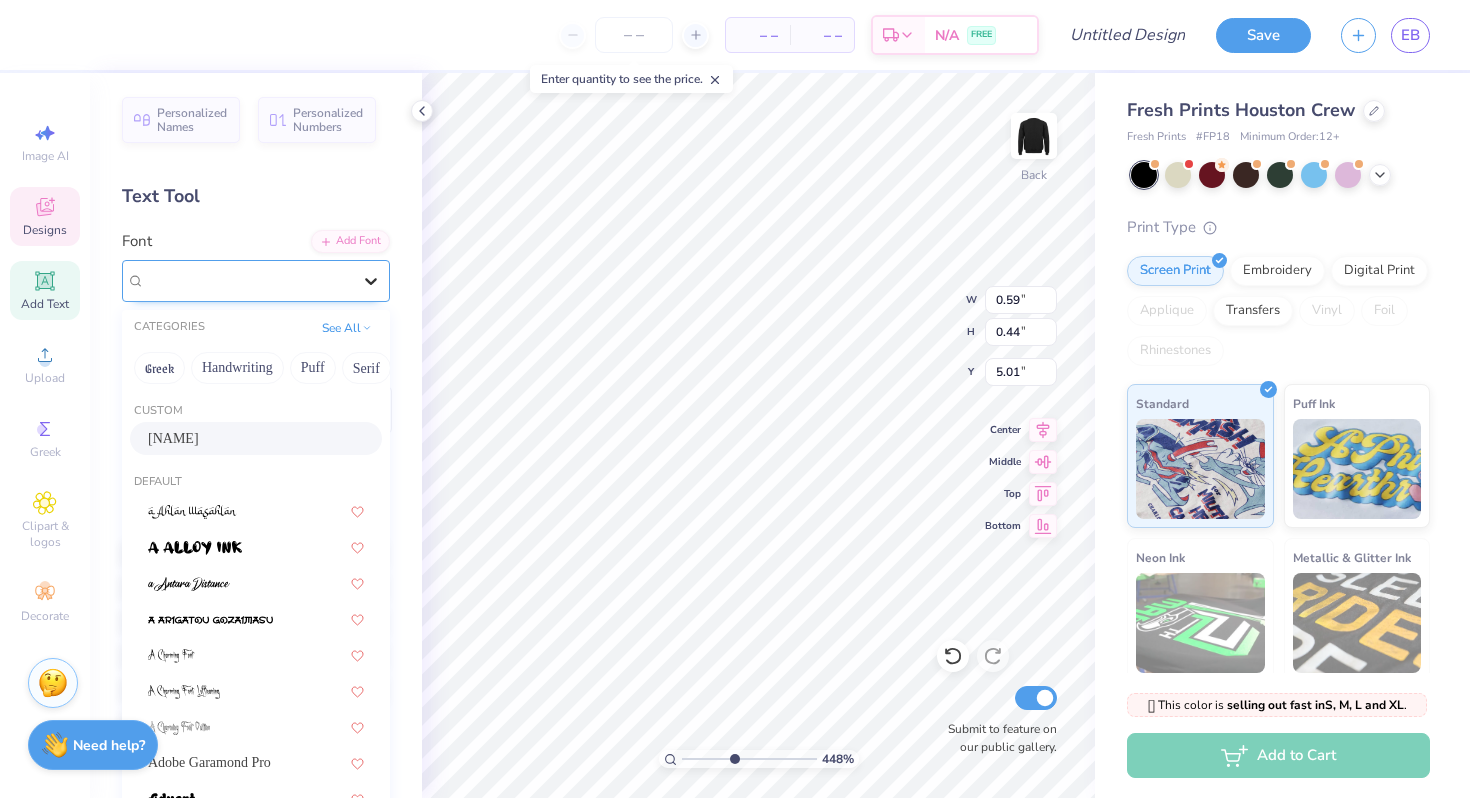 click 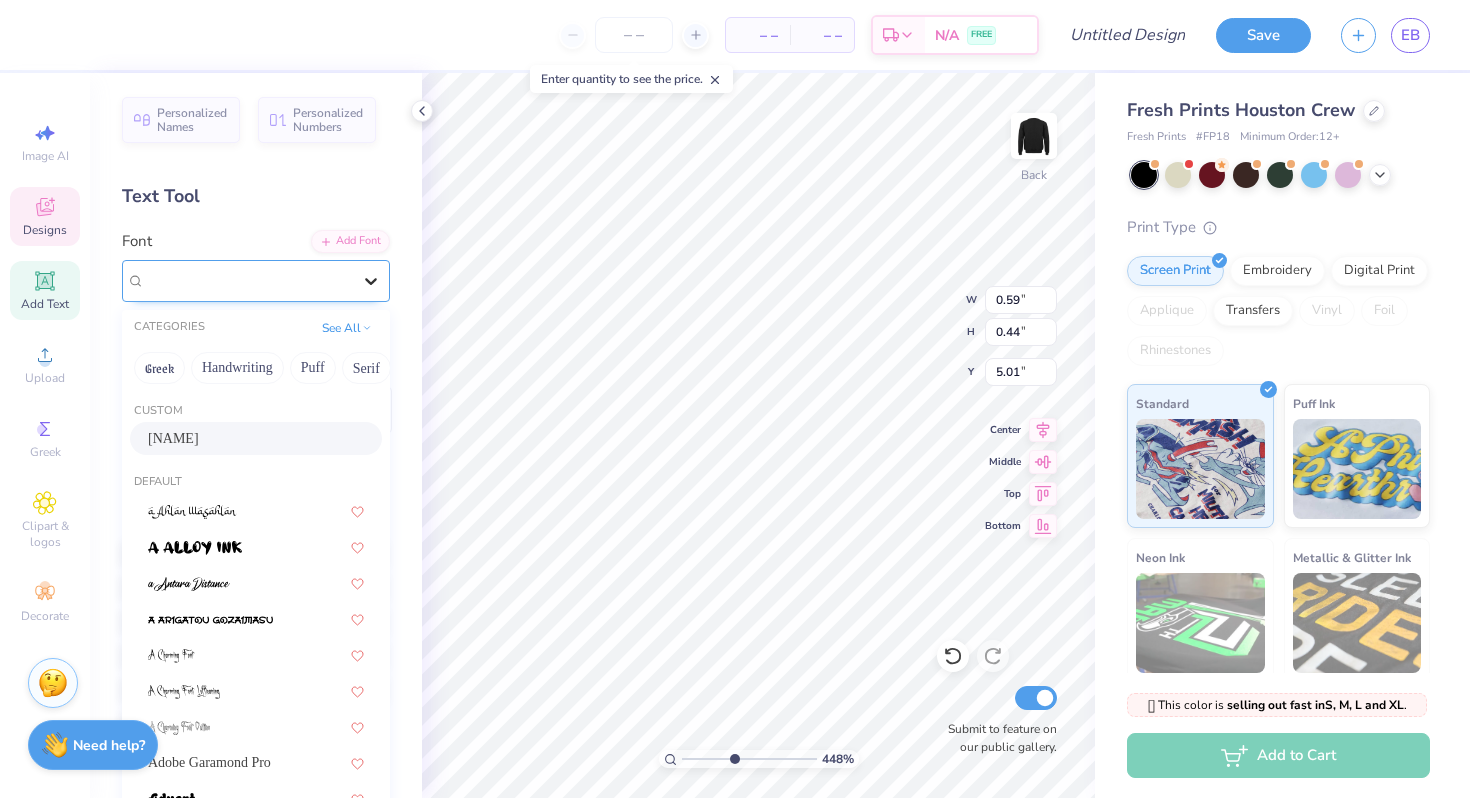 click 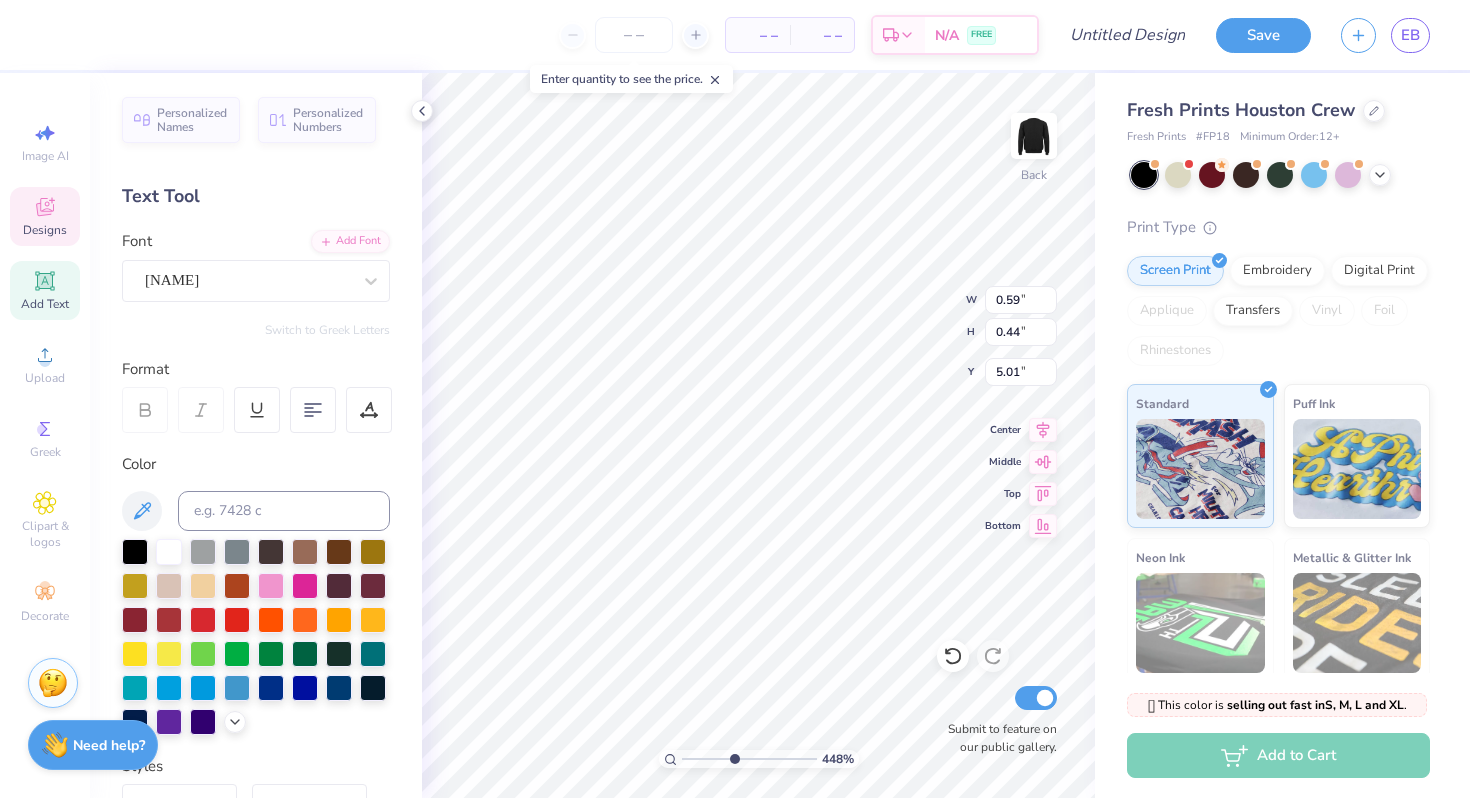 type on "0.64" 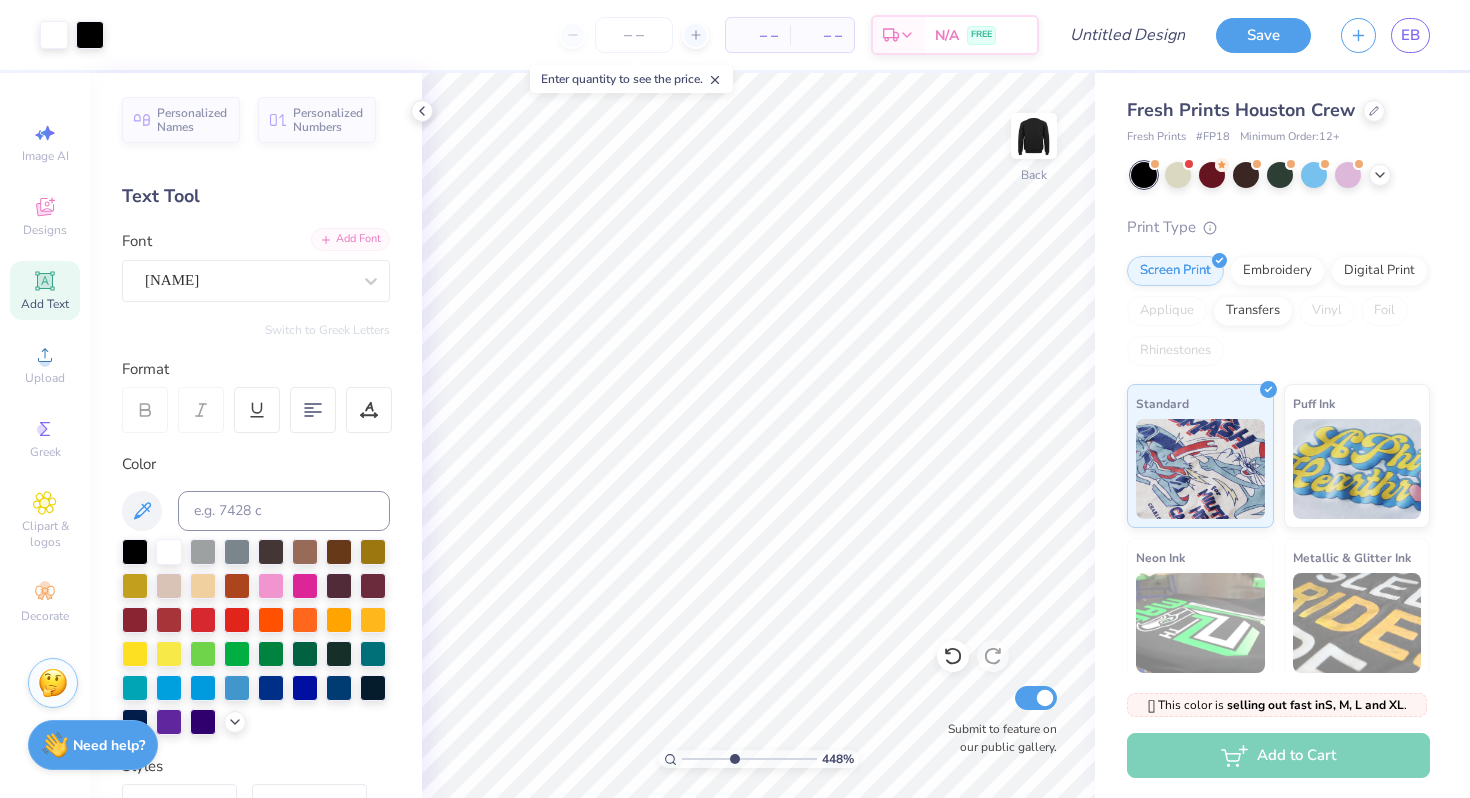 click on "Add Font" at bounding box center (350, 239) 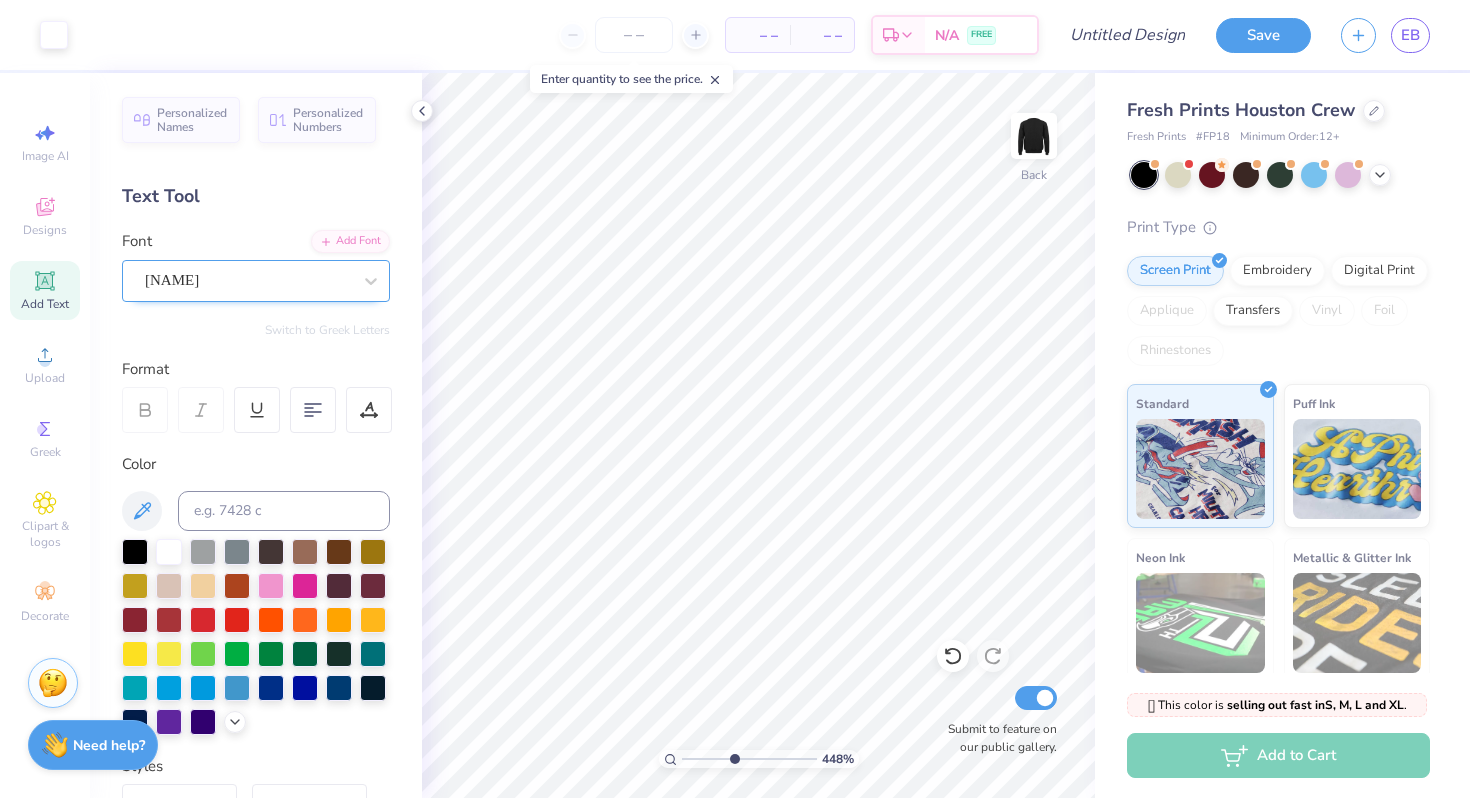 click on "Blessed Personal Use" at bounding box center [256, 281] 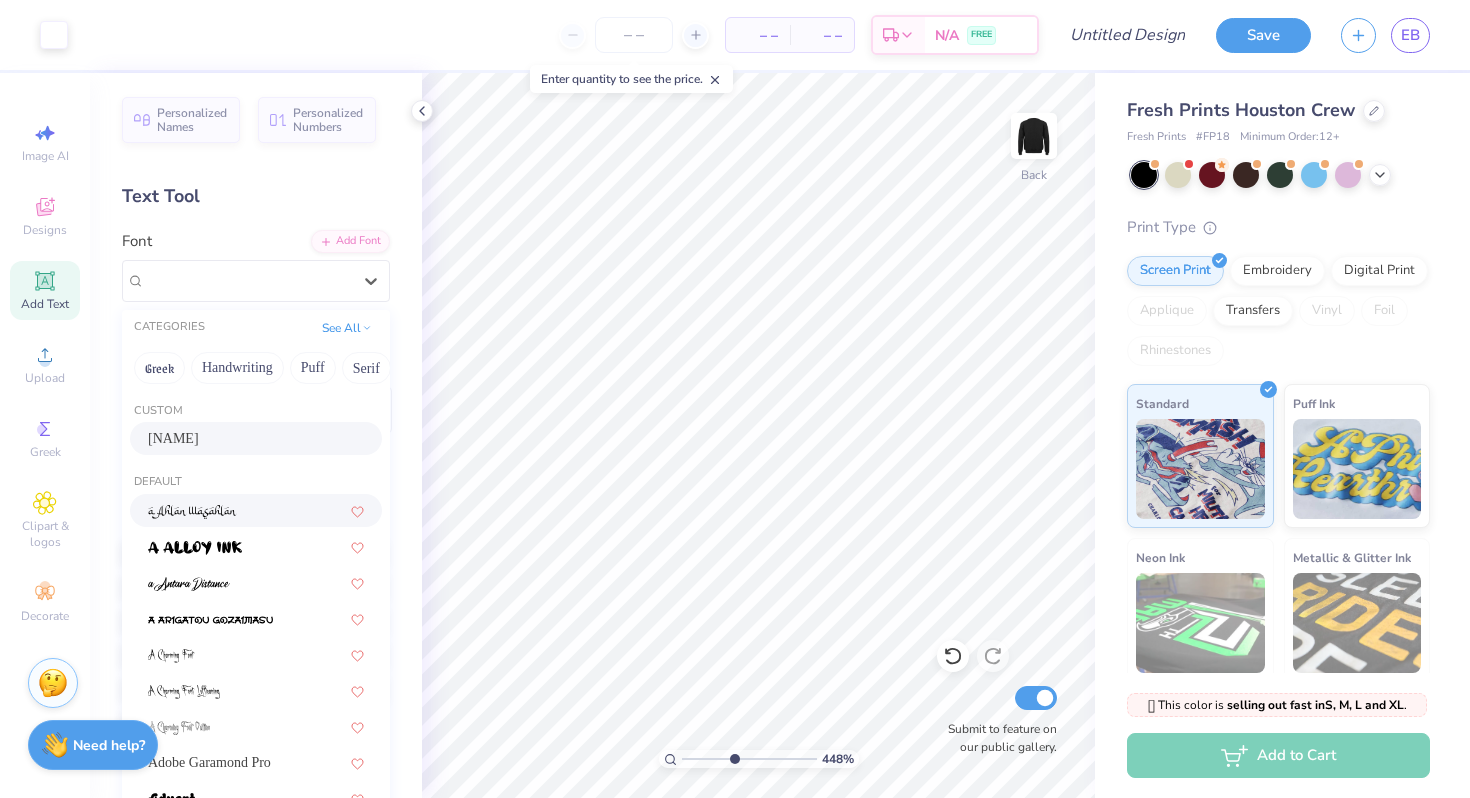click at bounding box center [192, 512] 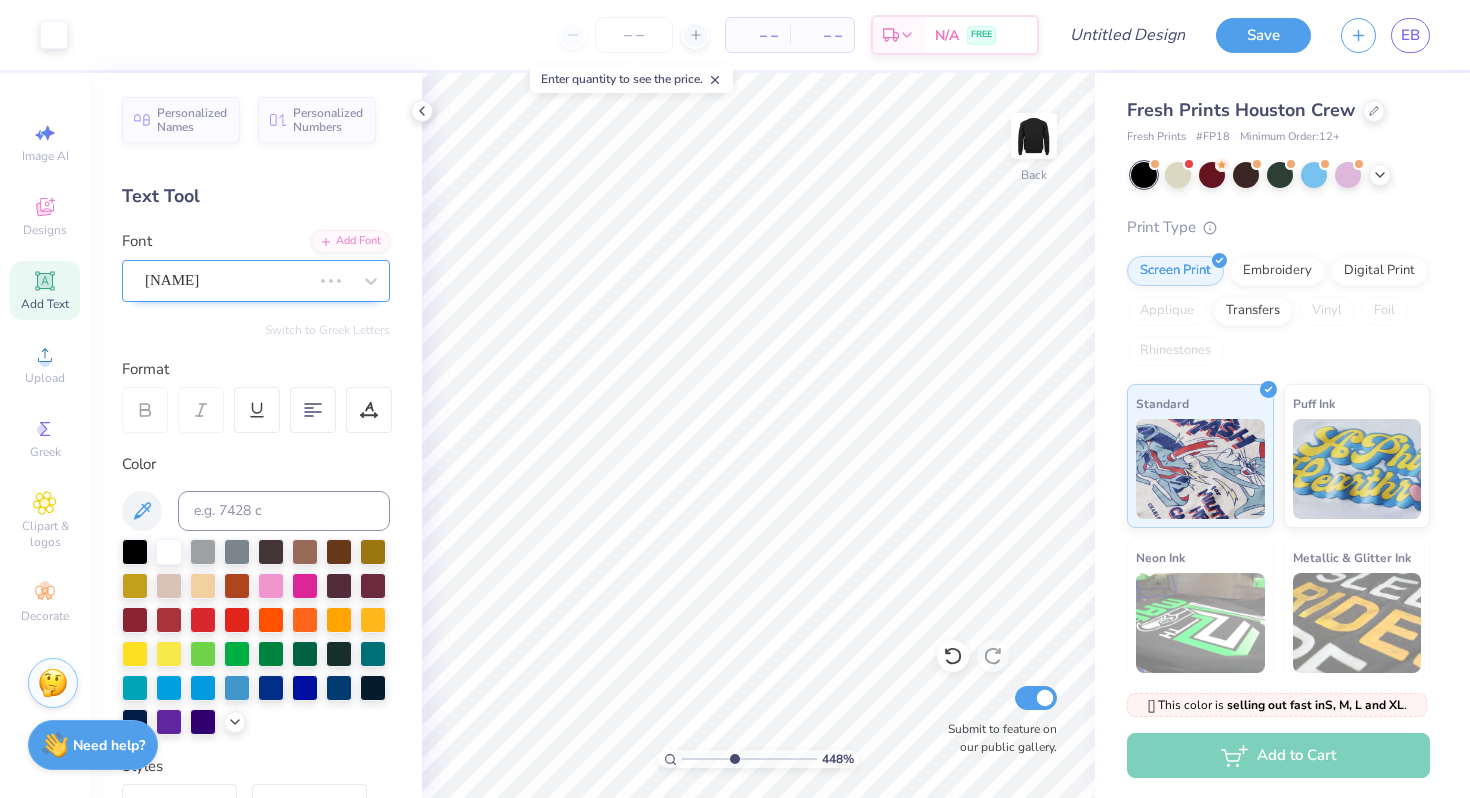 click on "Blessed Personal Use" at bounding box center (228, 280) 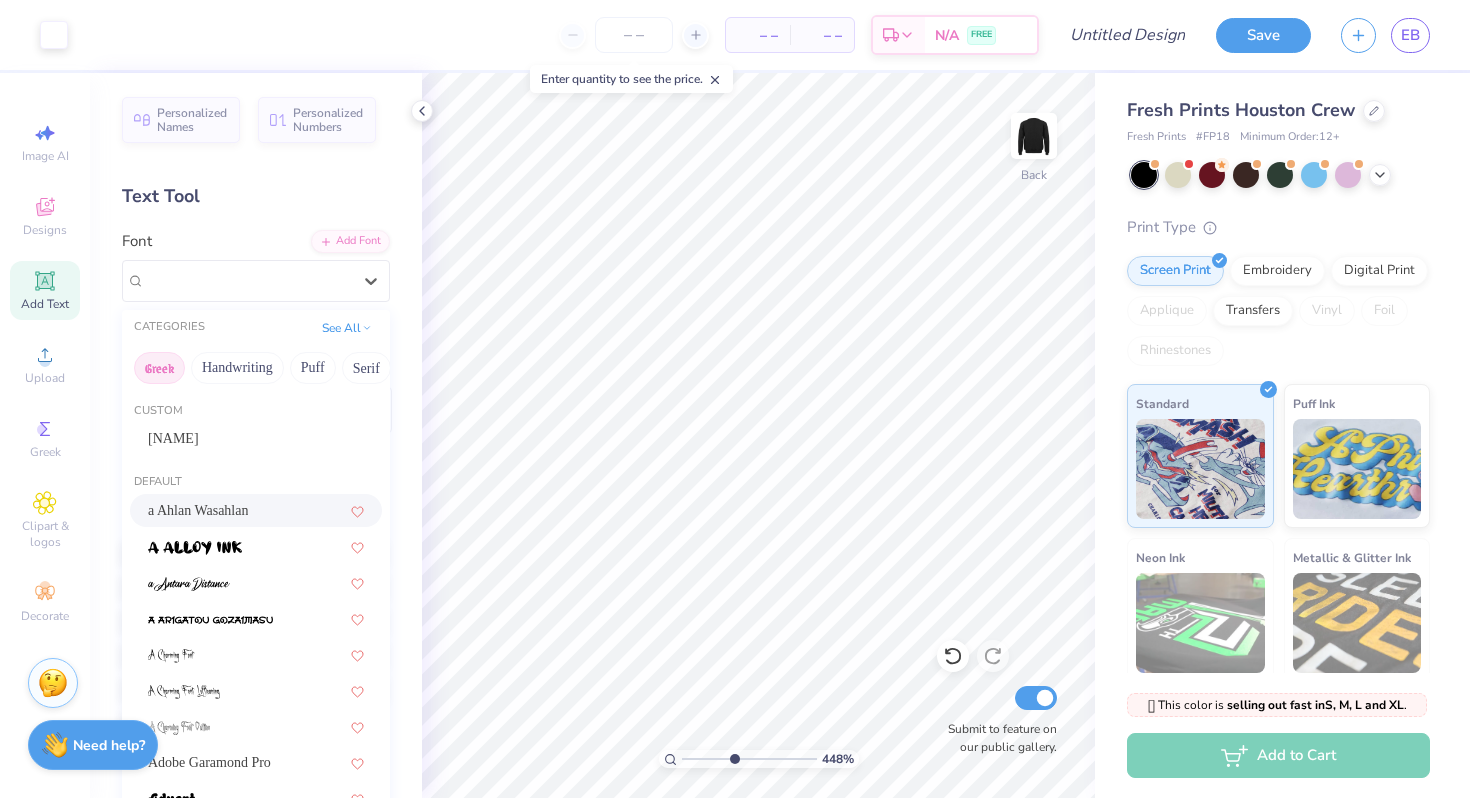 click on "Greek" at bounding box center (159, 368) 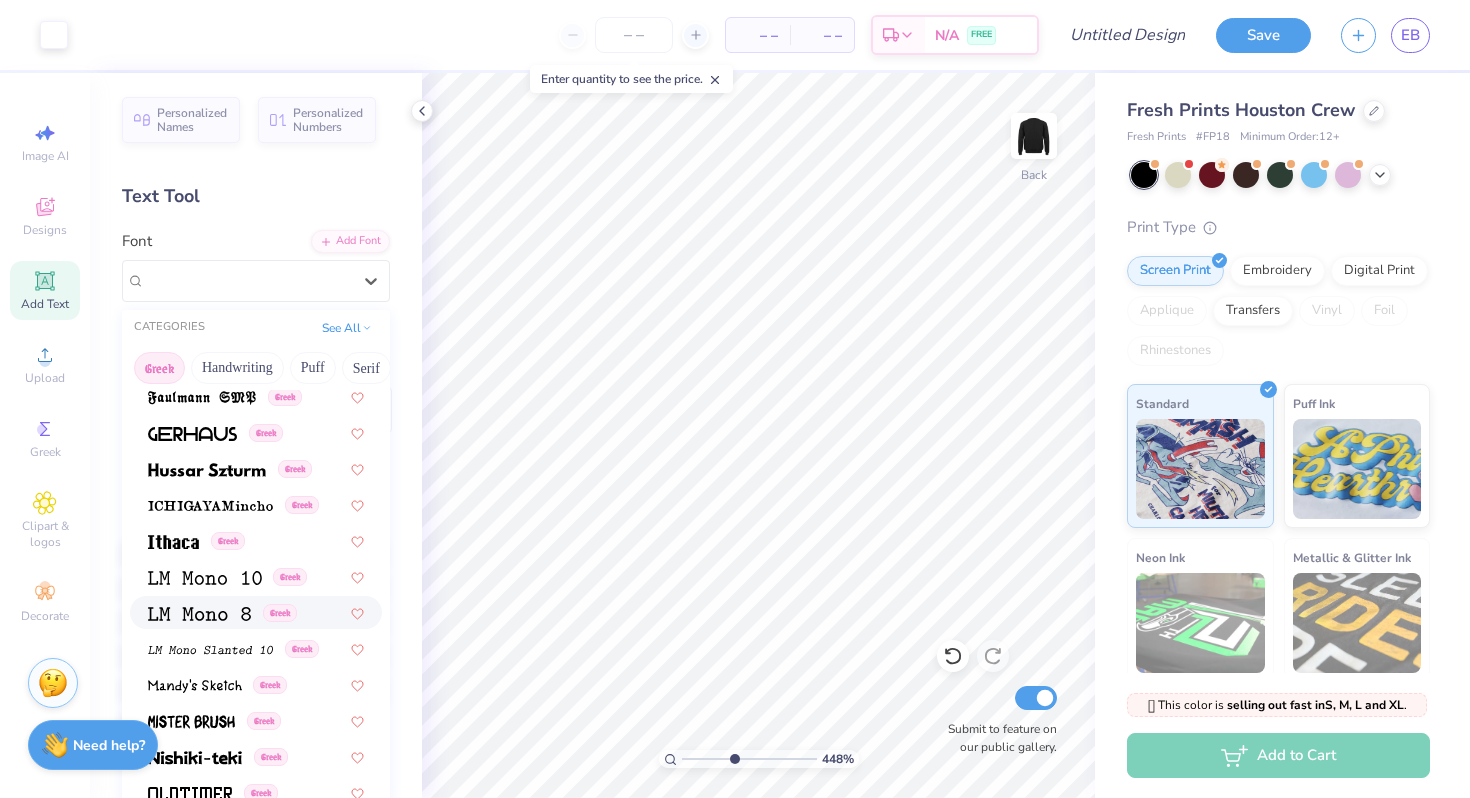 scroll, scrollTop: 782, scrollLeft: 0, axis: vertical 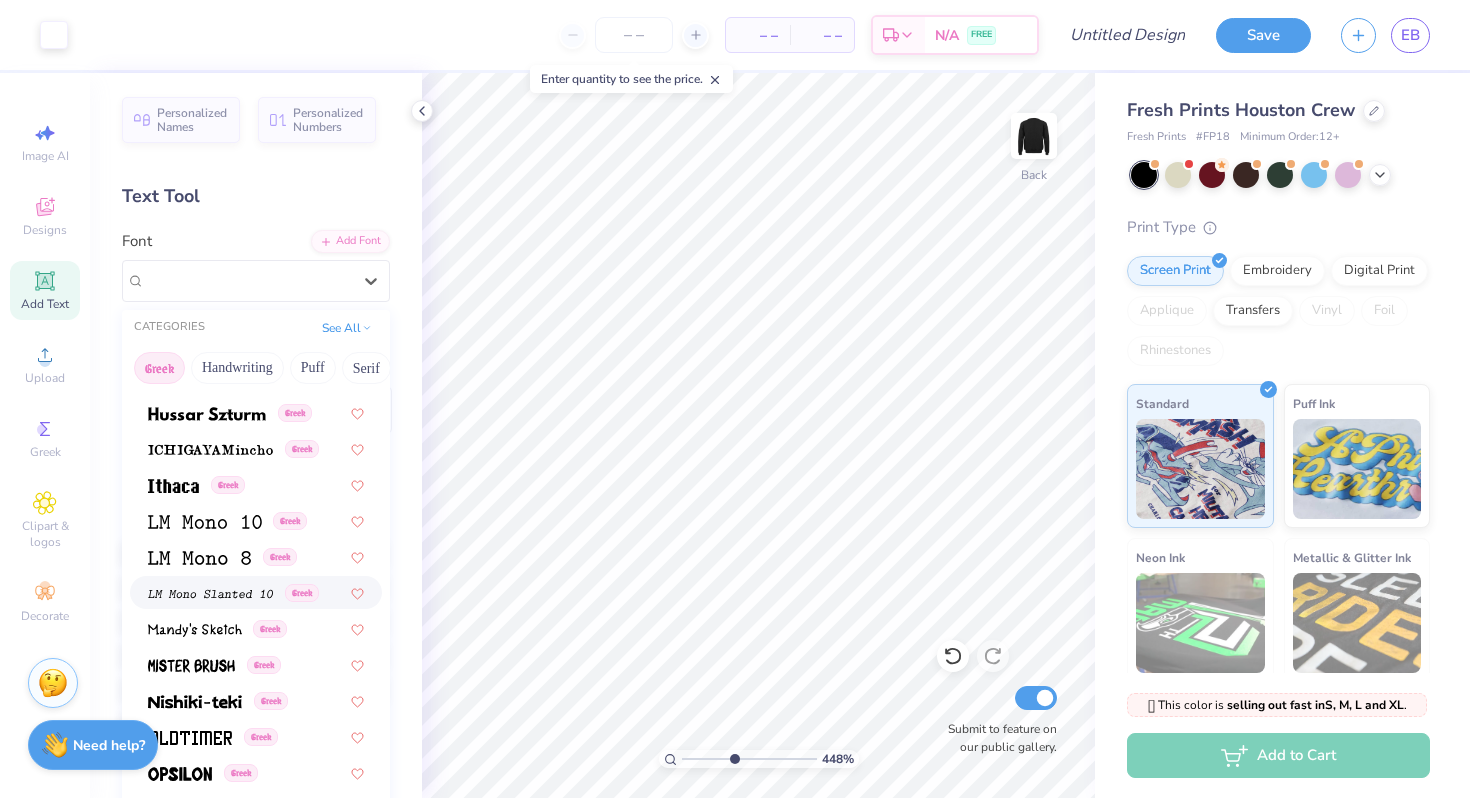click on "Greek" at bounding box center (302, 593) 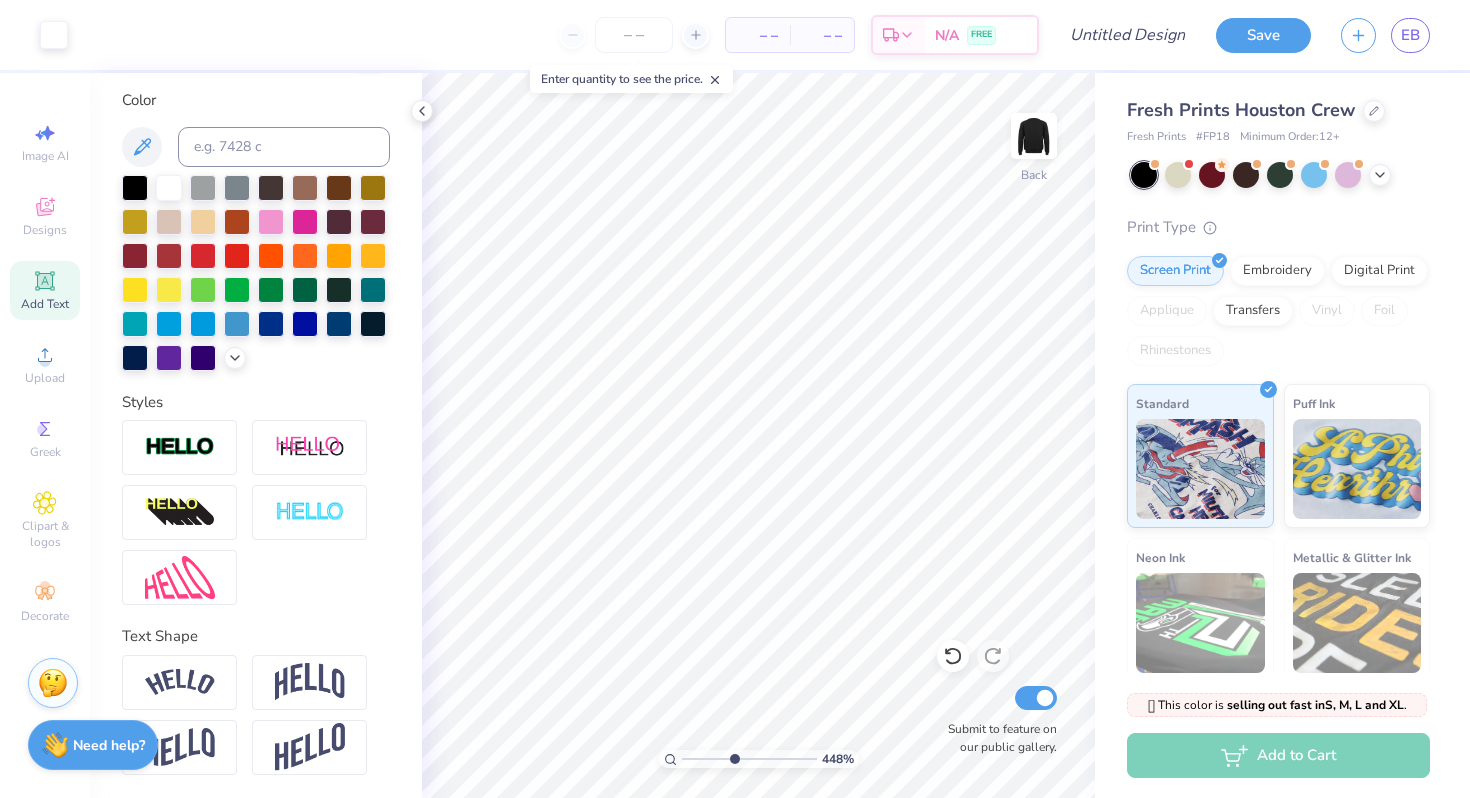 scroll, scrollTop: 0, scrollLeft: 0, axis: both 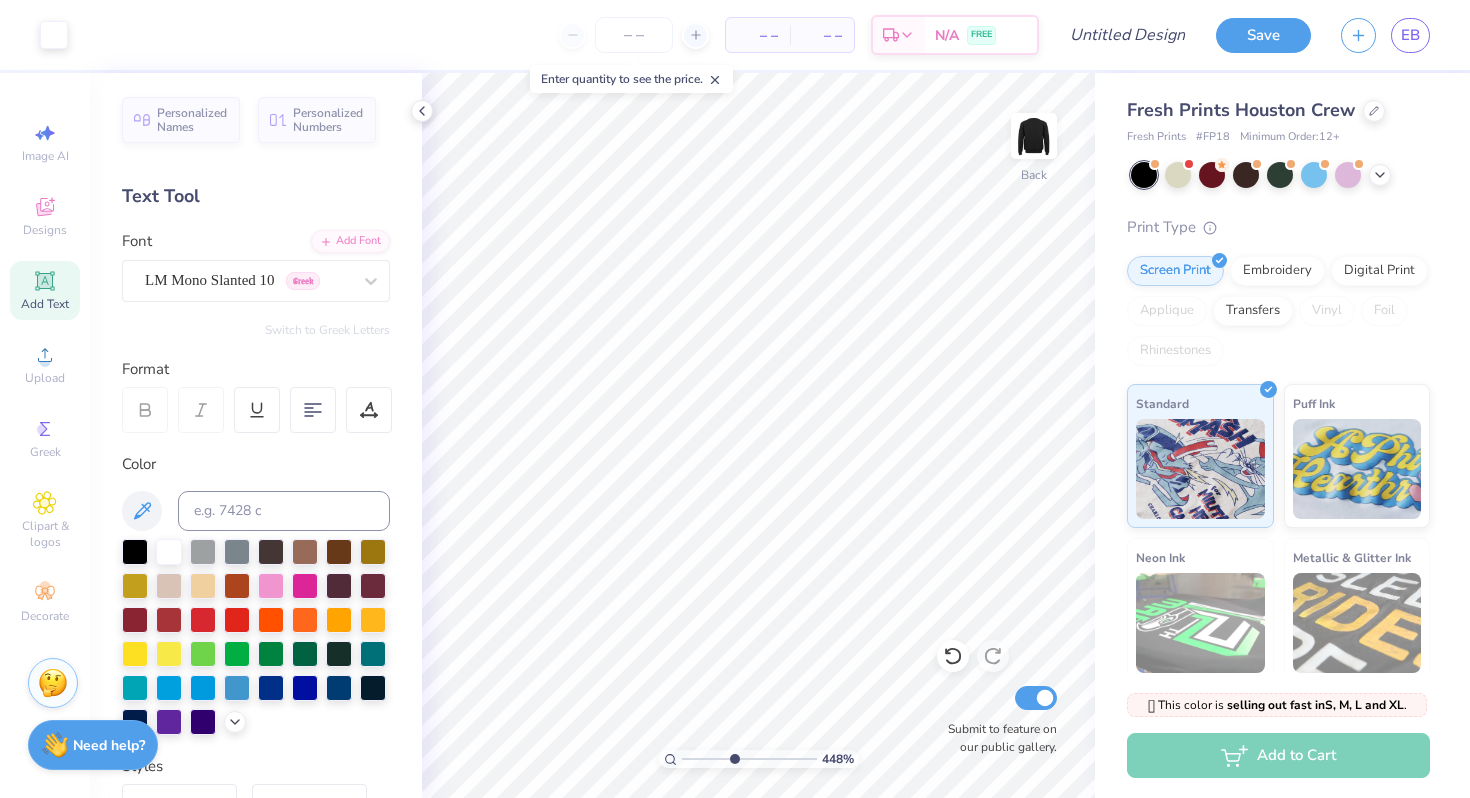 click 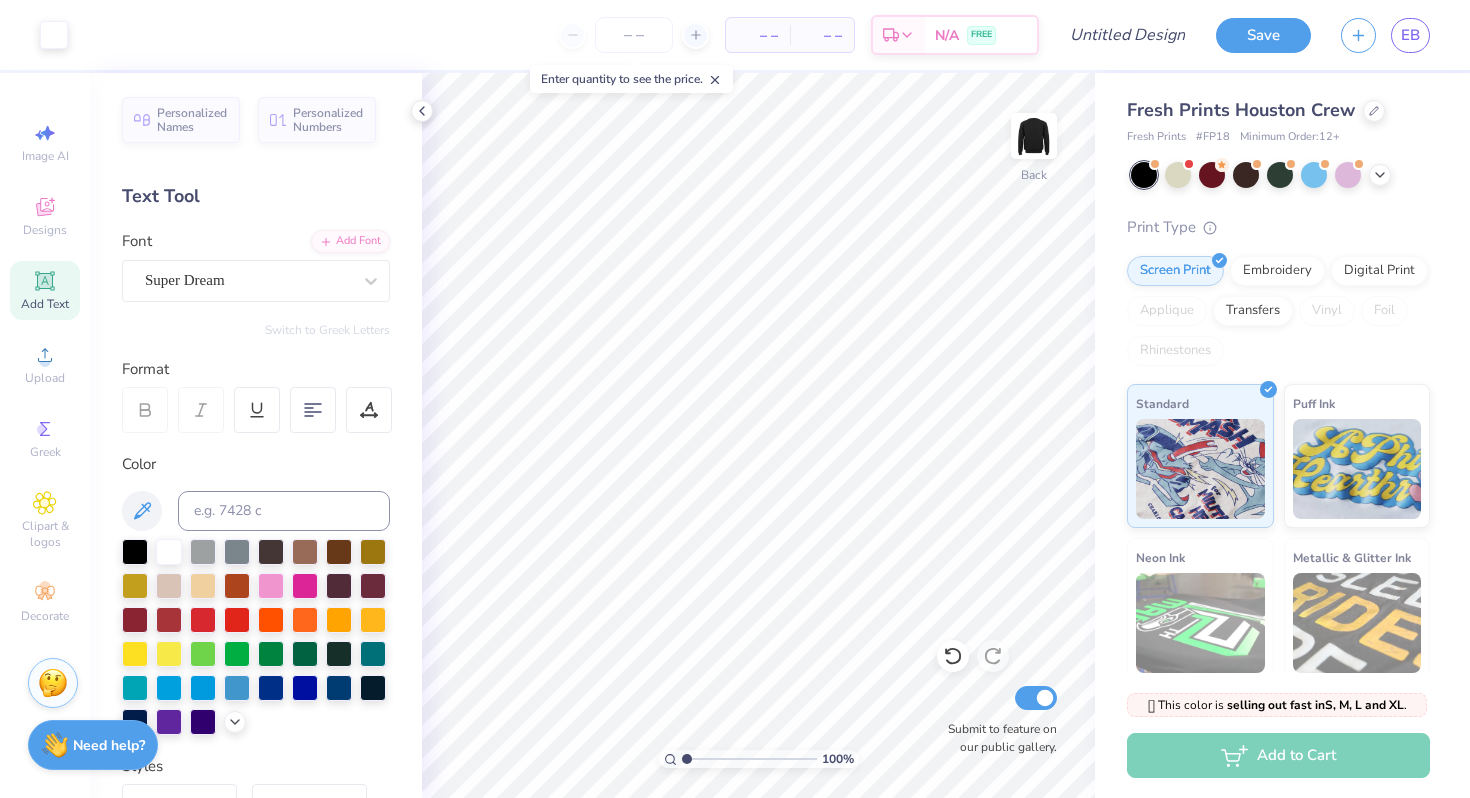 drag, startPoint x: 732, startPoint y: 759, endPoint x: 597, endPoint y: 742, distance: 136.06616 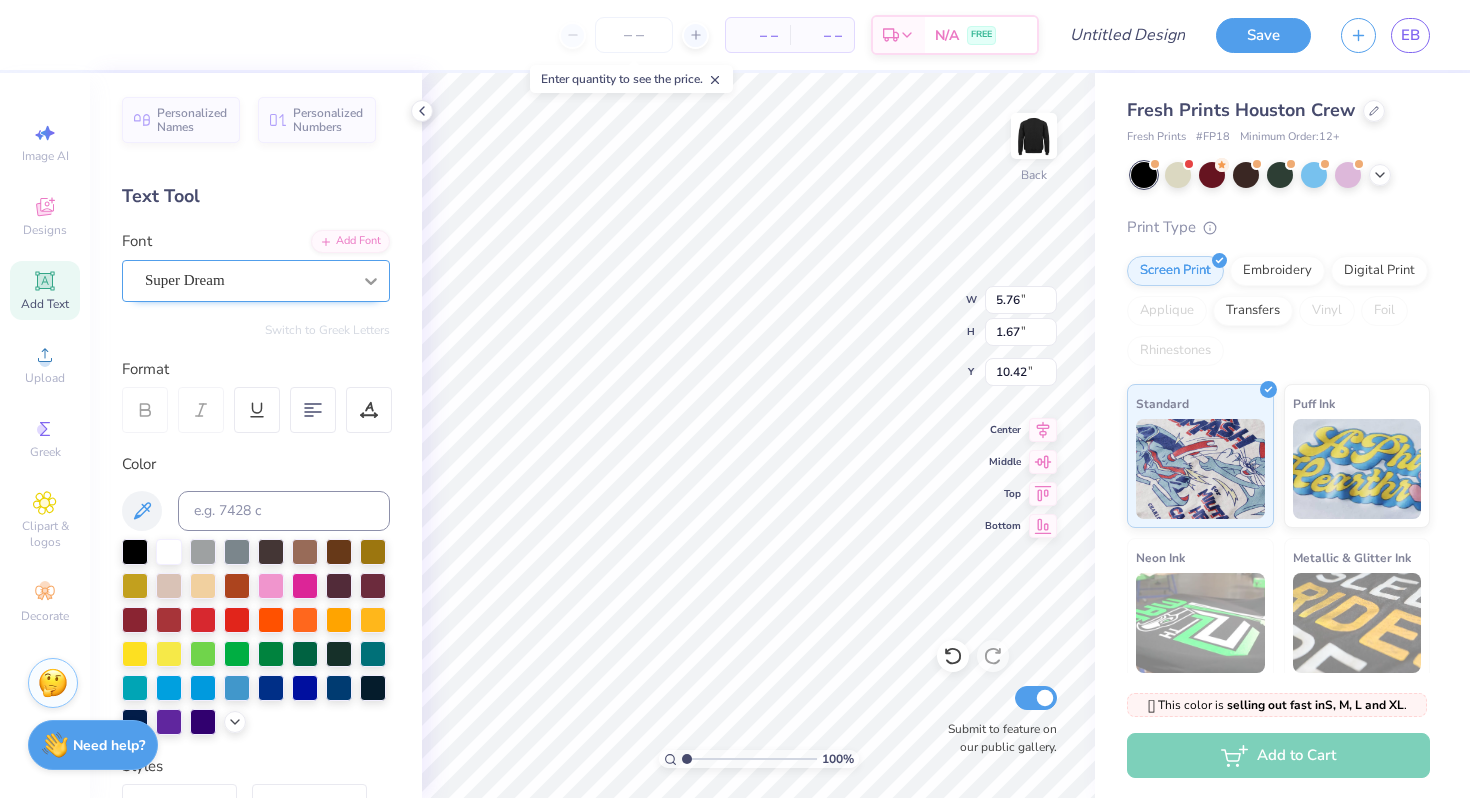 click 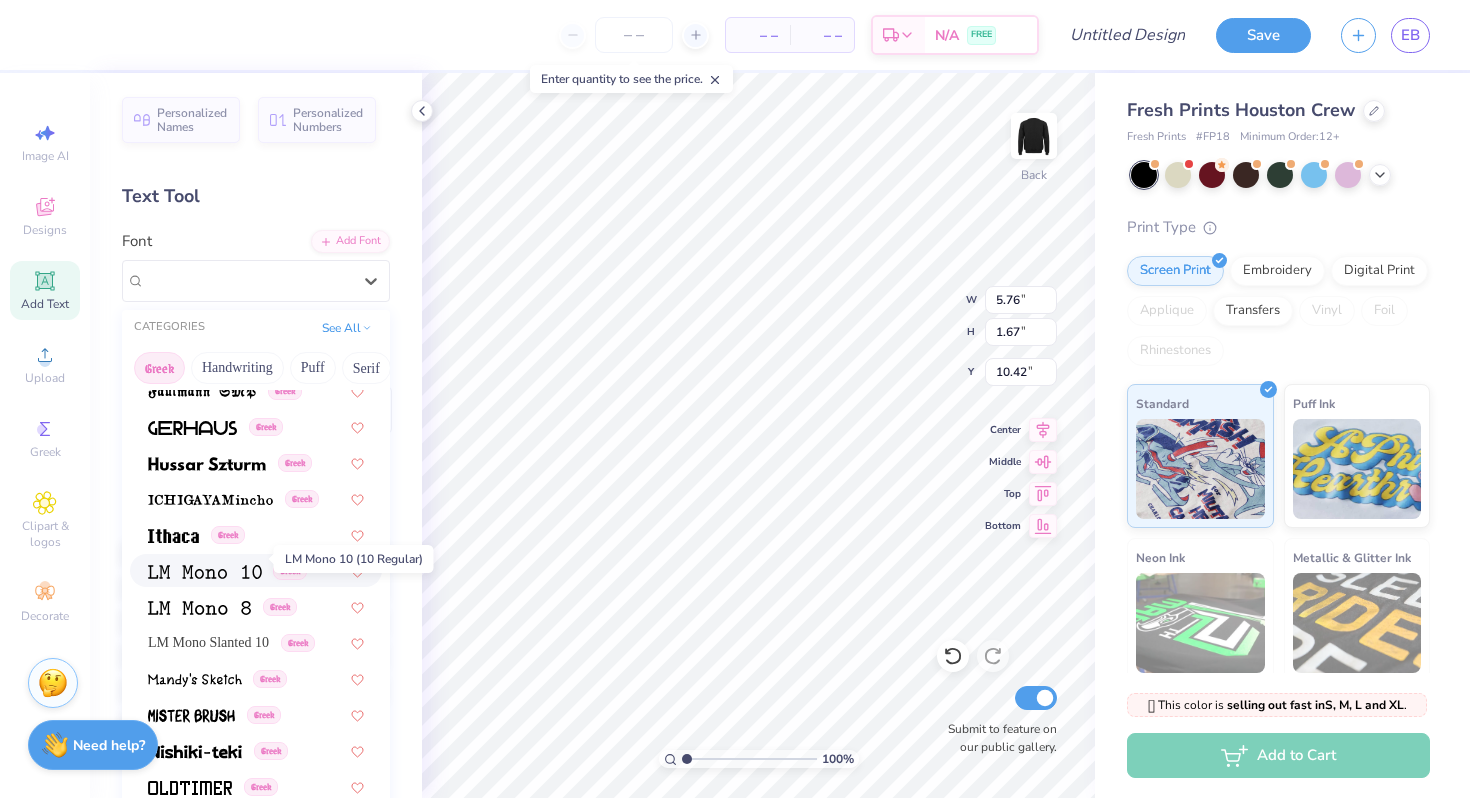 scroll, scrollTop: 753, scrollLeft: 0, axis: vertical 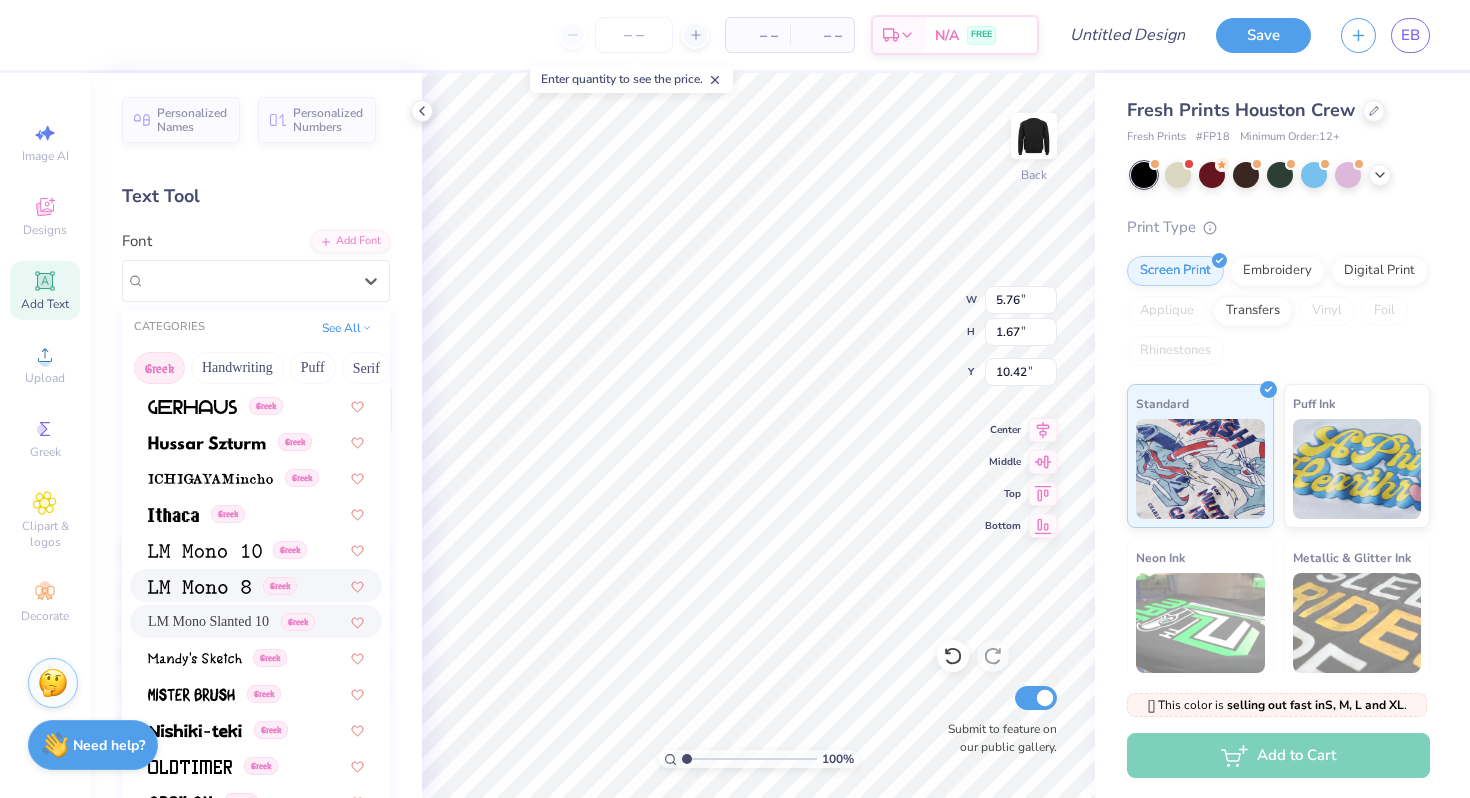 click on "LM Mono Slanted 10" at bounding box center (208, 621) 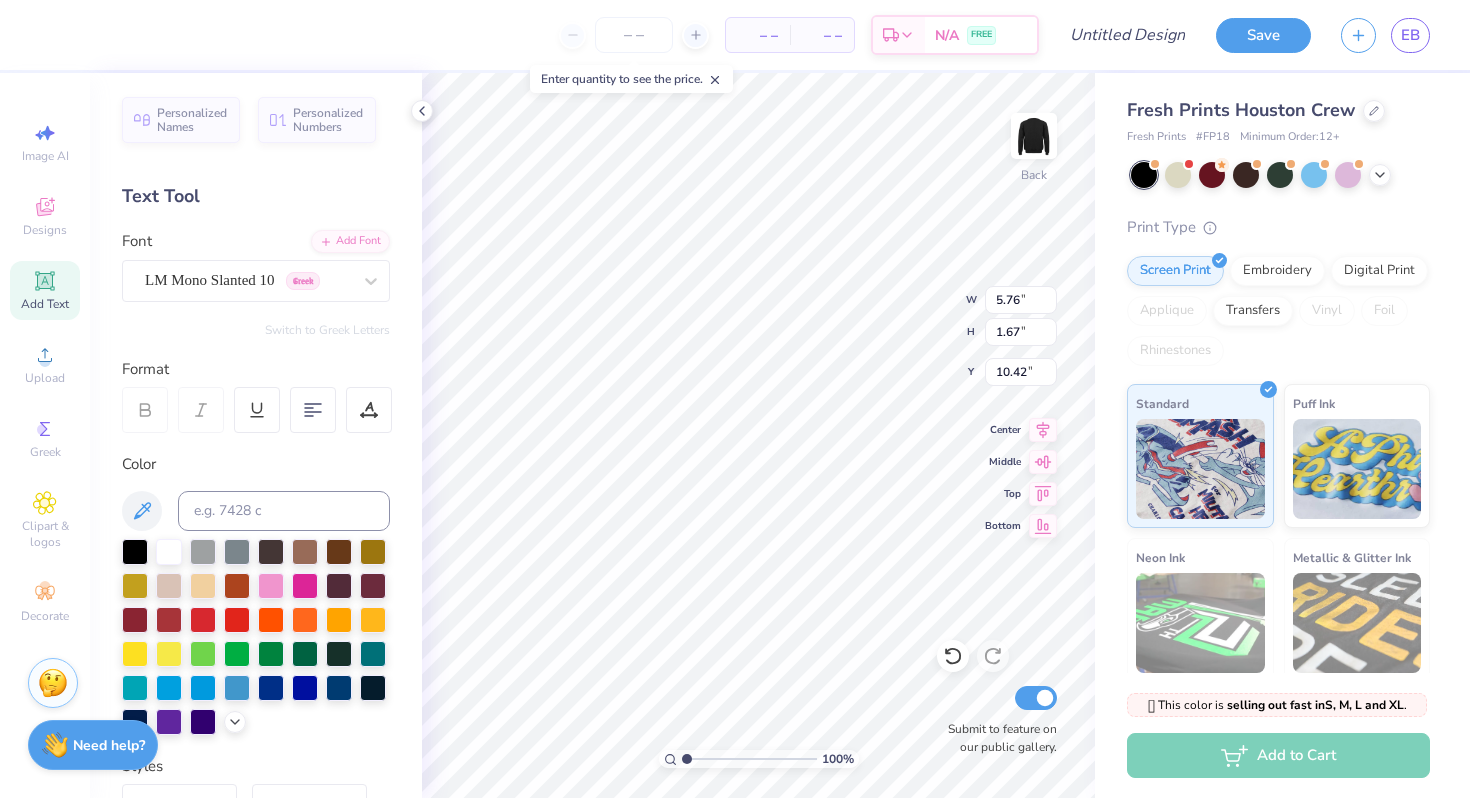 type on "K" 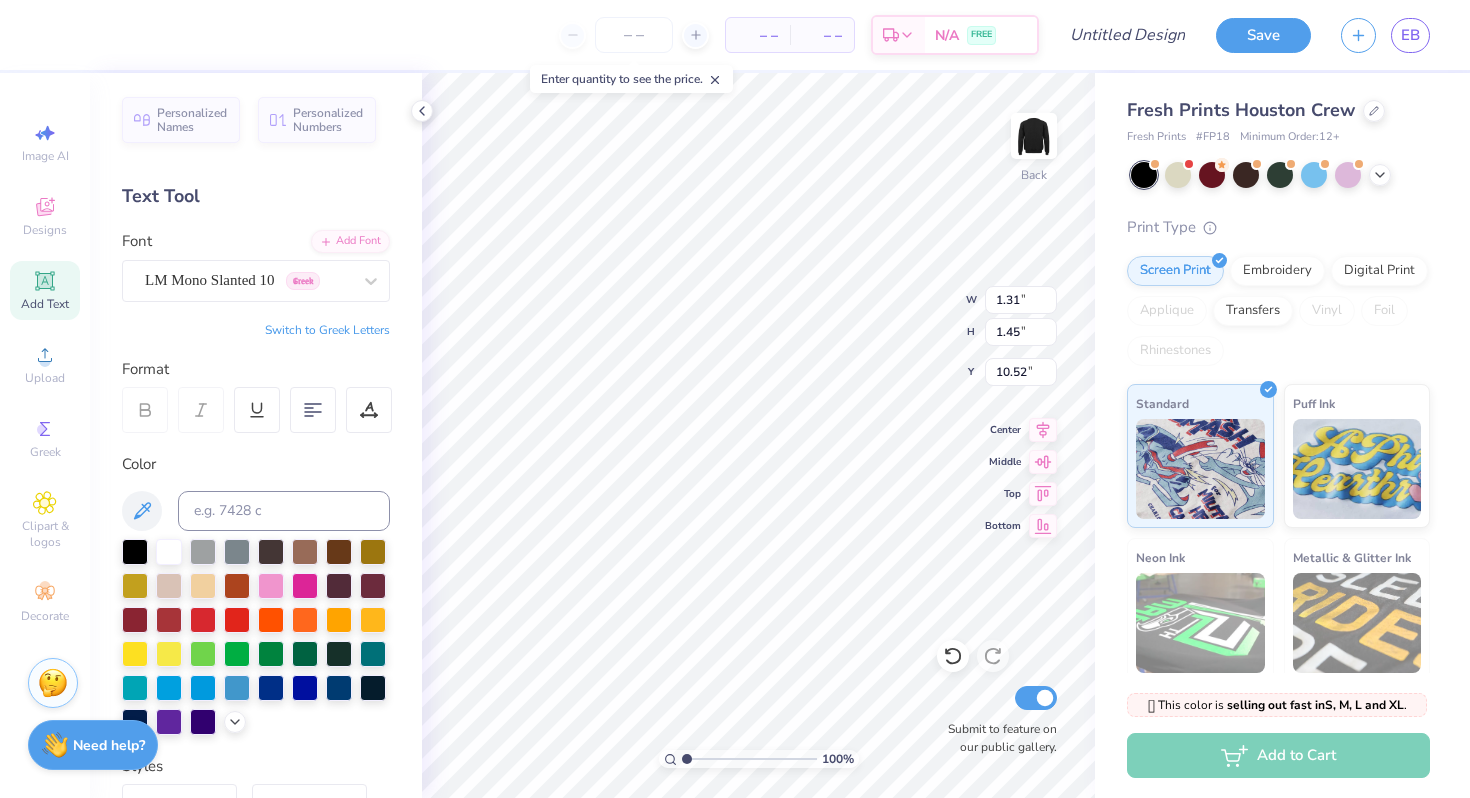 click on "Switch to Greek Letters" at bounding box center (327, 330) 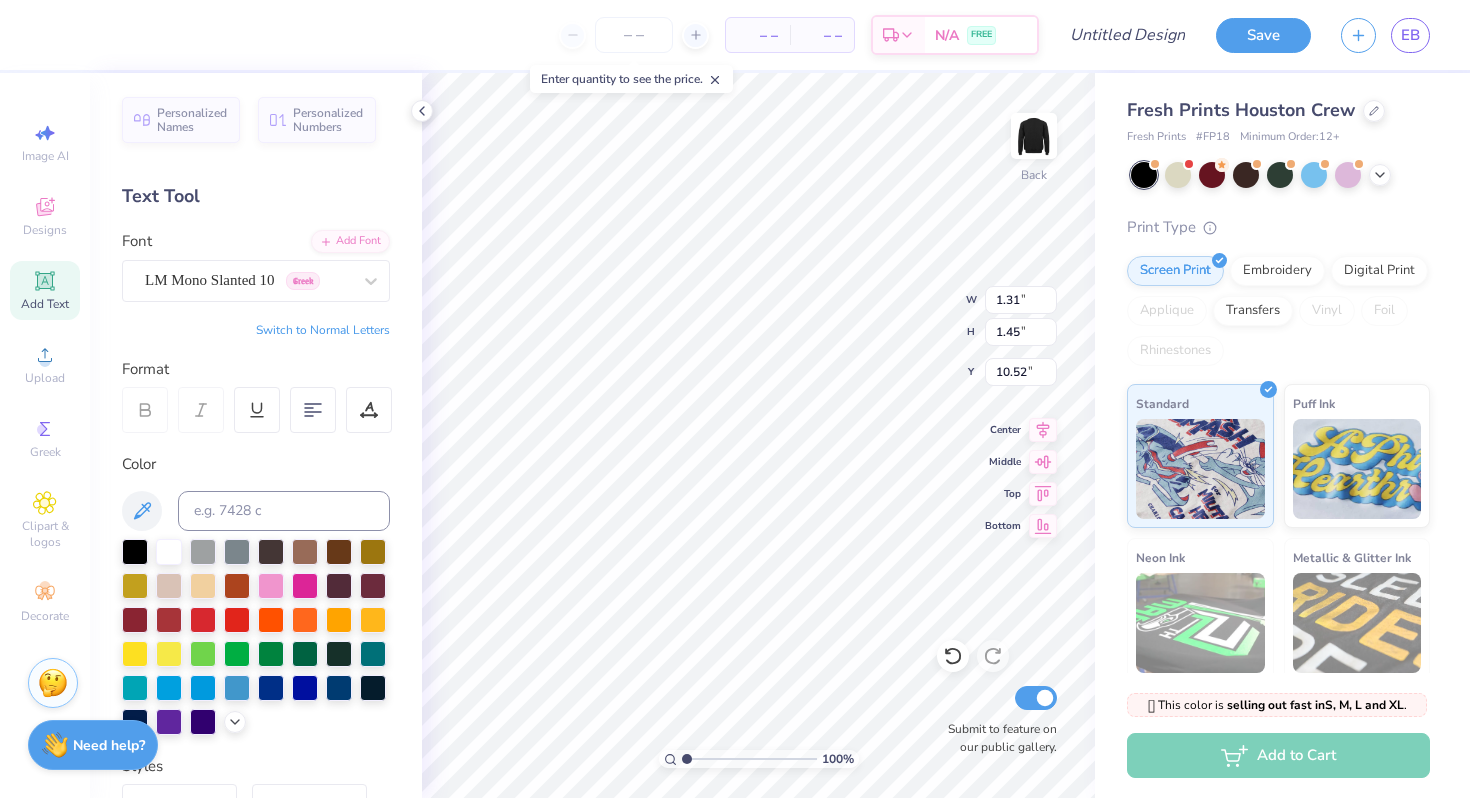 scroll, scrollTop: 1, scrollLeft: 0, axis: vertical 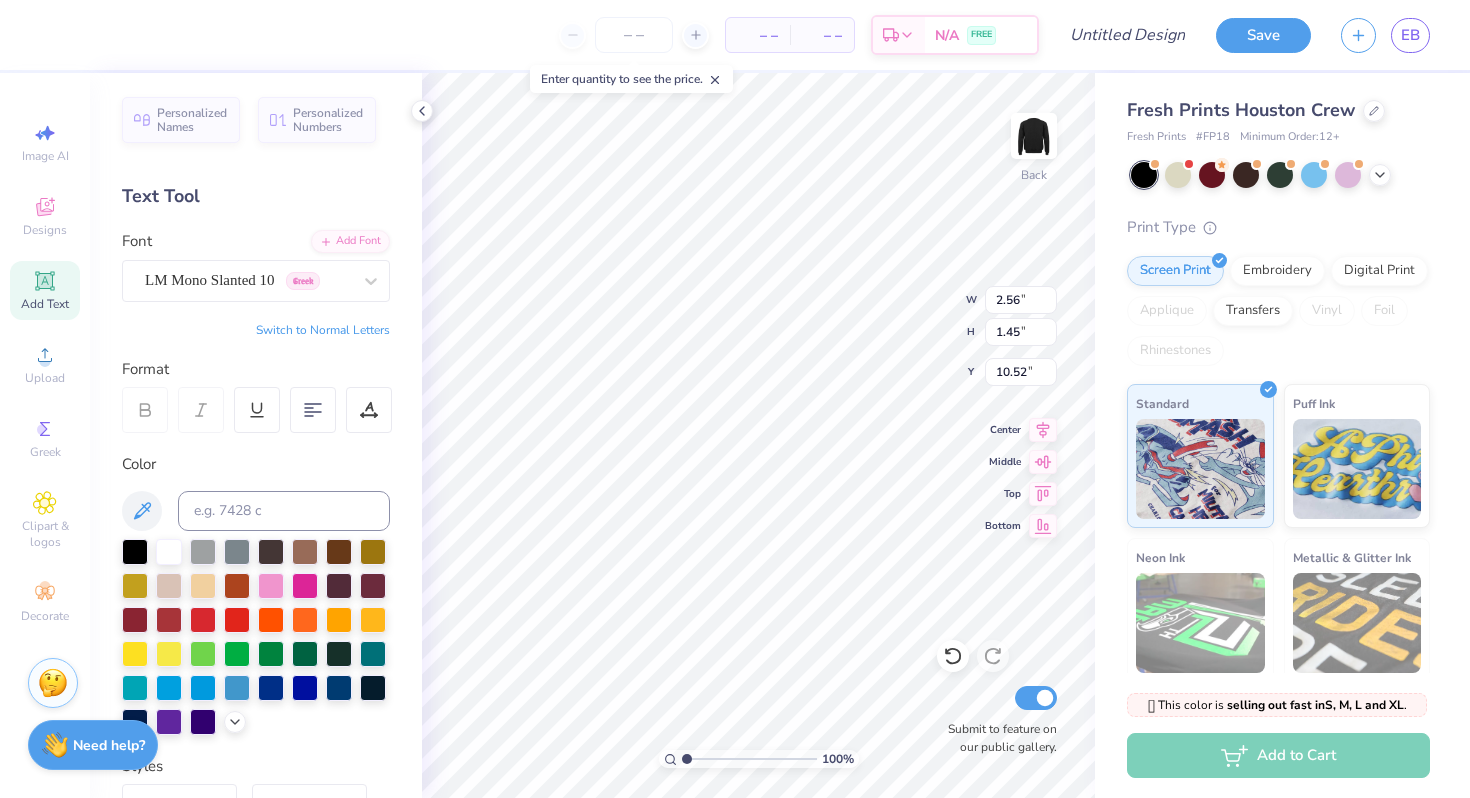 type on "6.97" 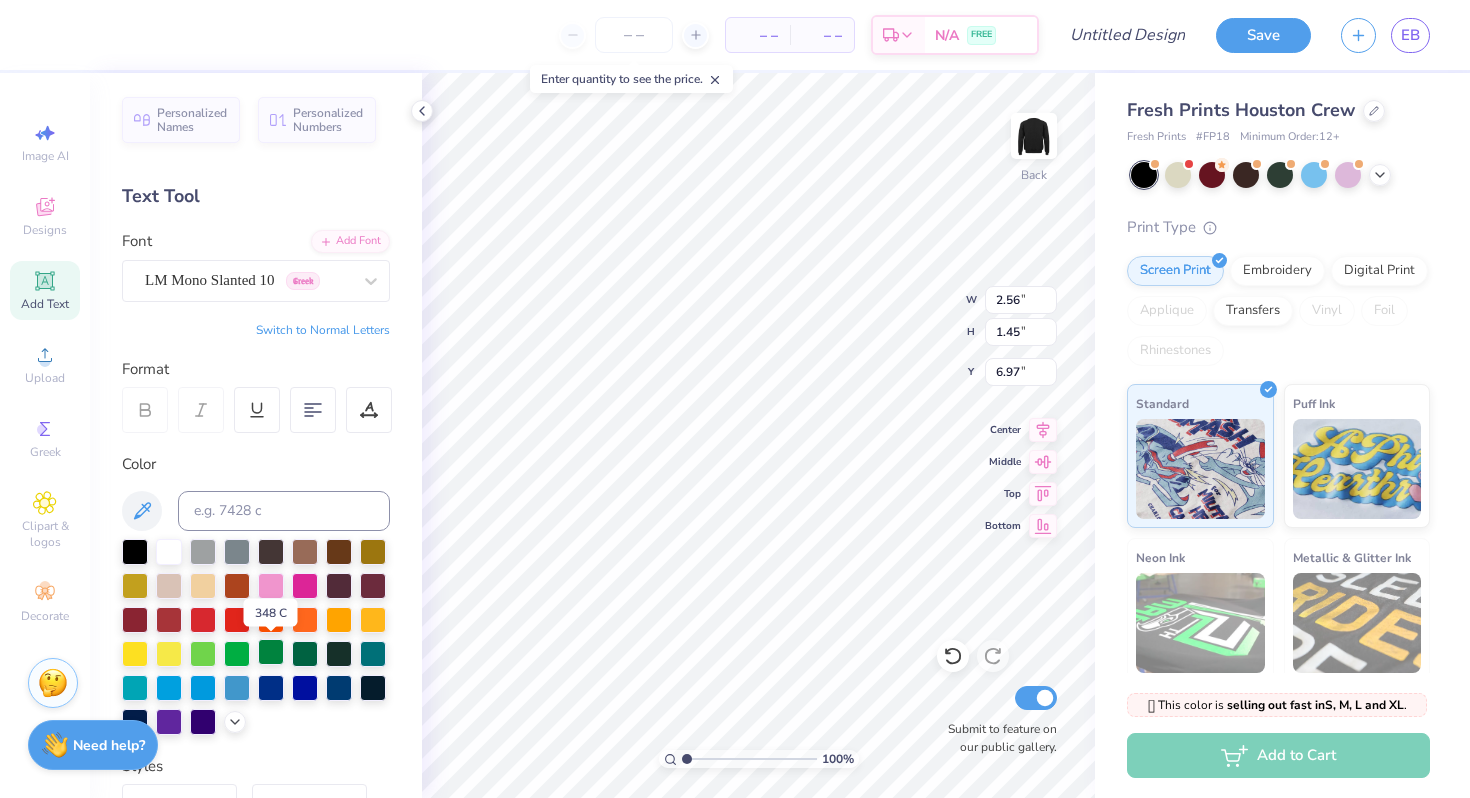 click at bounding box center [271, 652] 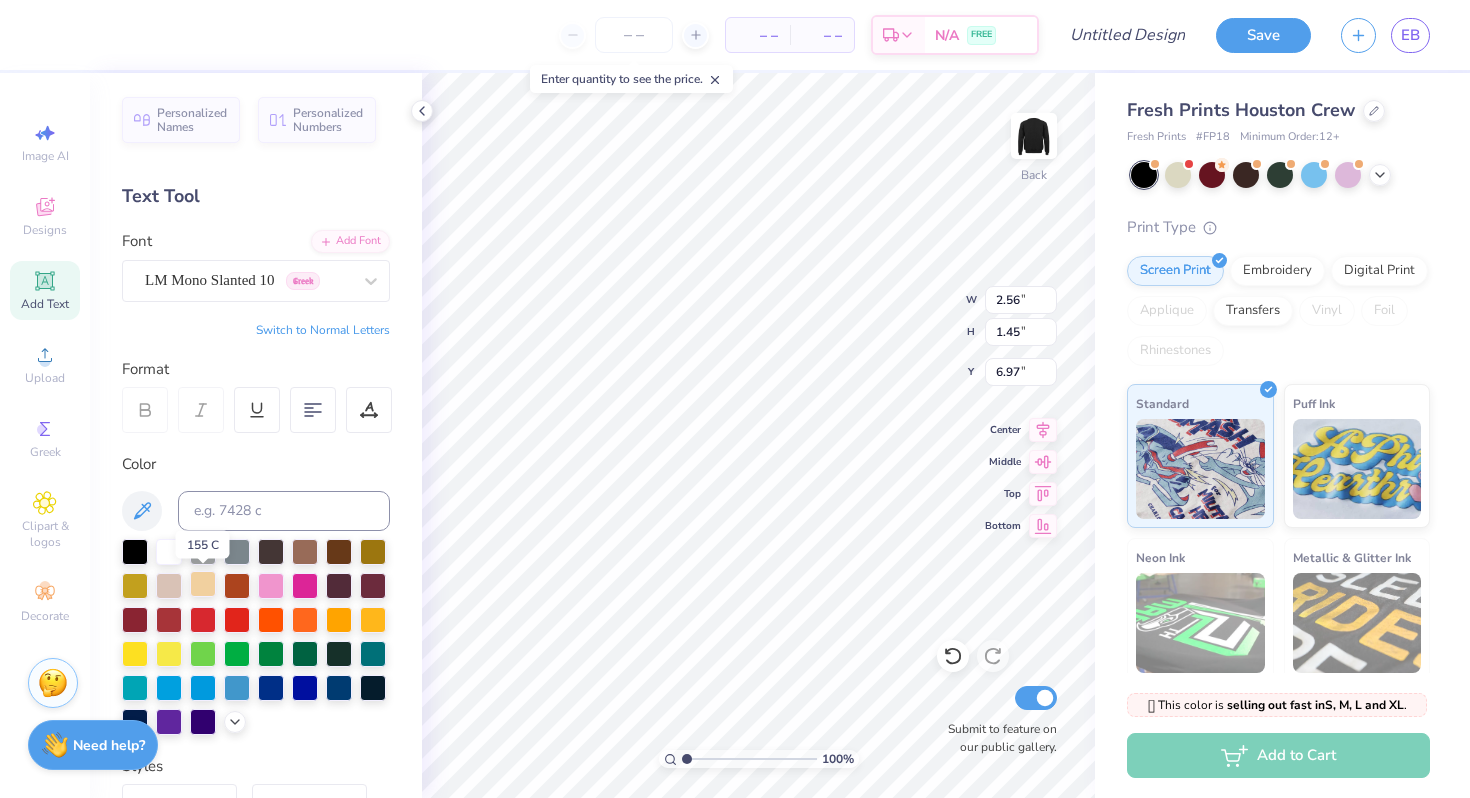 click at bounding box center (203, 584) 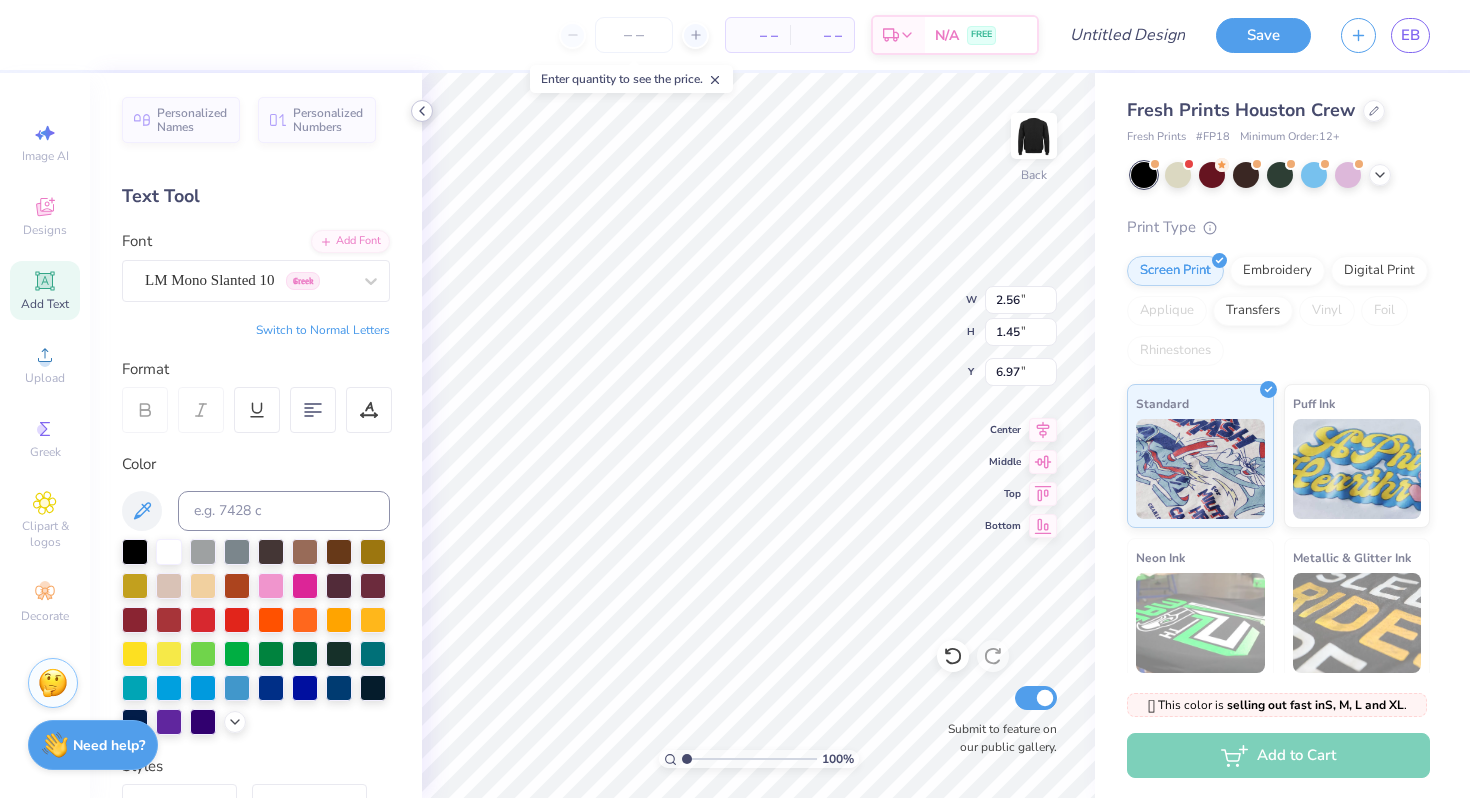 click 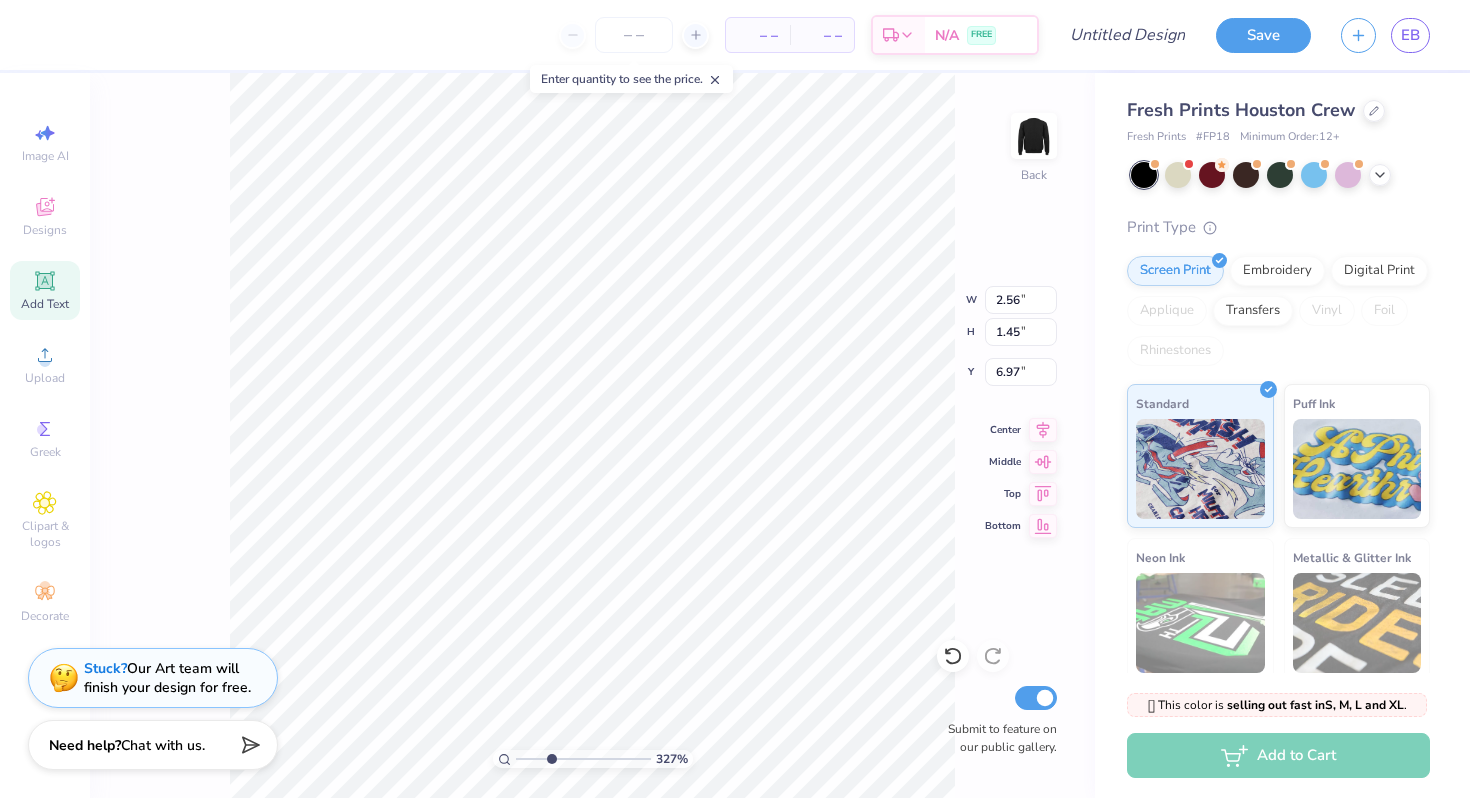 type on "3.27" 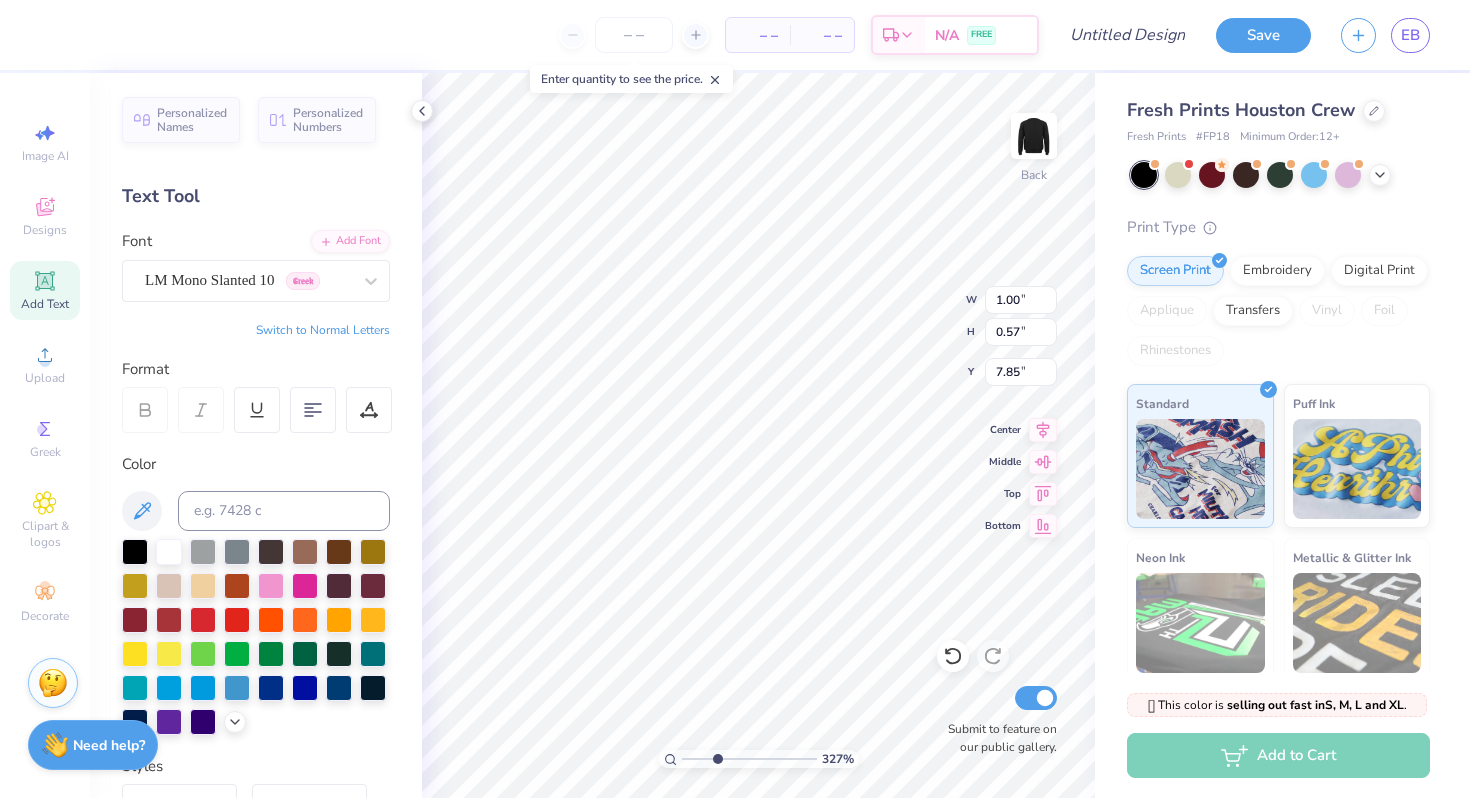 type on "4.85" 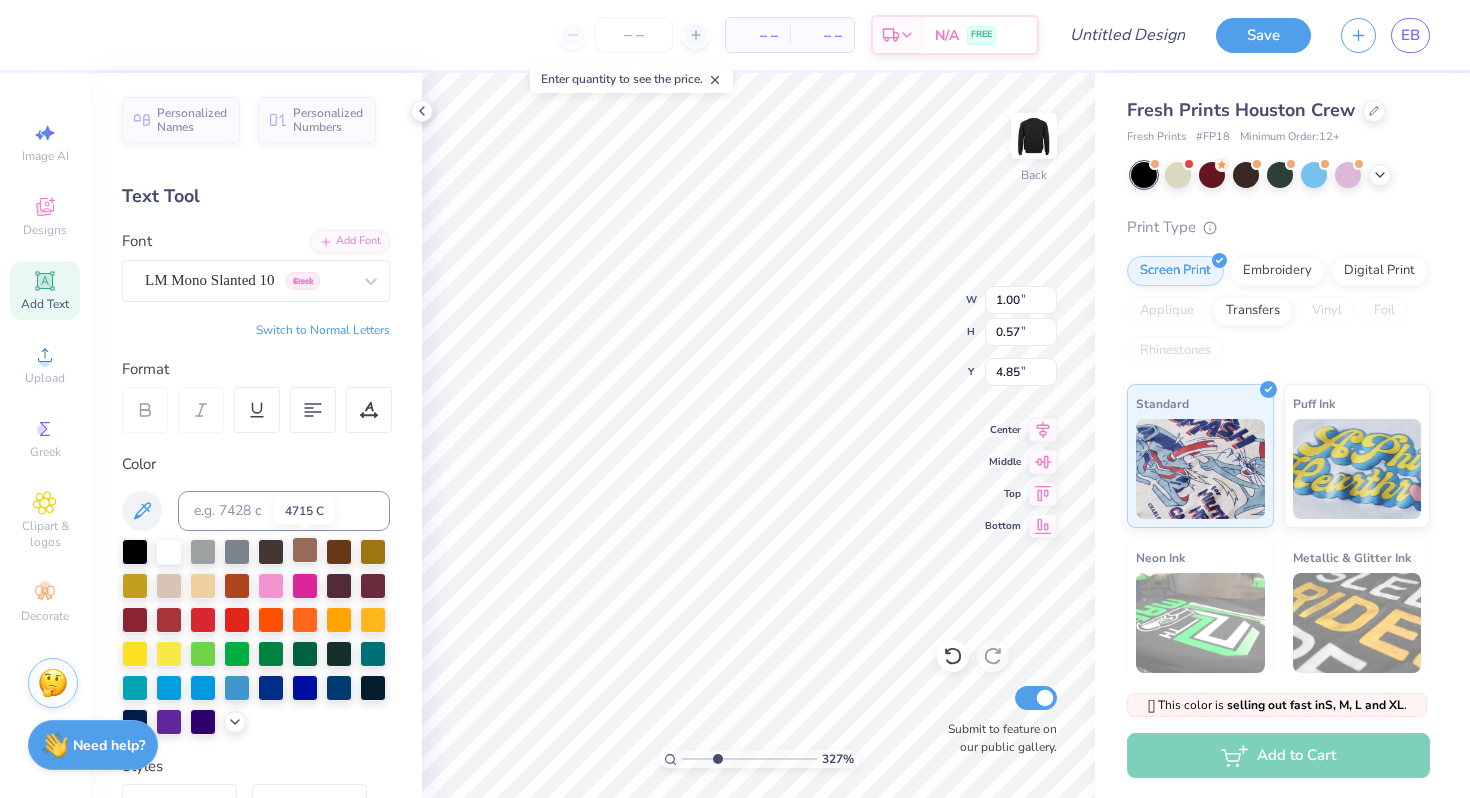 click at bounding box center (305, 550) 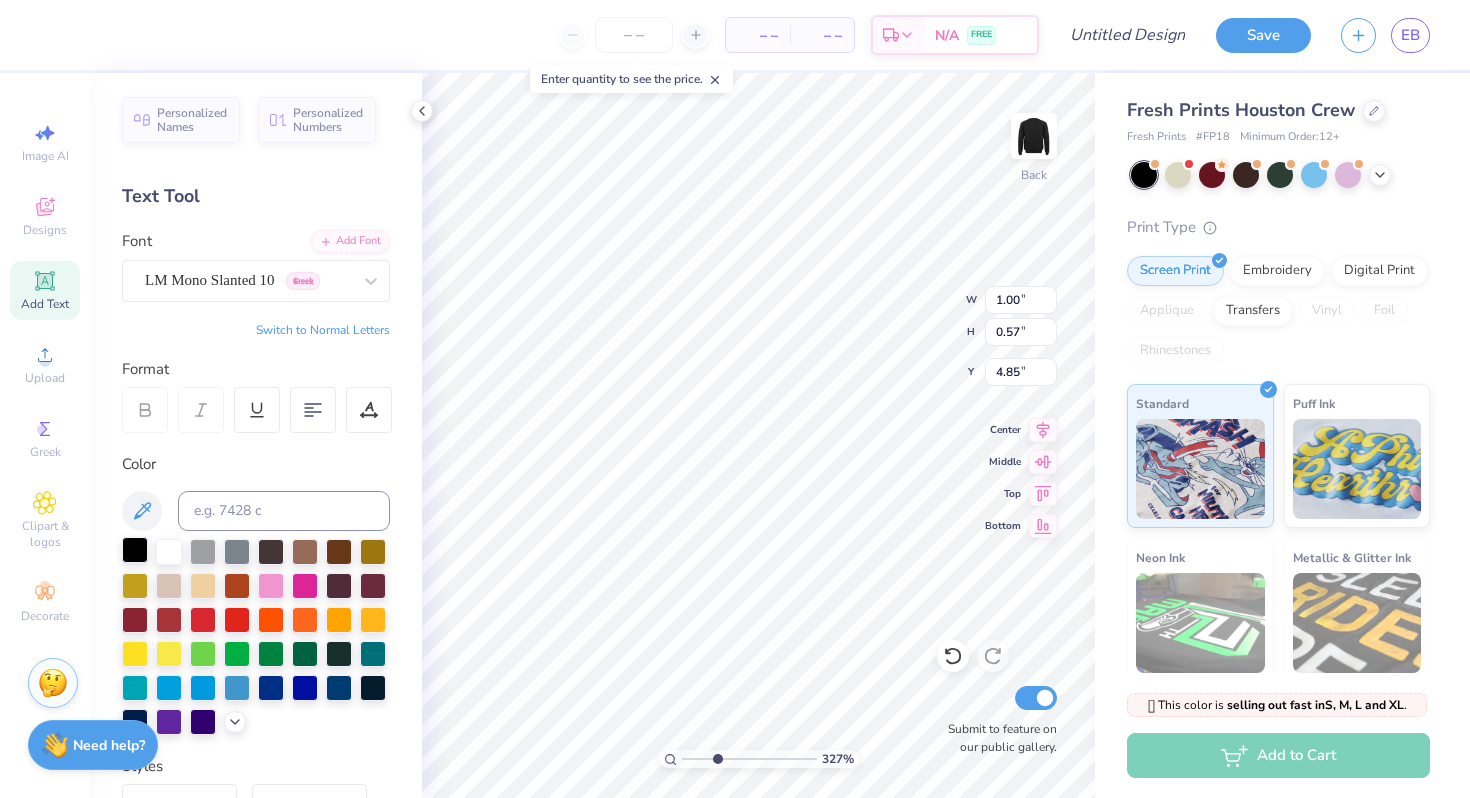 click at bounding box center (135, 550) 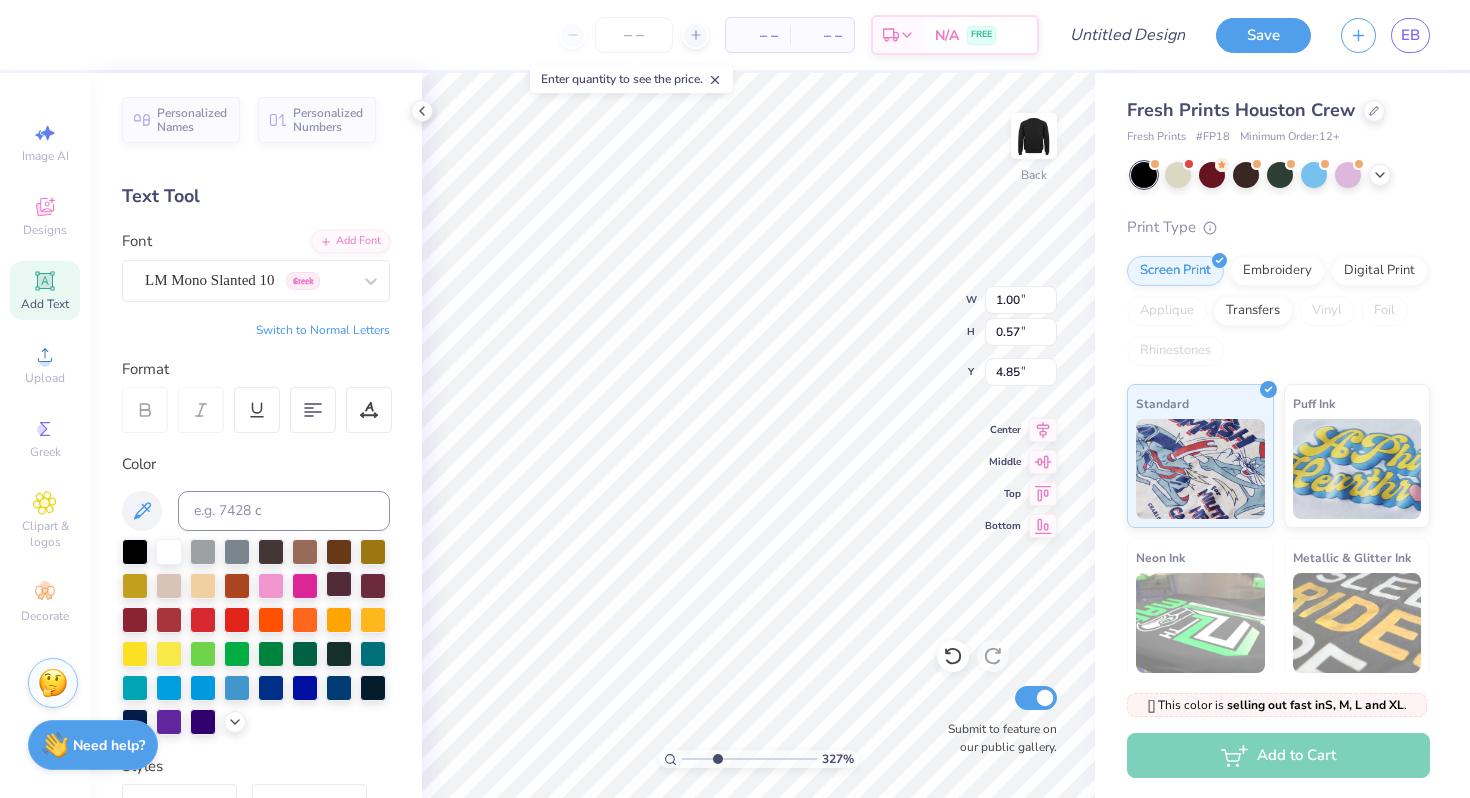 type on "0.90" 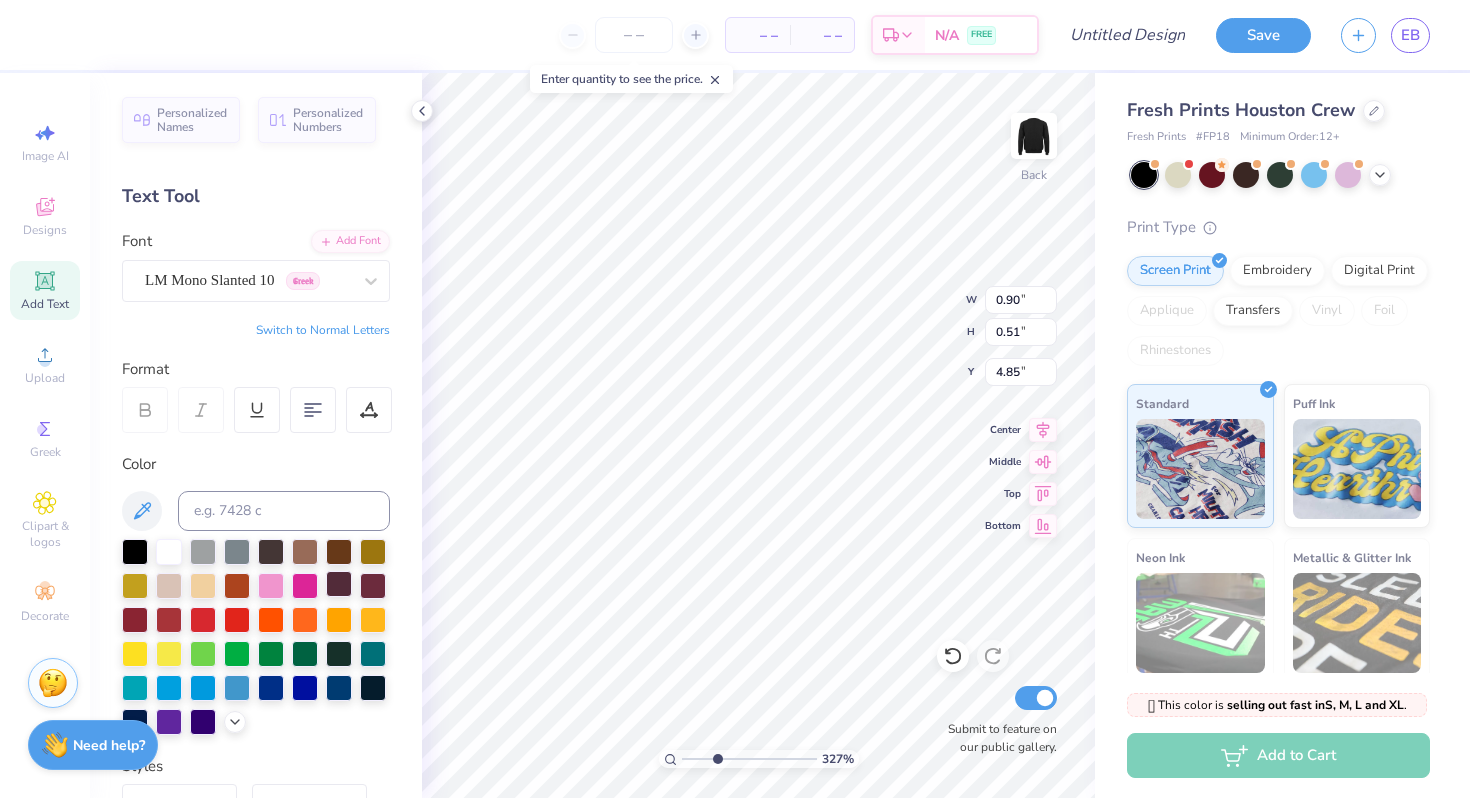 type on "4.79" 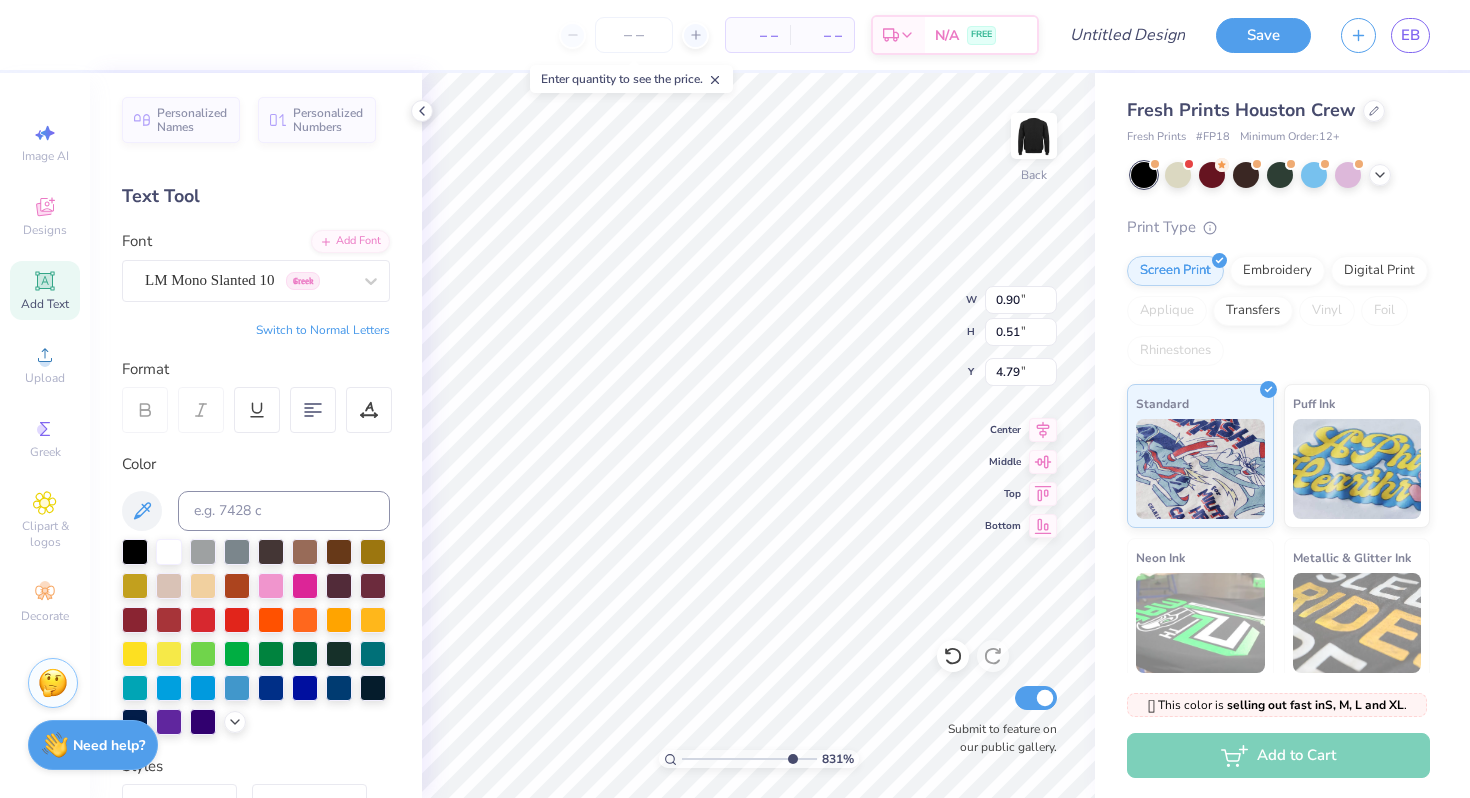 type on "8.65" 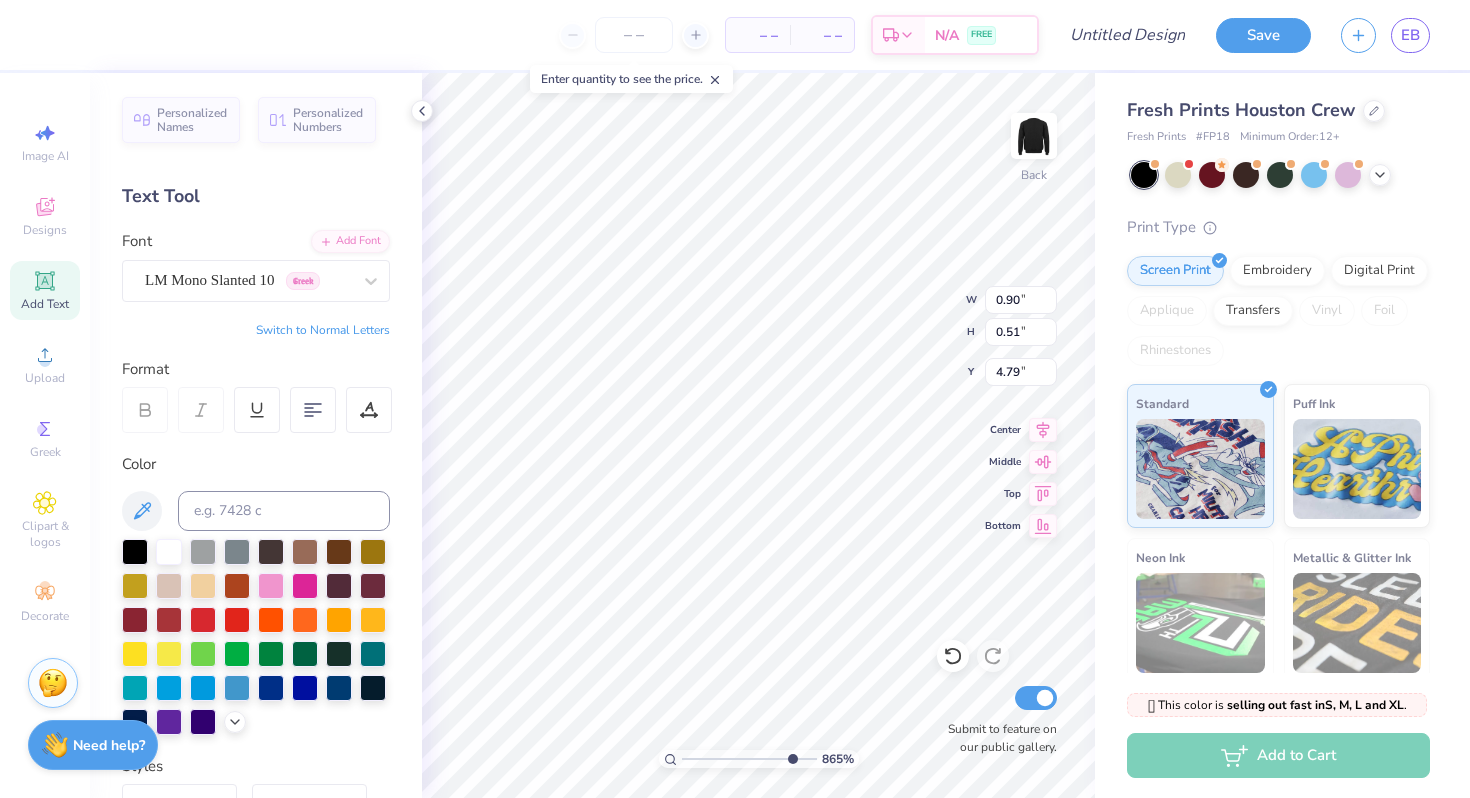 type on "4.83" 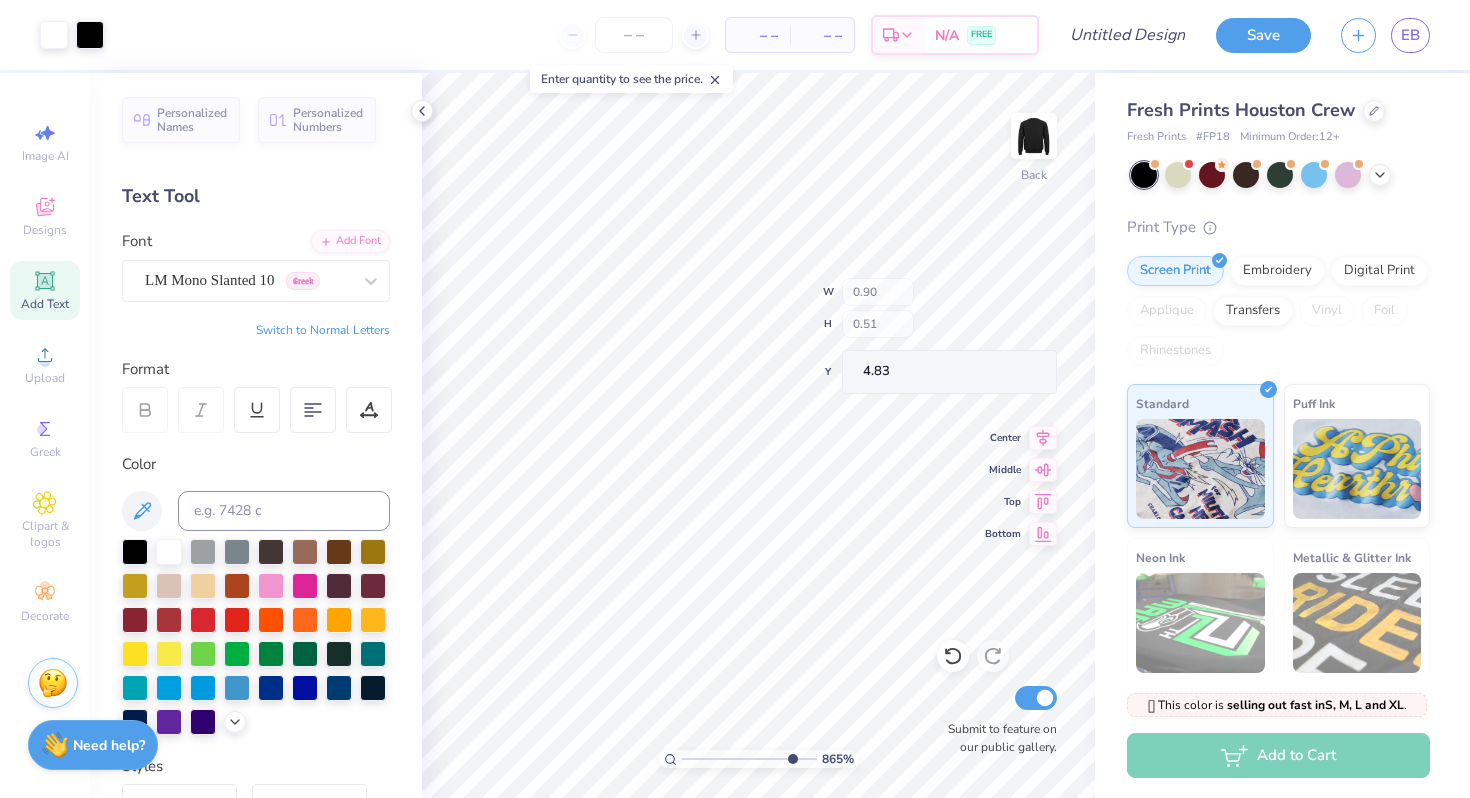 type on "1.94" 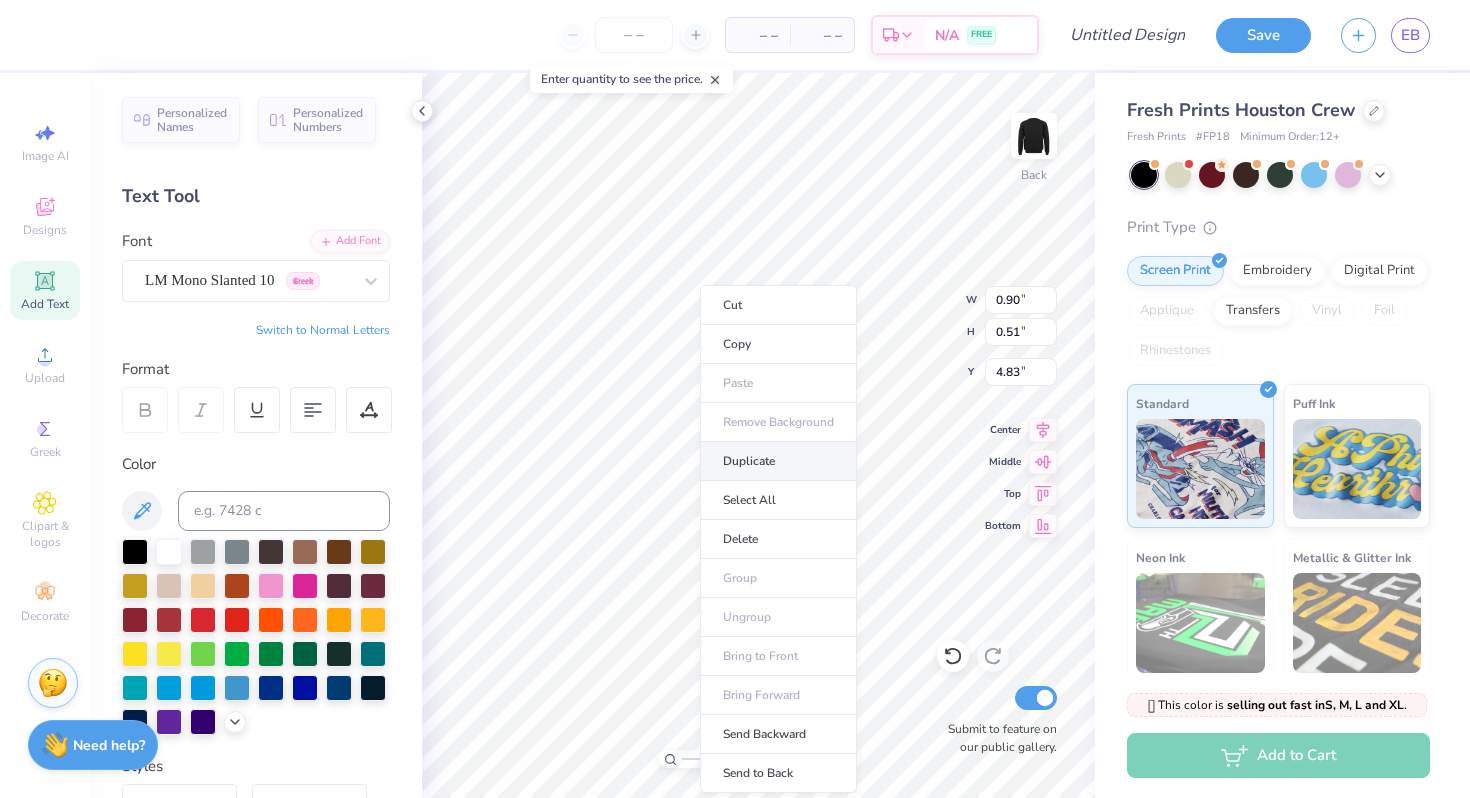 click on "Duplicate" at bounding box center [778, 461] 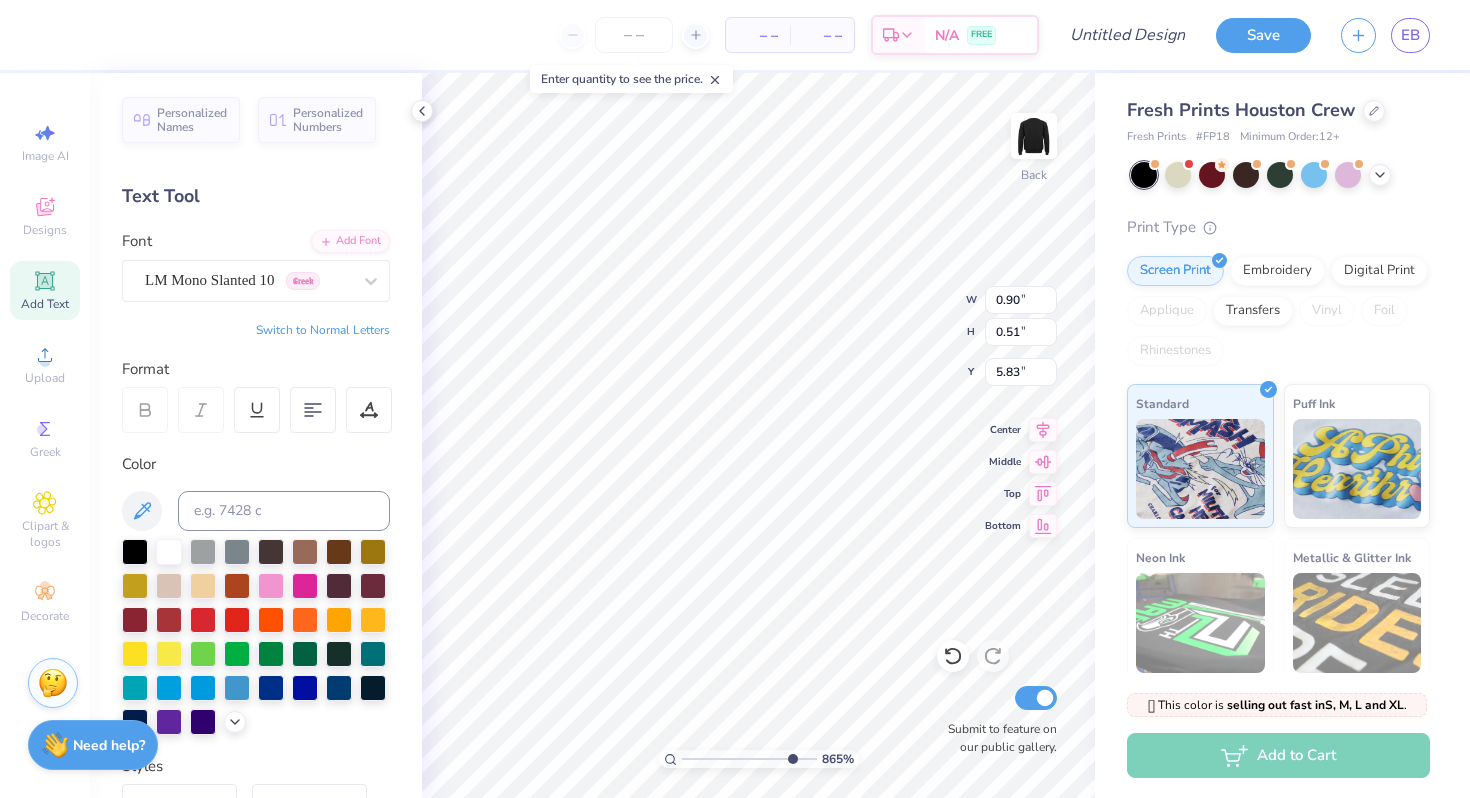 type on "5.40" 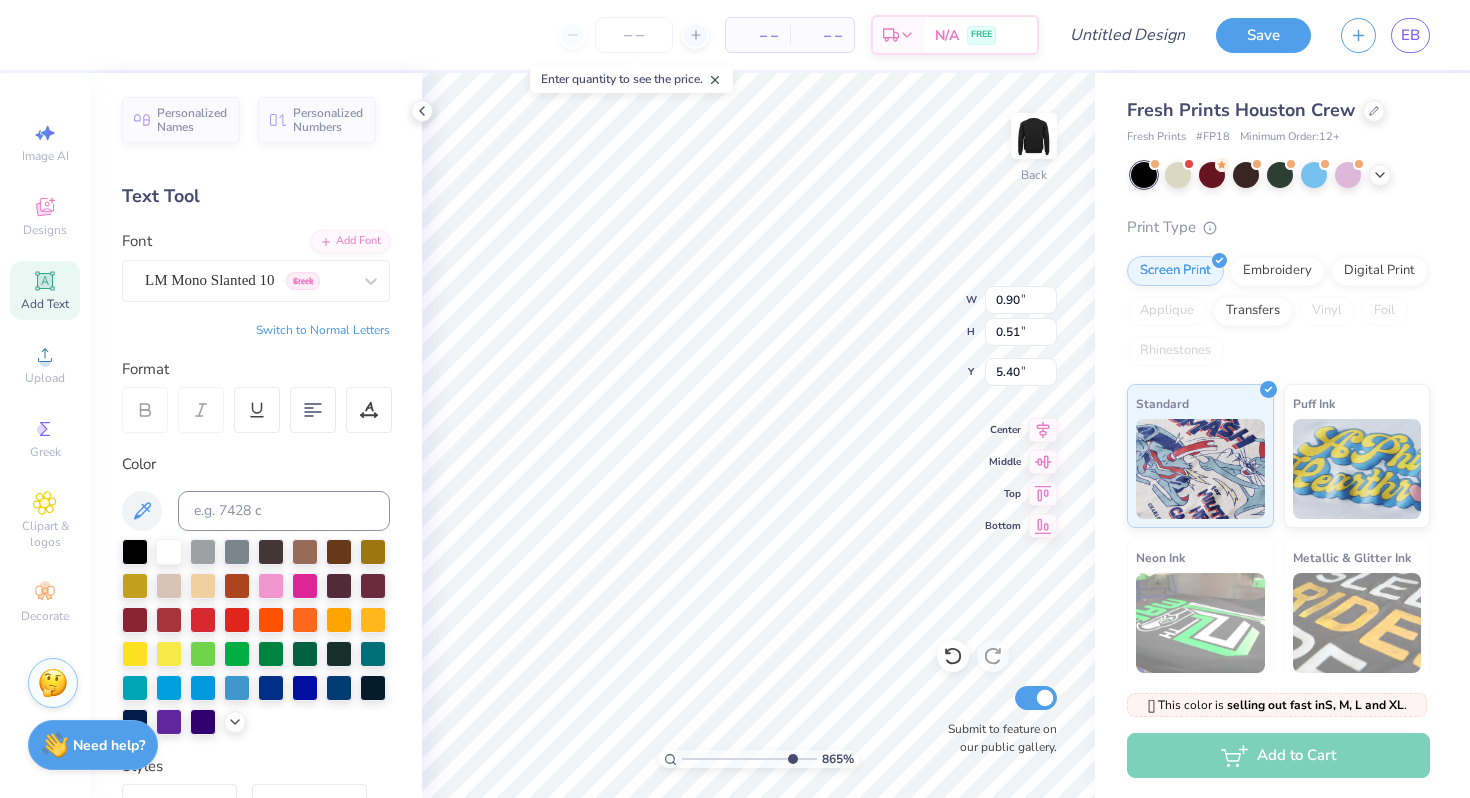 scroll, scrollTop: 0, scrollLeft: 0, axis: both 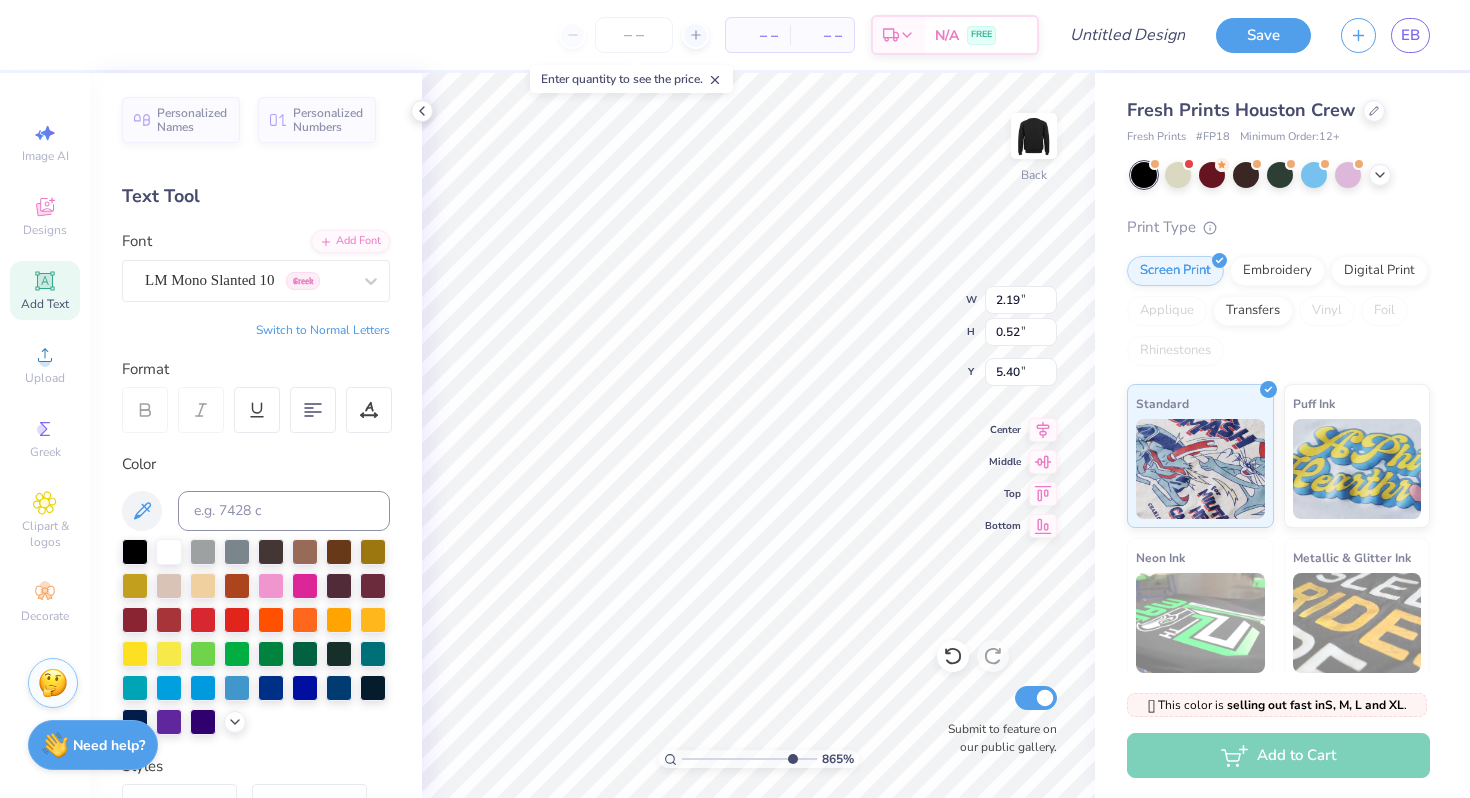 type on "1.17" 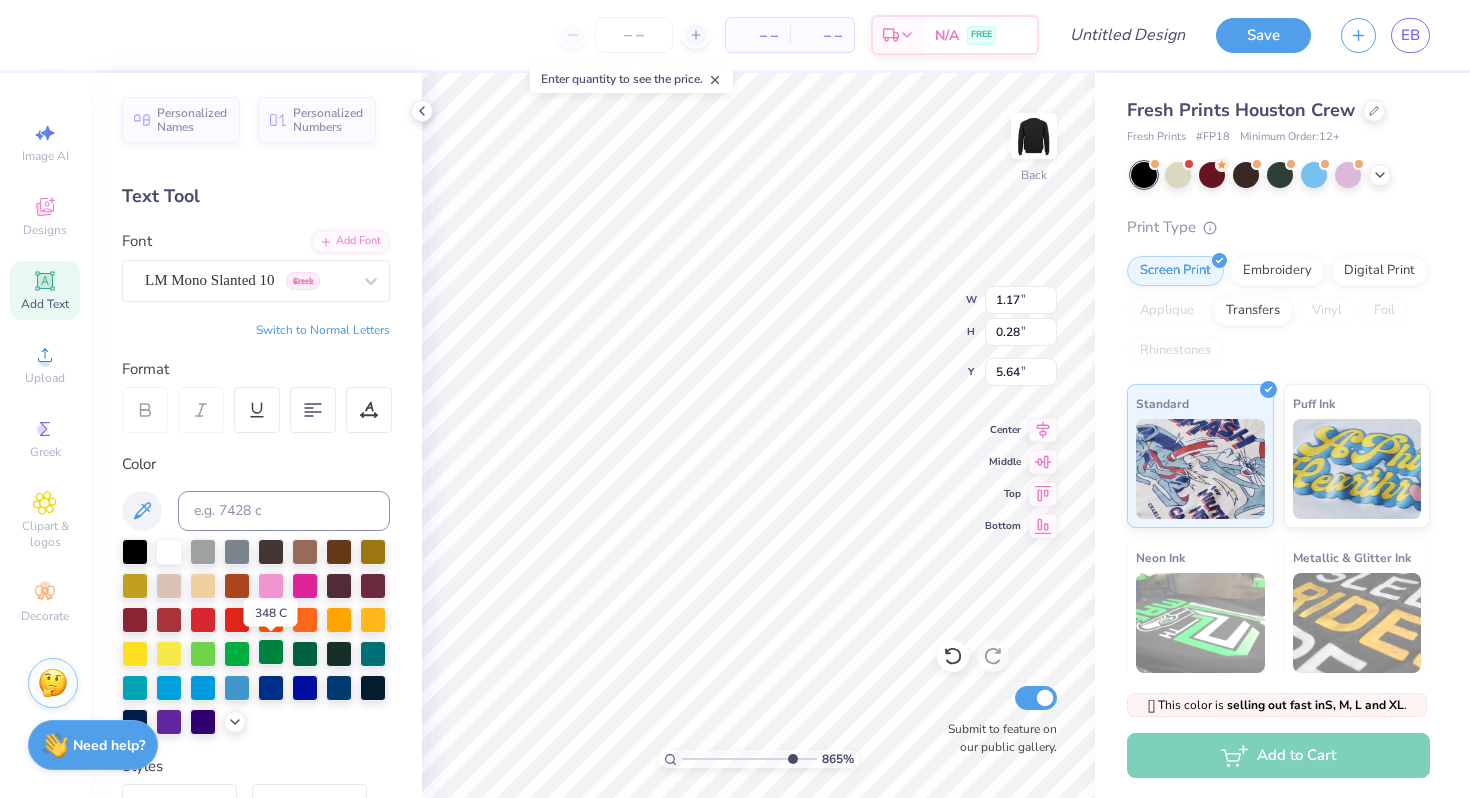 click at bounding box center [271, 652] 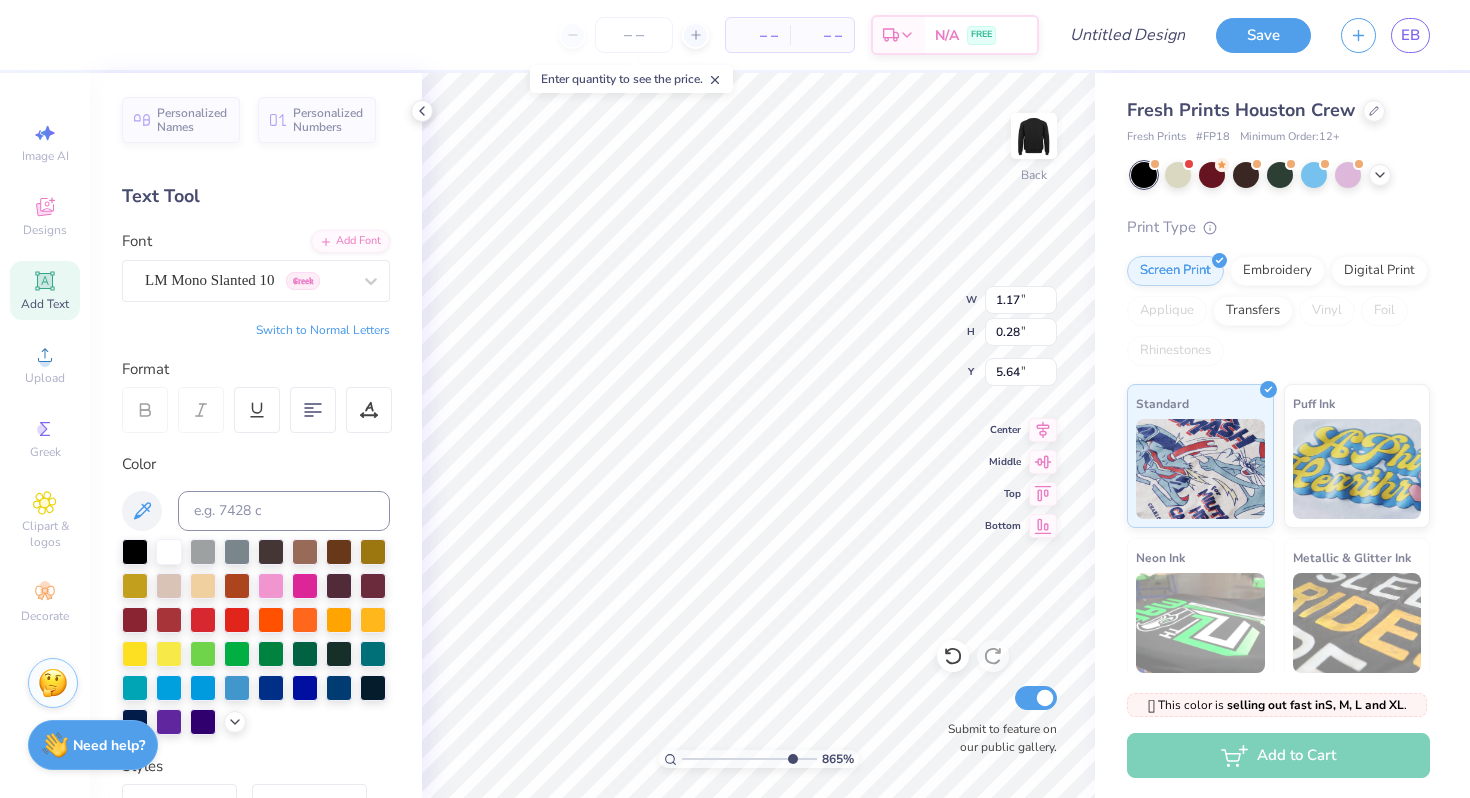 type on "5.43" 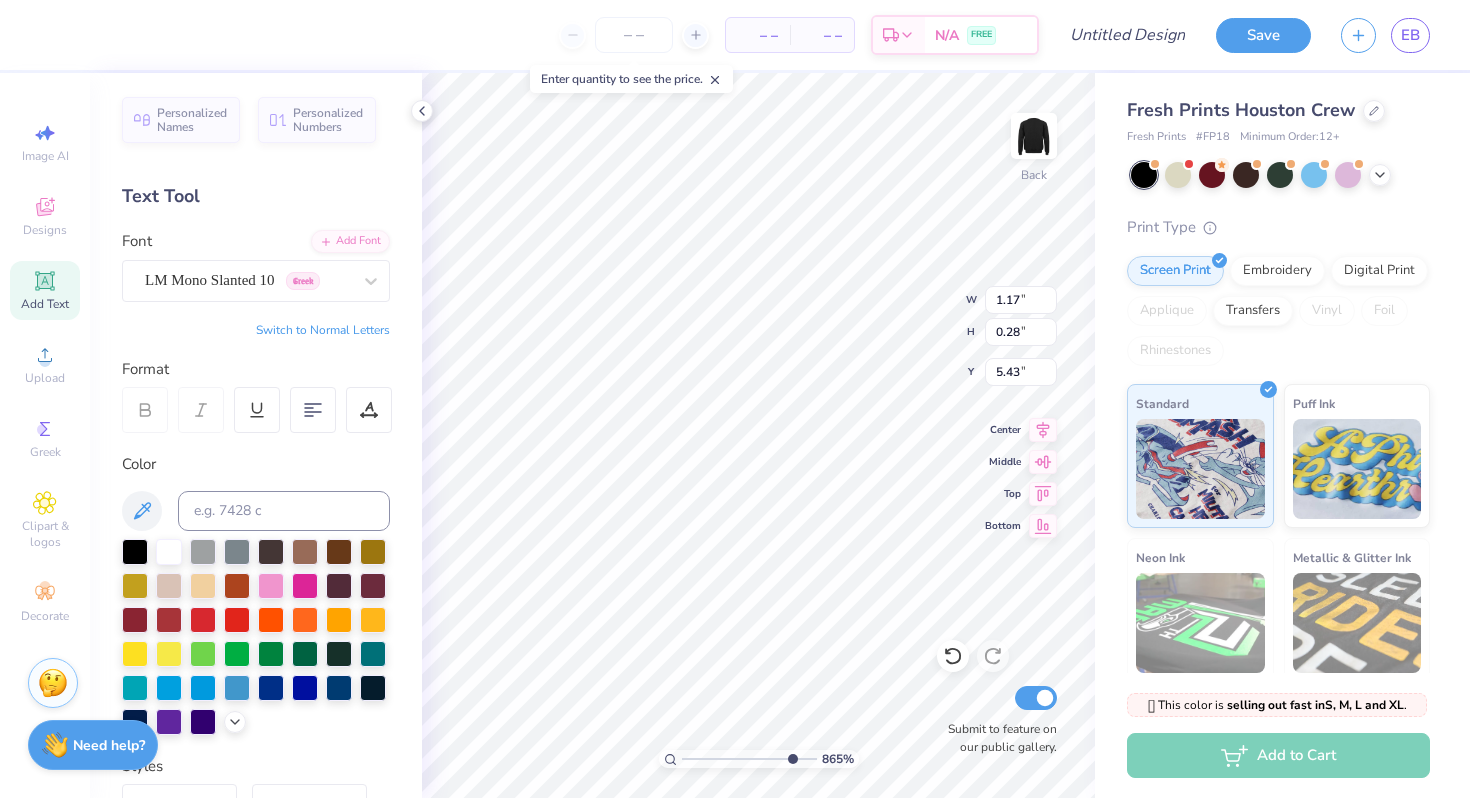 type on "0.66" 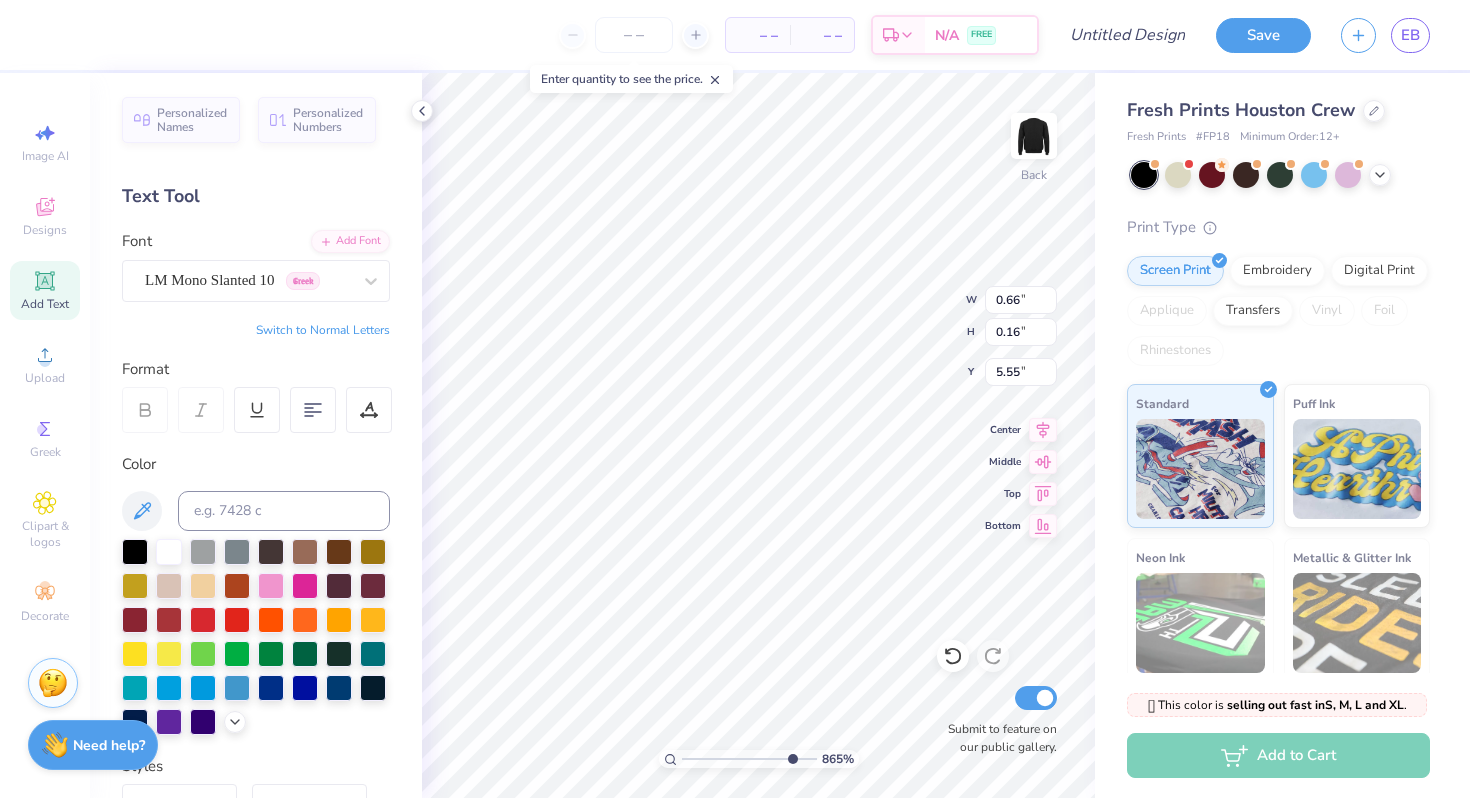 type on "5.38" 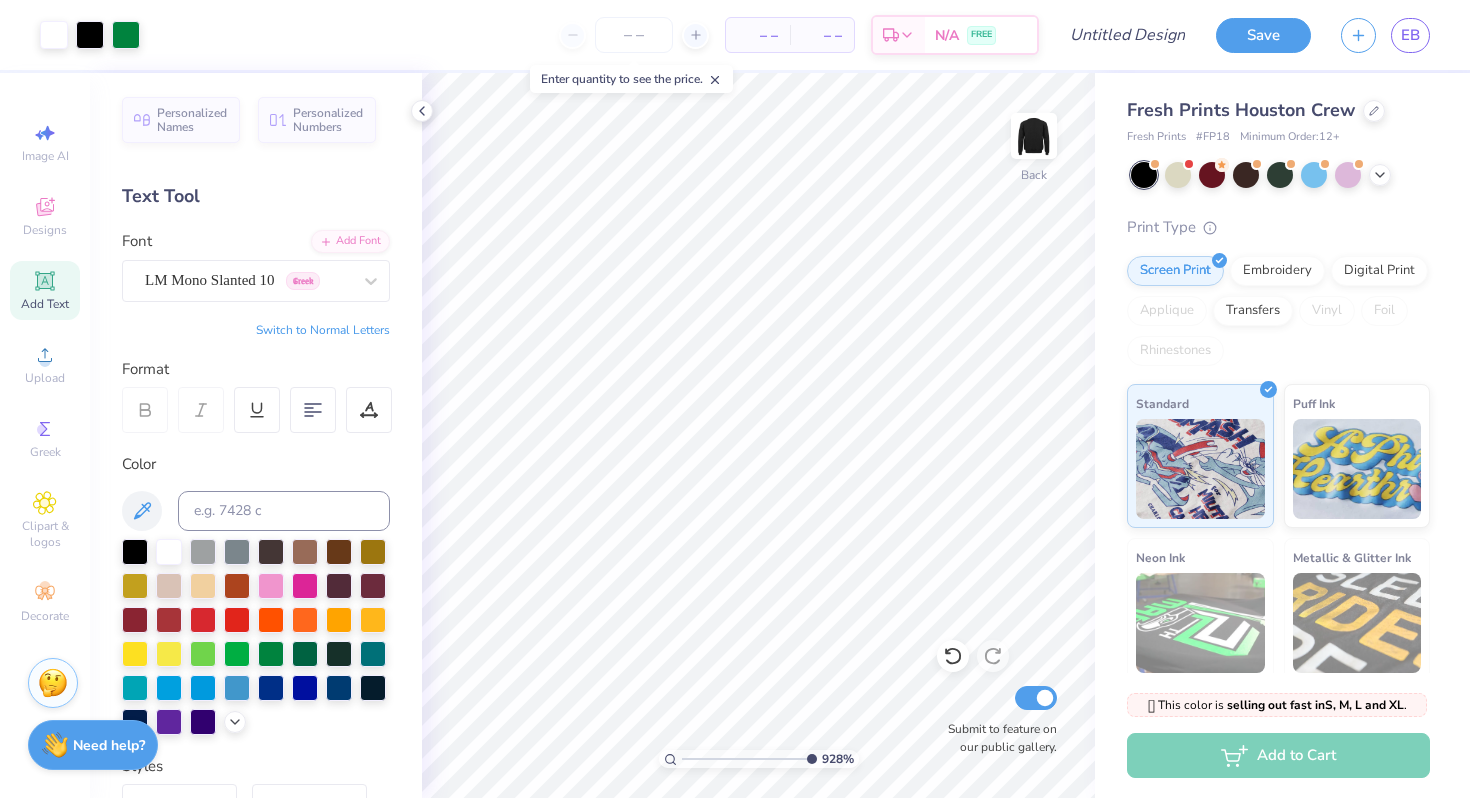 drag, startPoint x: 788, startPoint y: 760, endPoint x: 809, endPoint y: 768, distance: 22.472204 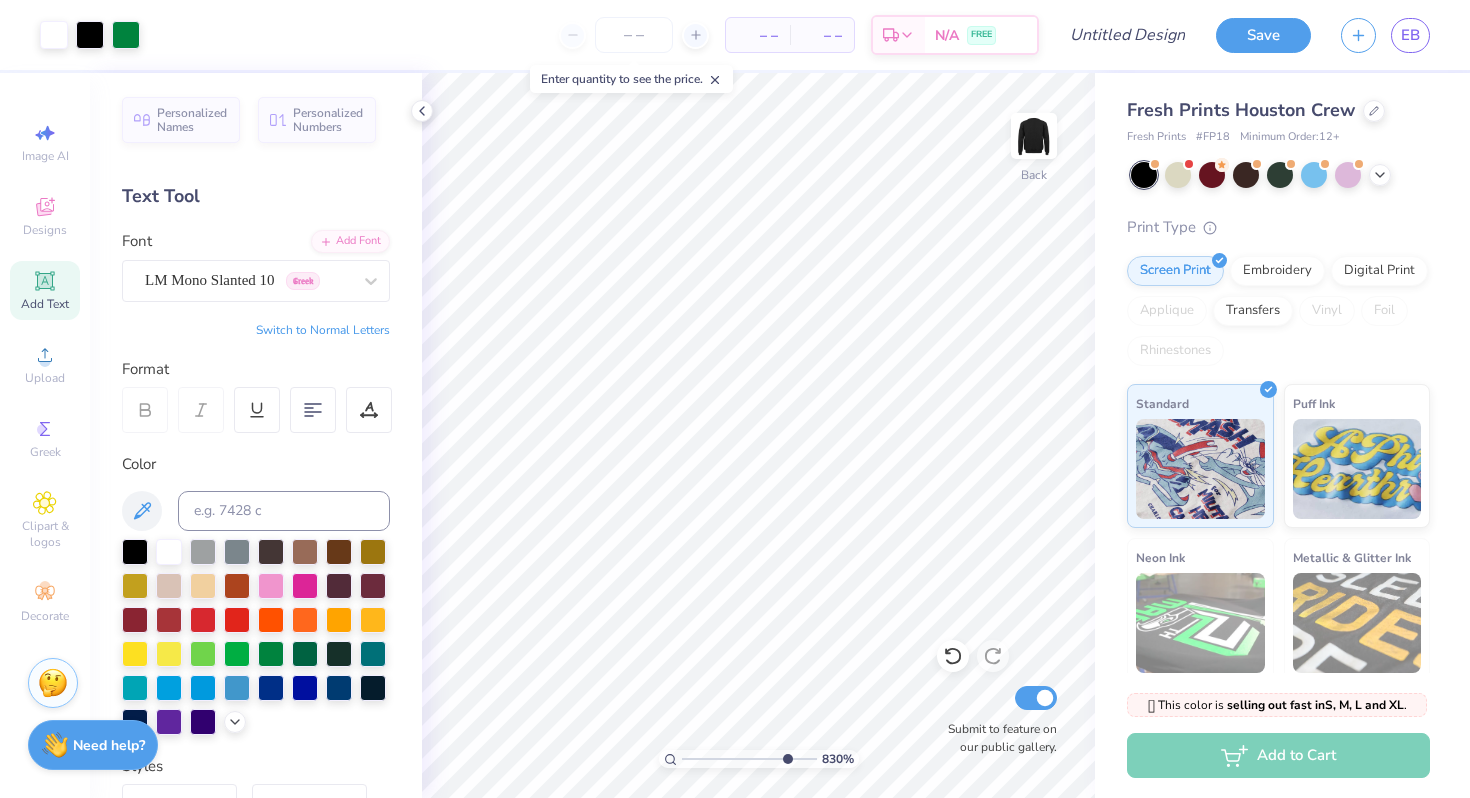 drag, startPoint x: 796, startPoint y: 757, endPoint x: 784, endPoint y: 765, distance: 14.422205 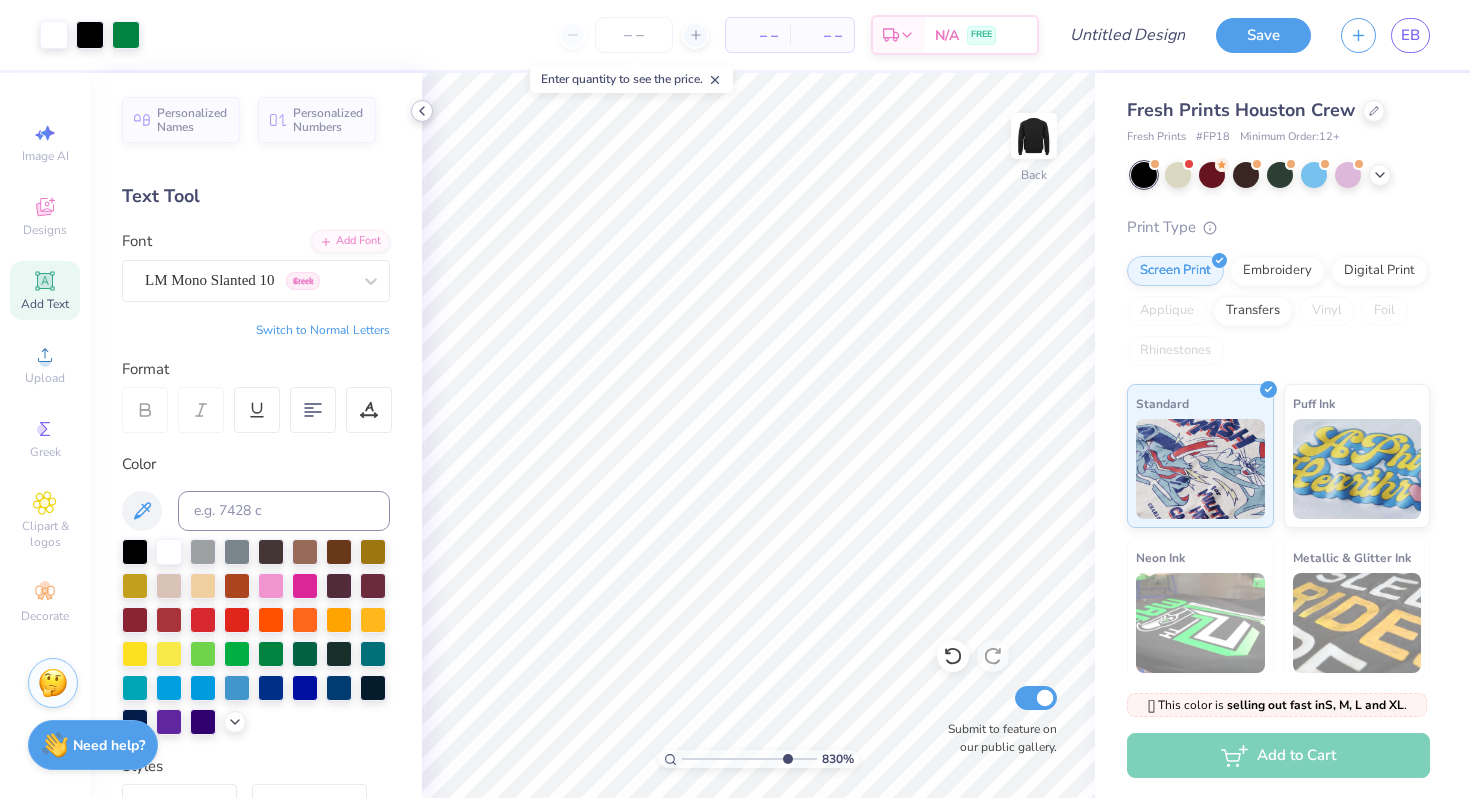 click 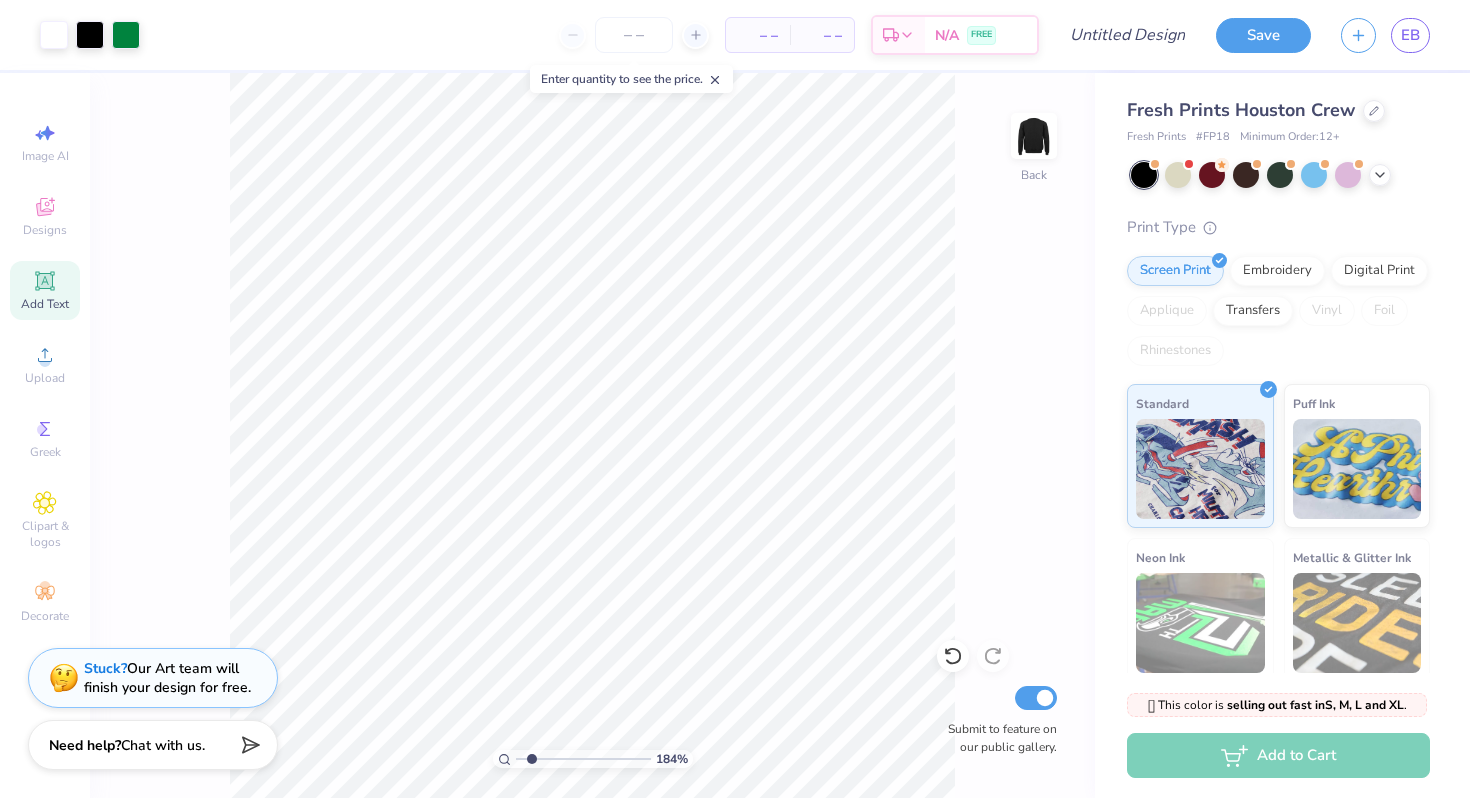drag, startPoint x: 620, startPoint y: 760, endPoint x: 531, endPoint y: 753, distance: 89.27486 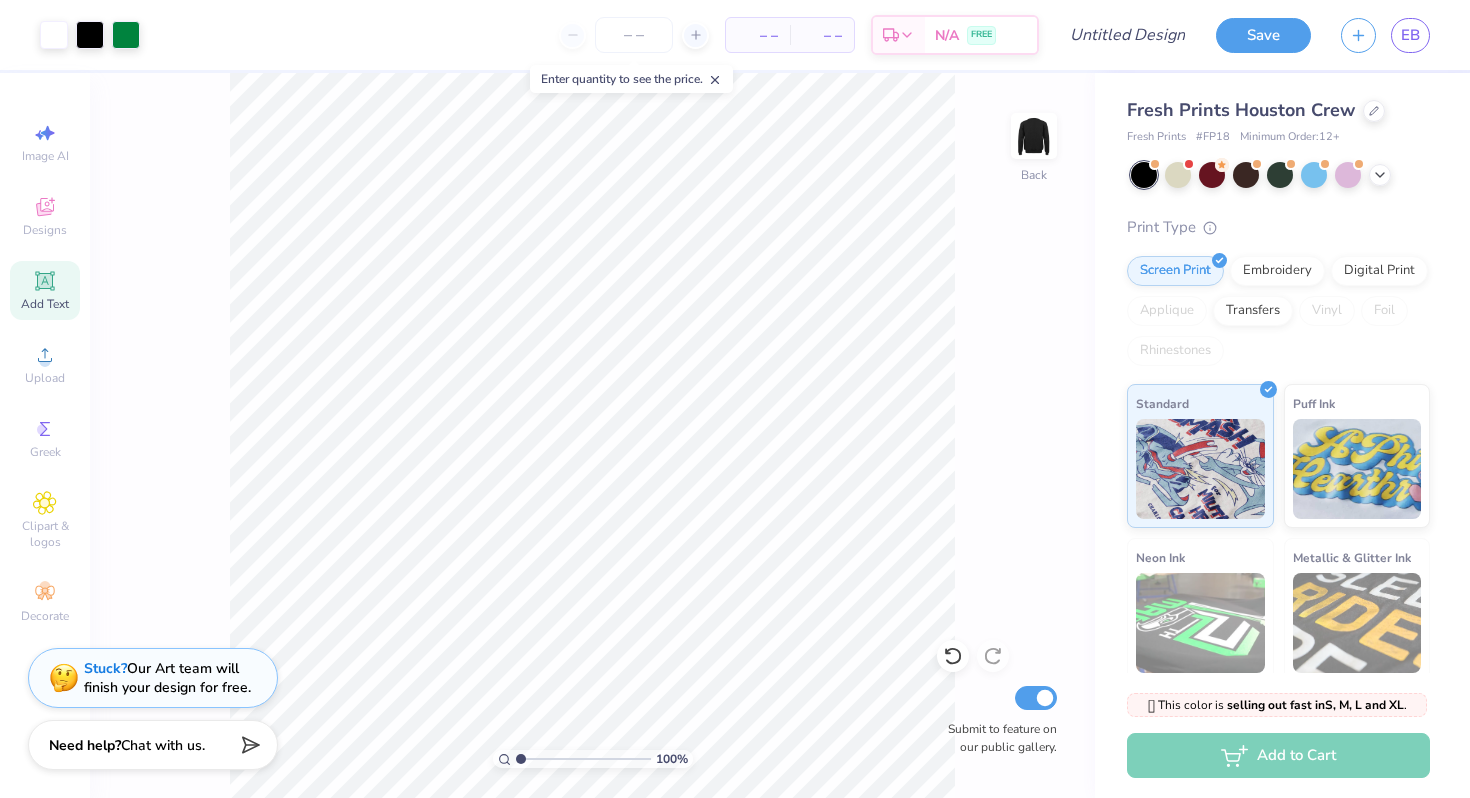 drag, startPoint x: 531, startPoint y: 761, endPoint x: 509, endPoint y: 760, distance: 22.022715 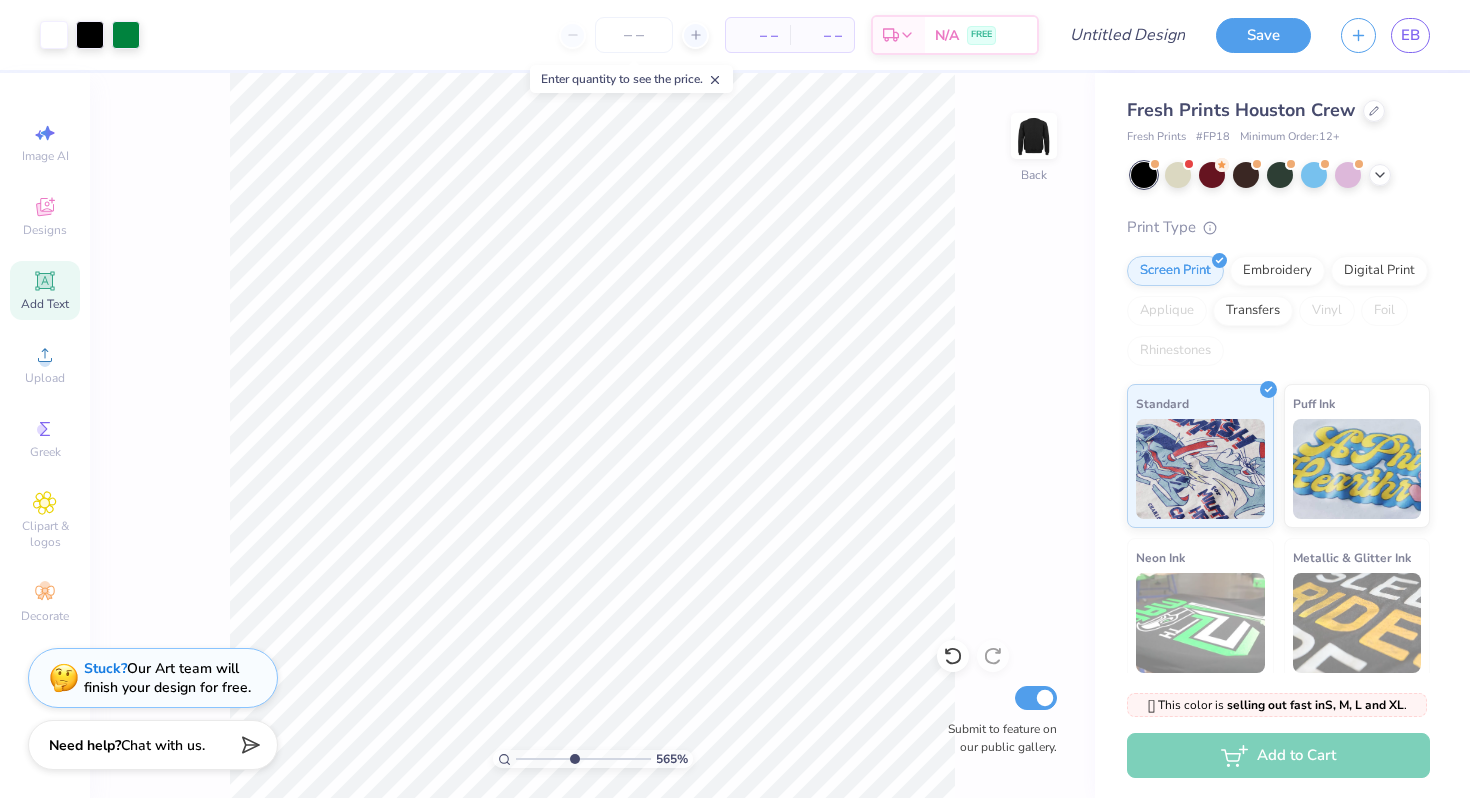 drag, startPoint x: 519, startPoint y: 760, endPoint x: 572, endPoint y: 756, distance: 53.15073 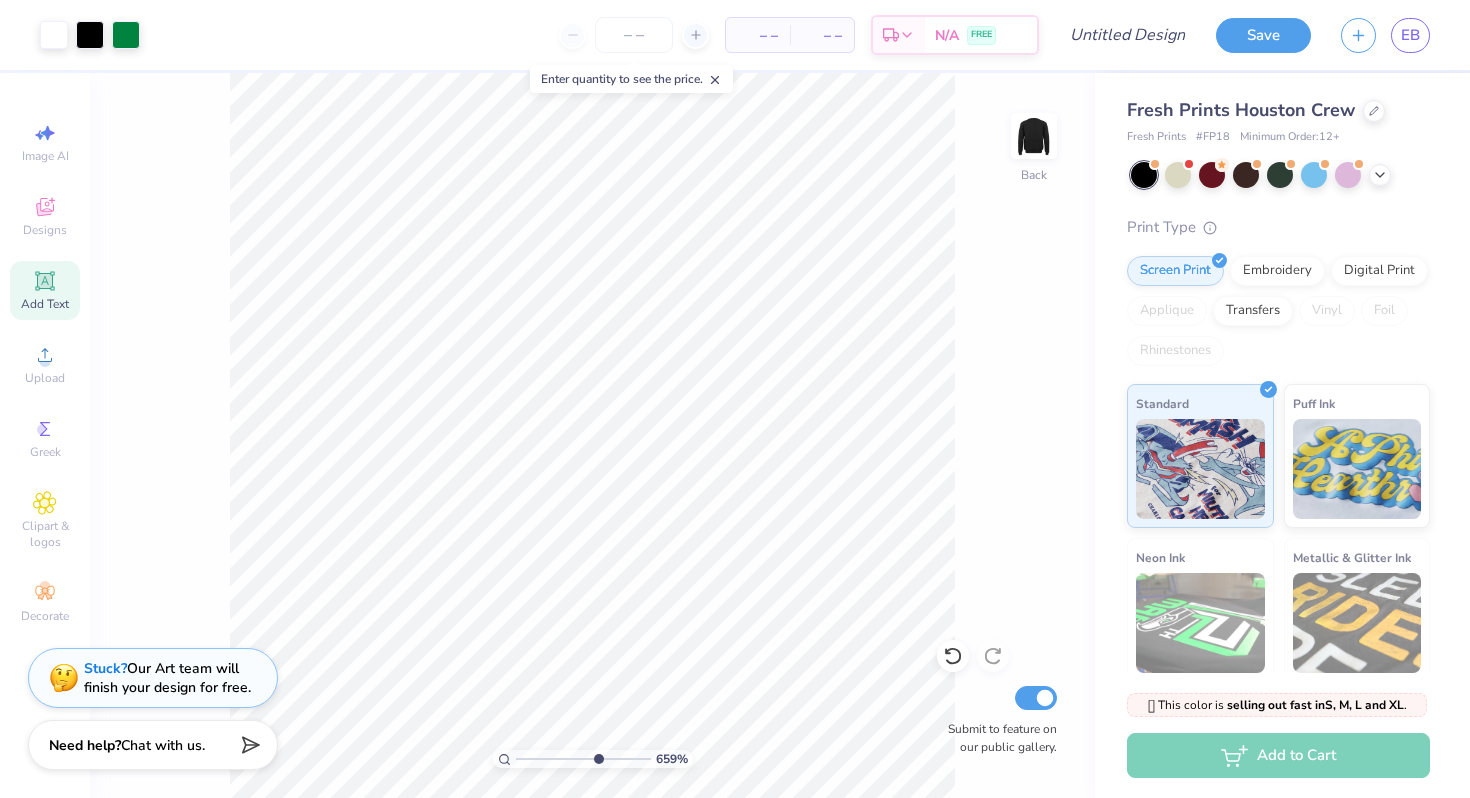 drag, startPoint x: 569, startPoint y: 759, endPoint x: 596, endPoint y: 766, distance: 27.89265 